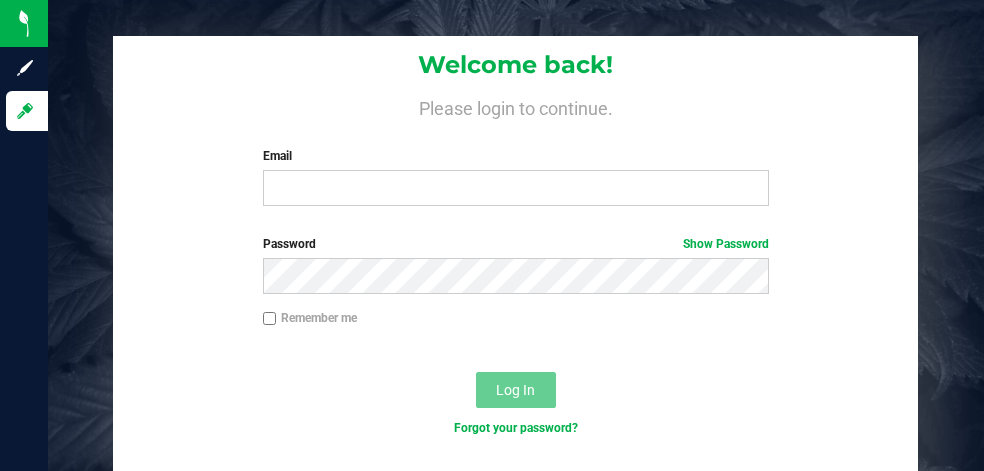 scroll, scrollTop: 0, scrollLeft: 0, axis: both 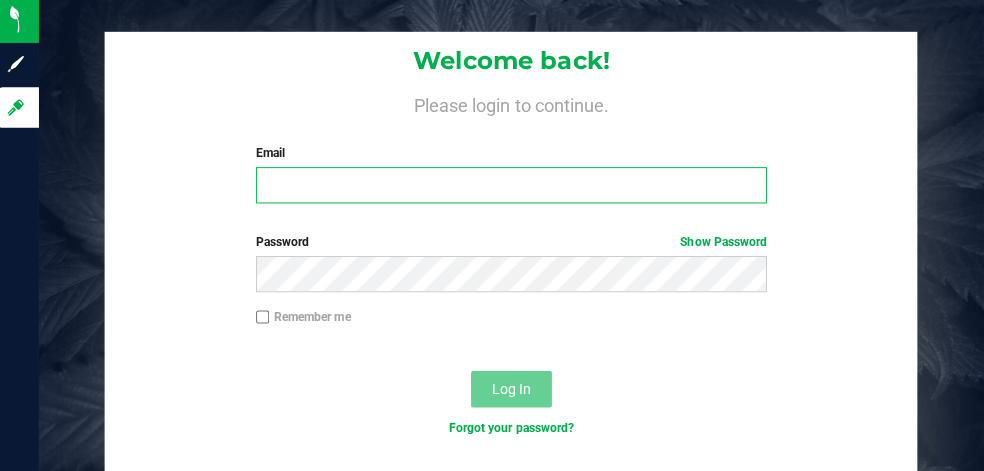 click on "Email" at bounding box center [516, 188] 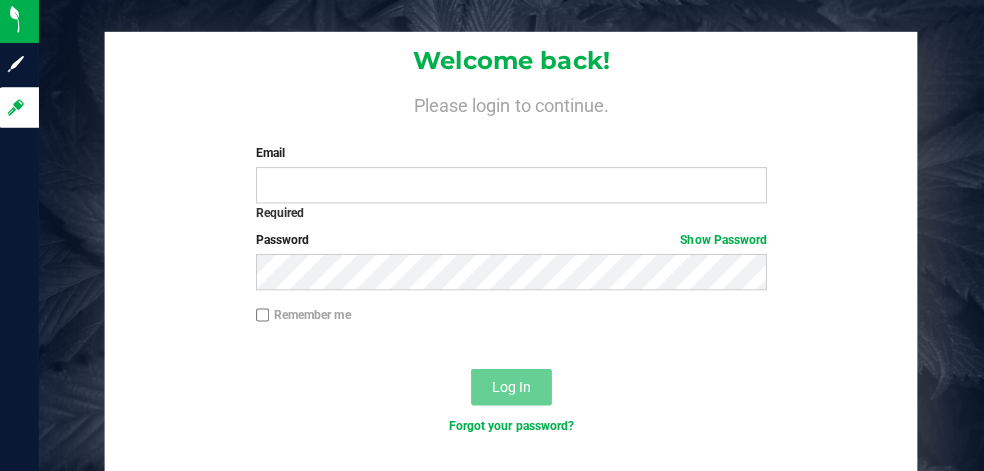 click on "Welcome back!
Please login to continue.
Email
Required
Please format your email correctly.
Password
Show Password
Remember me
Log In
Forgot your password?" at bounding box center [515, 290] 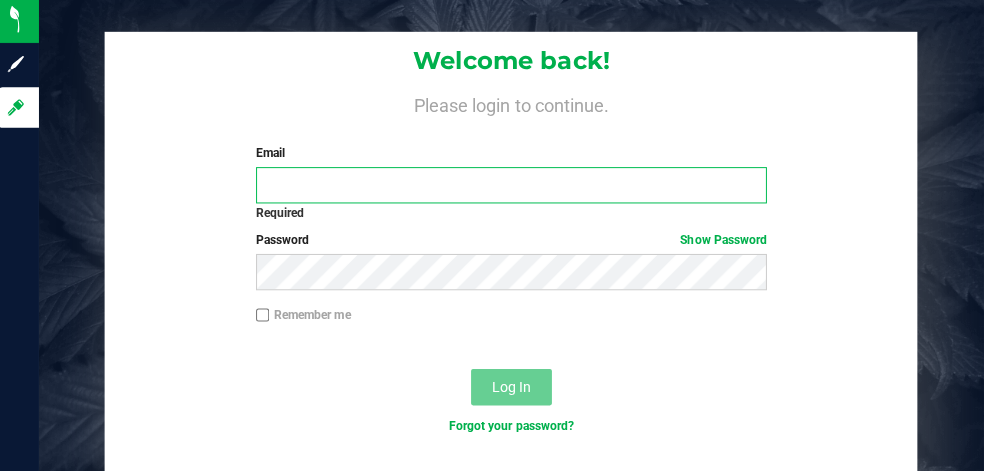 click on "Email" at bounding box center (516, 188) 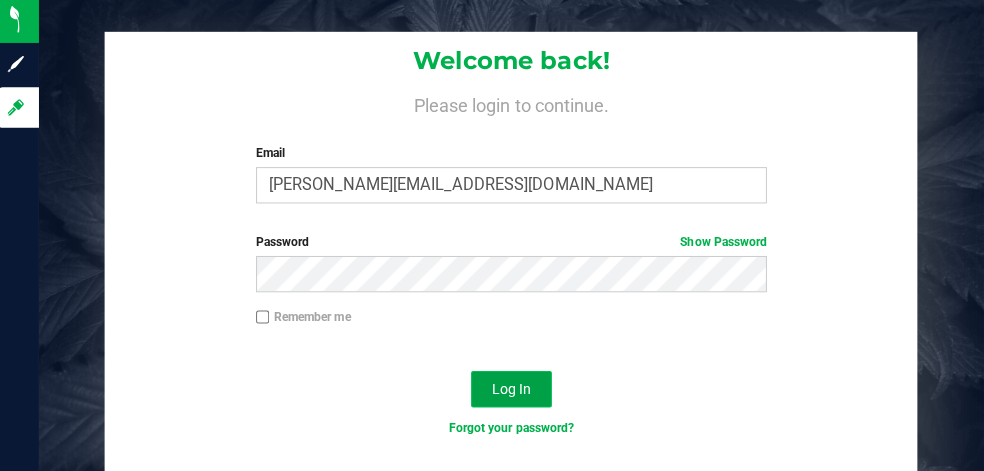 click on "Log In" at bounding box center (516, 390) 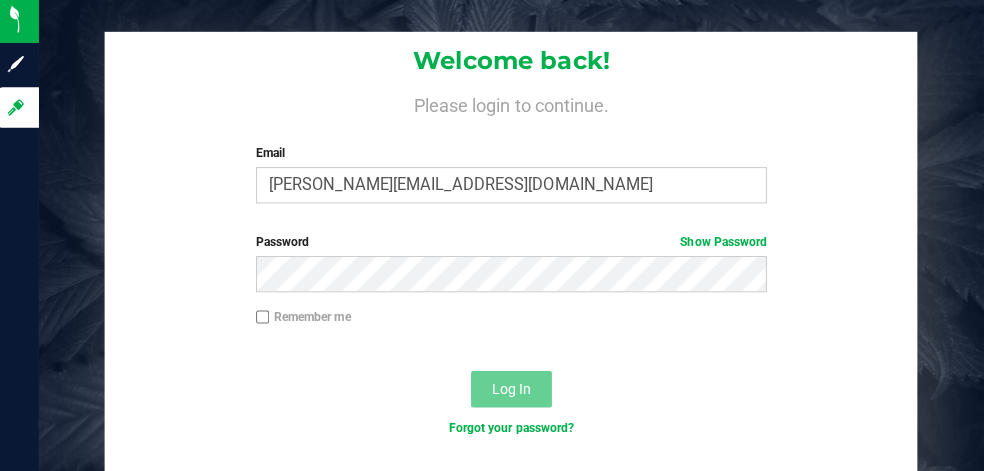 drag, startPoint x: 607, startPoint y: 303, endPoint x: 641, endPoint y: 323, distance: 39.446167 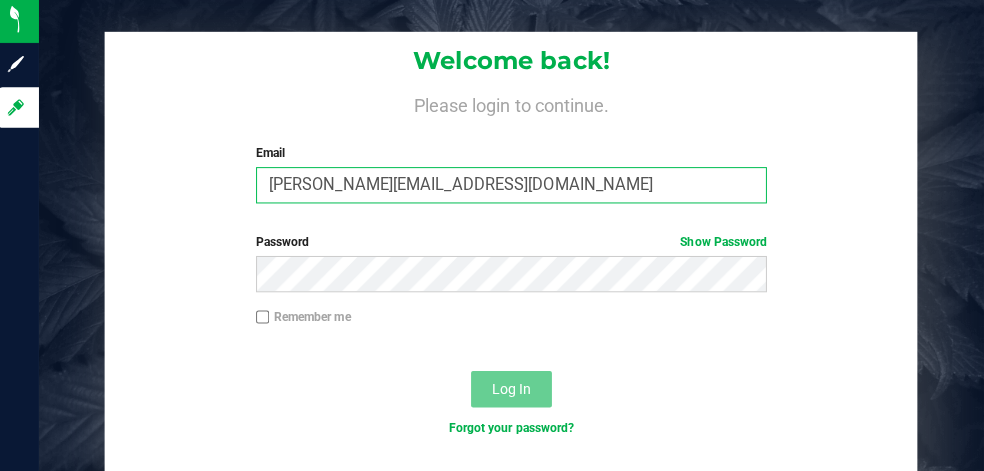 drag, startPoint x: 526, startPoint y: 181, endPoint x: 341, endPoint y: 196, distance: 185.60712 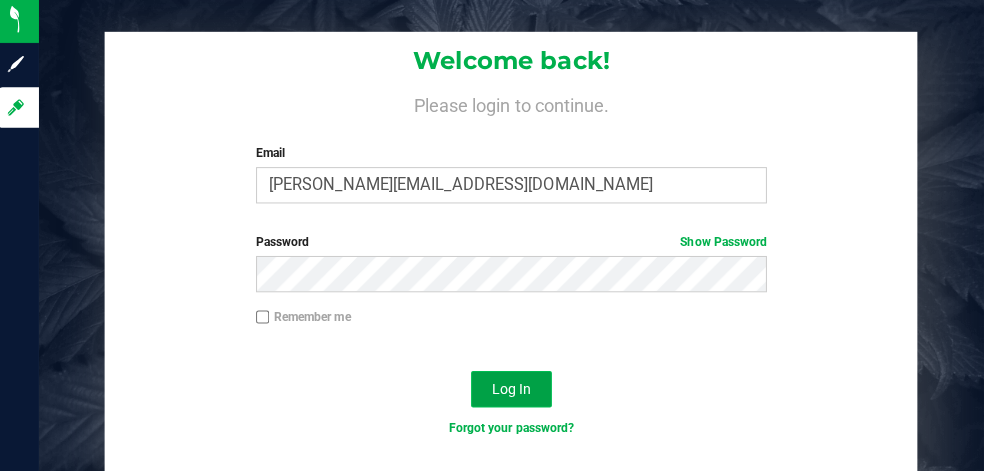 click on "Log In" at bounding box center [516, 390] 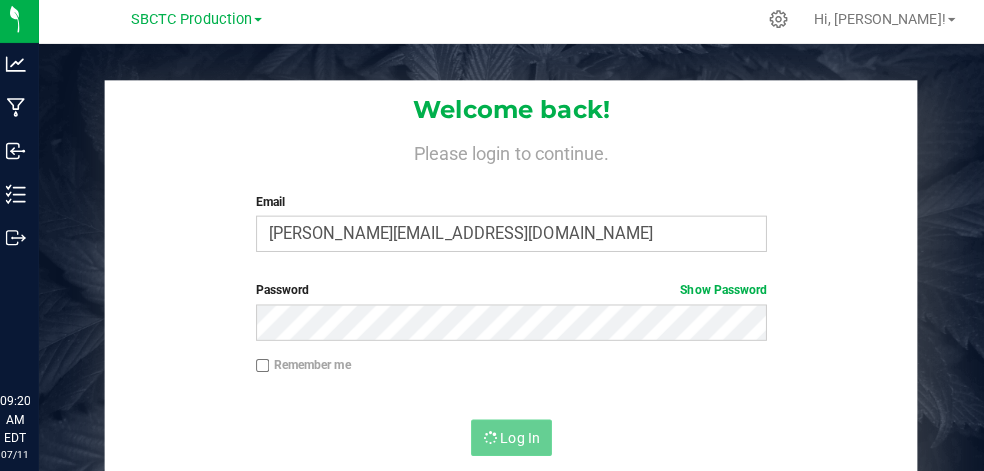 scroll, scrollTop: 0, scrollLeft: 0, axis: both 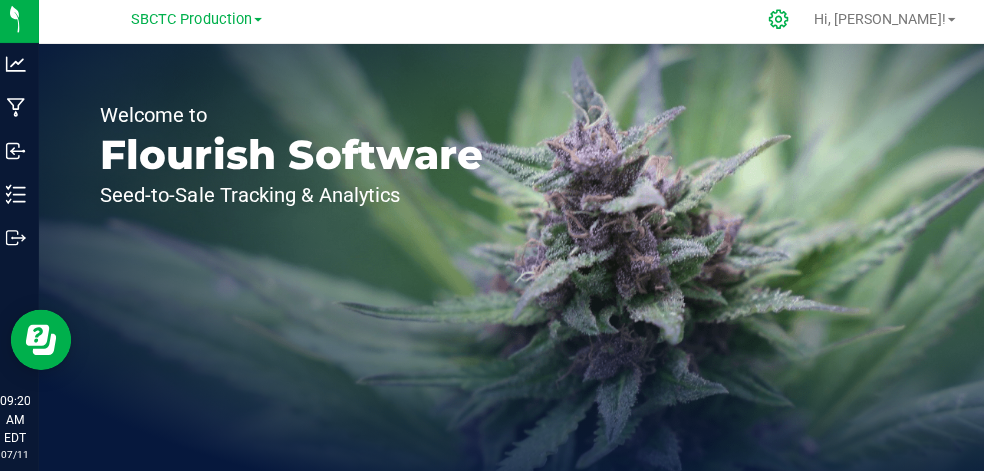 click 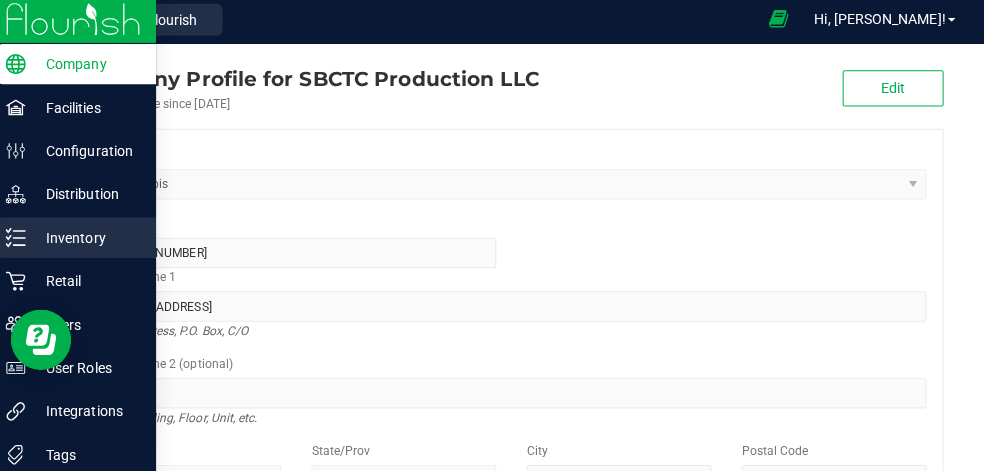 click on "Inventory" at bounding box center [95, 240] 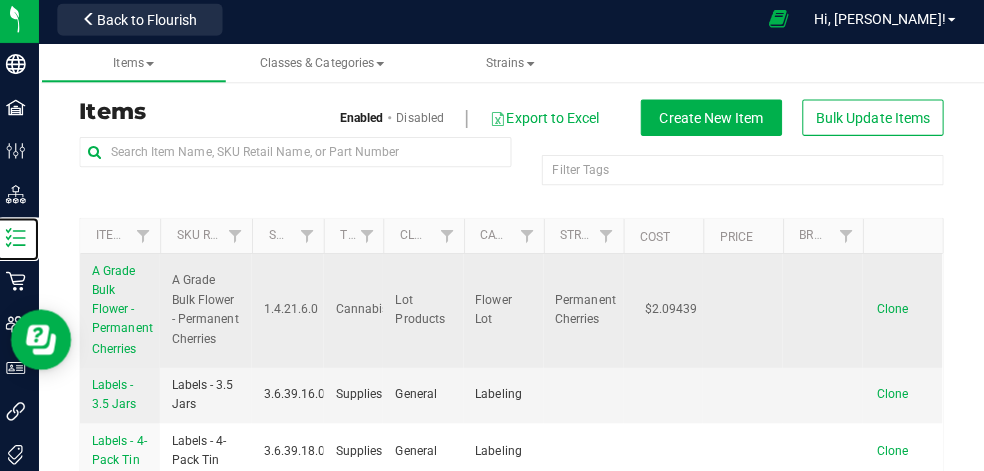 scroll, scrollTop: 1315, scrollLeft: 0, axis: vertical 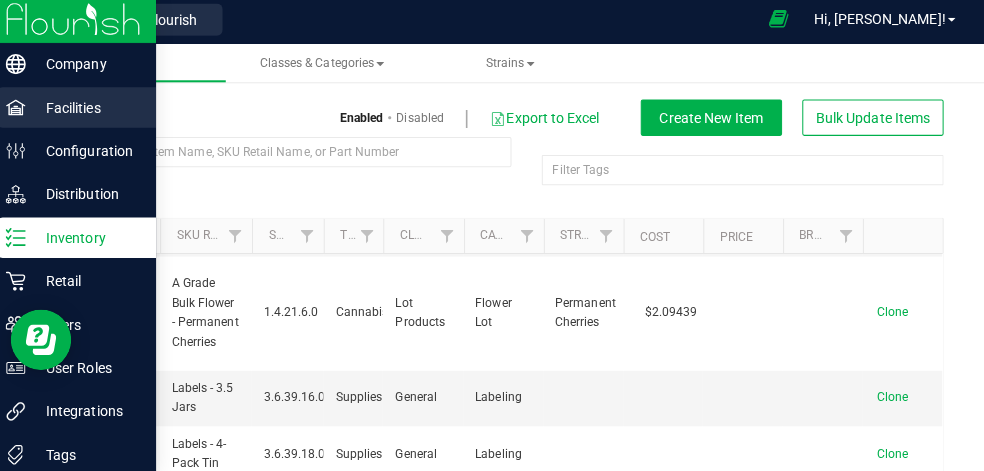 click on "Facilities" at bounding box center [95, 111] 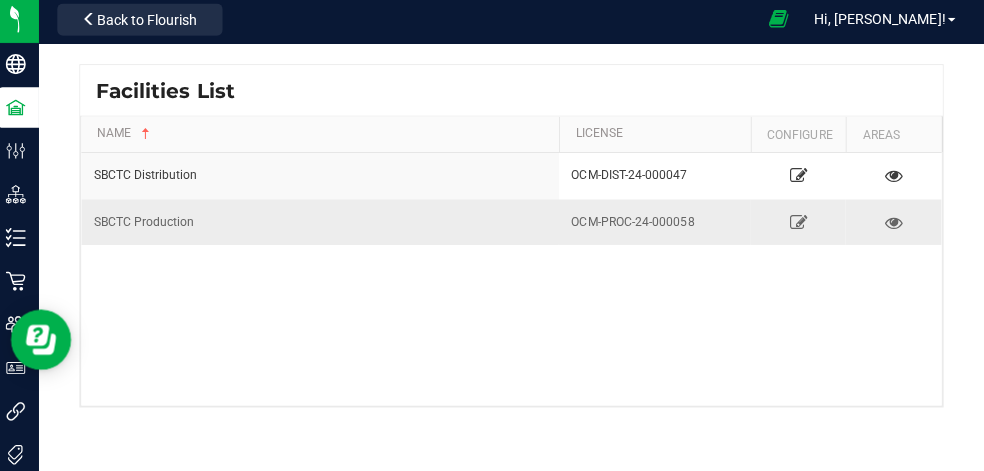click on "SBCTC Production" at bounding box center [326, 224] 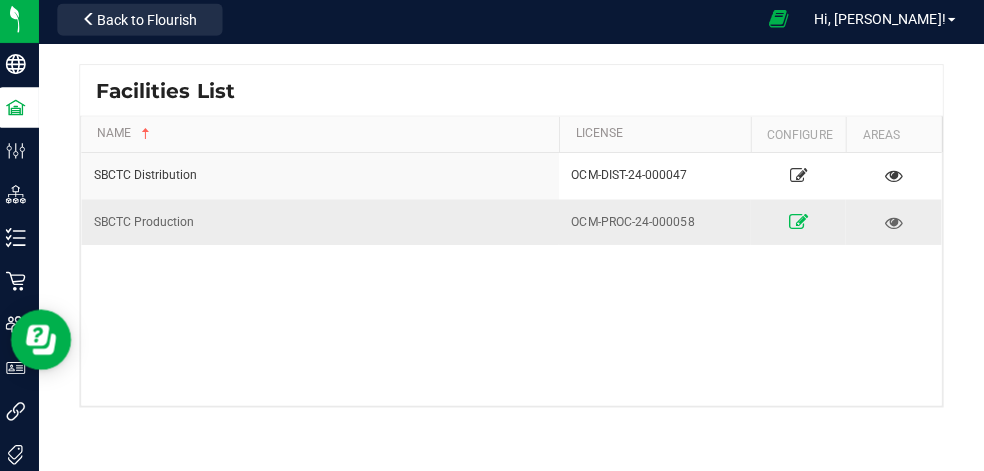 click at bounding box center [800, 224] 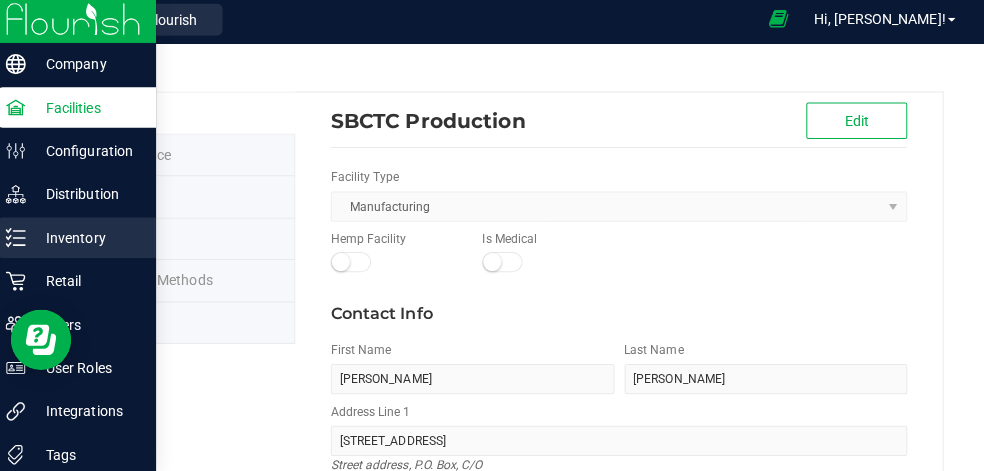click on "Inventory" at bounding box center [95, 240] 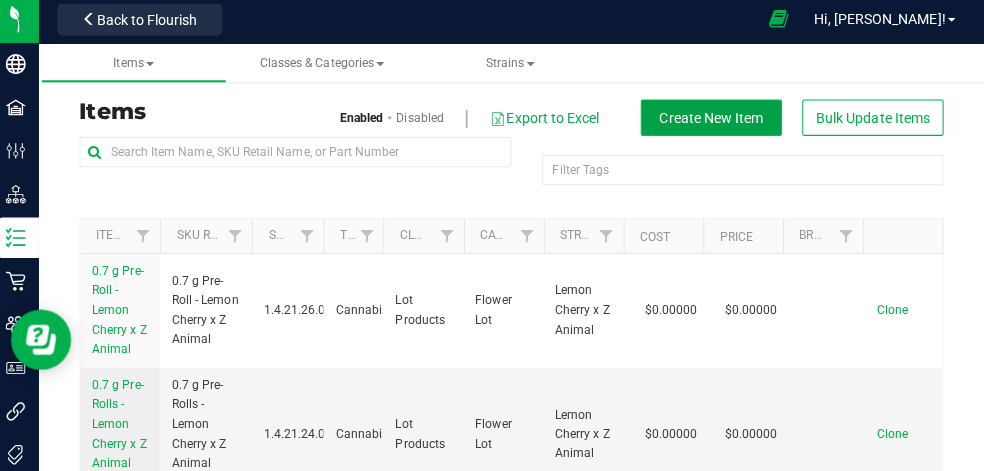 click on "Create New Item" at bounding box center [714, 121] 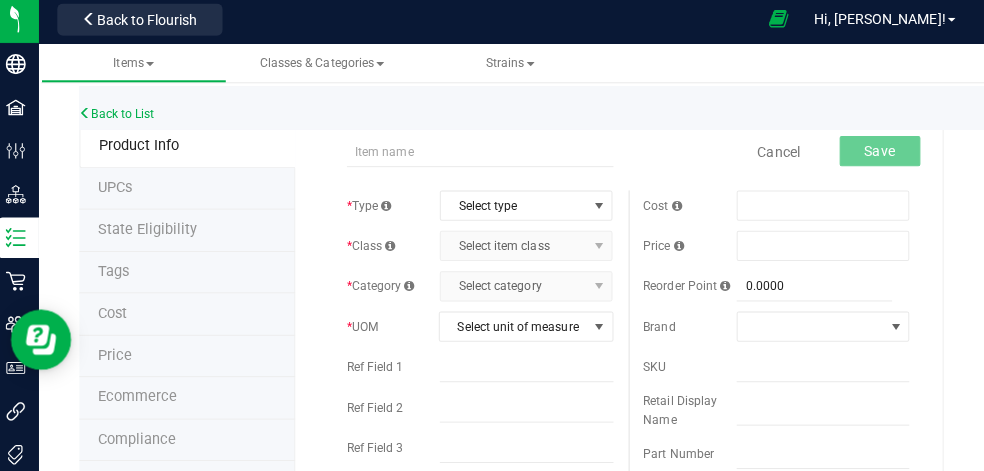 type on "G" 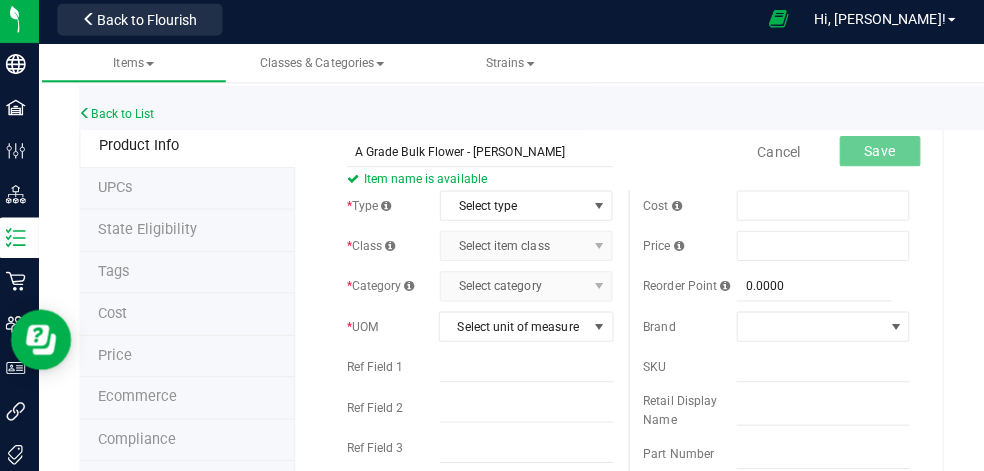 type on "A Grade Bulk Flower - [PERSON_NAME]" 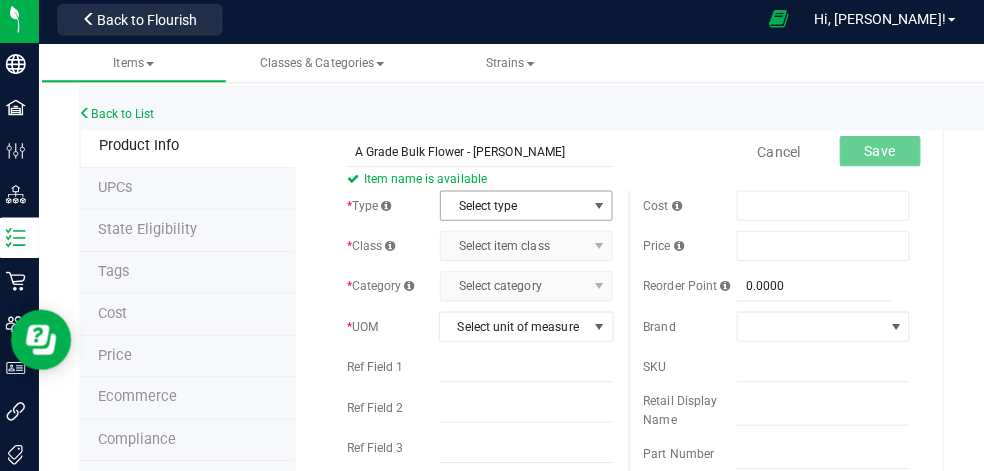 click at bounding box center [603, 208] 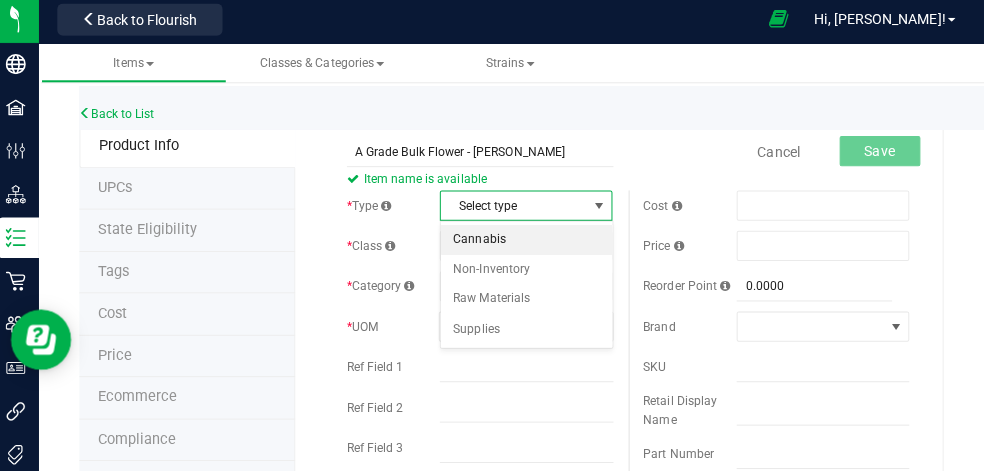 click on "Cannabis" at bounding box center [530, 242] 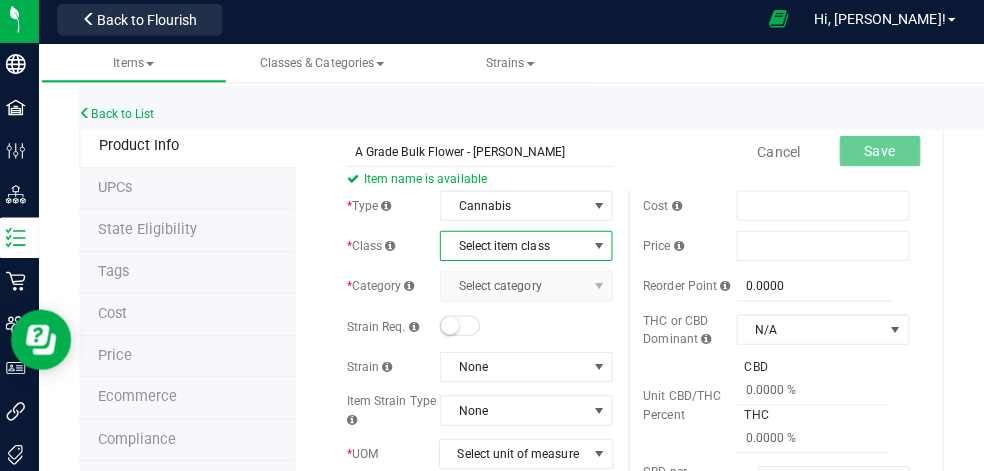 click at bounding box center (603, 248) 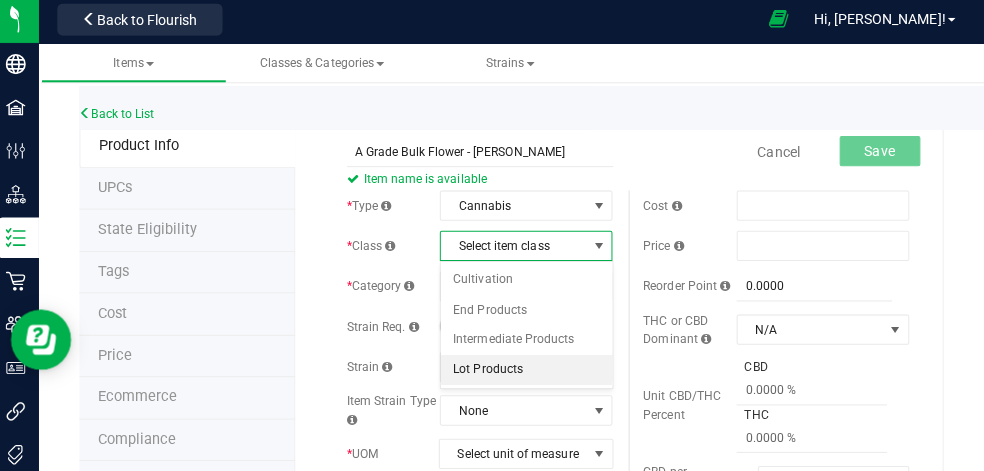 click on "Lot Products" at bounding box center [530, 371] 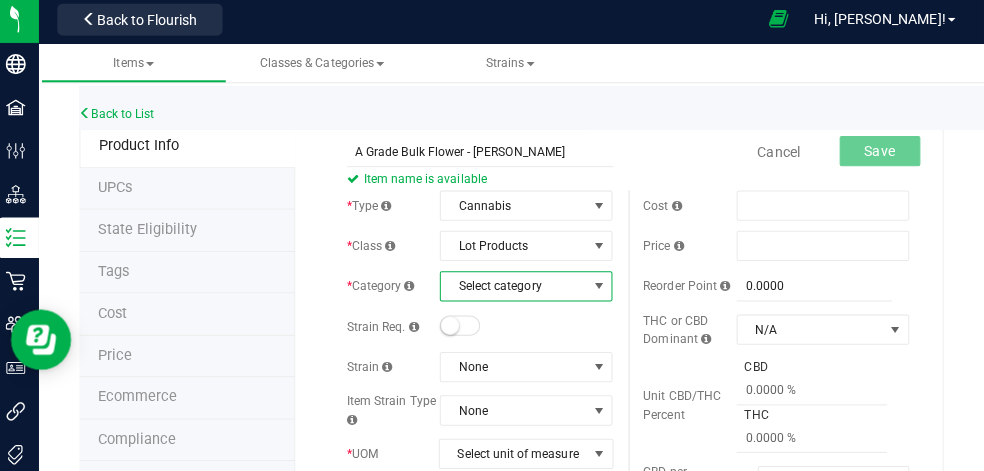 click at bounding box center [603, 288] 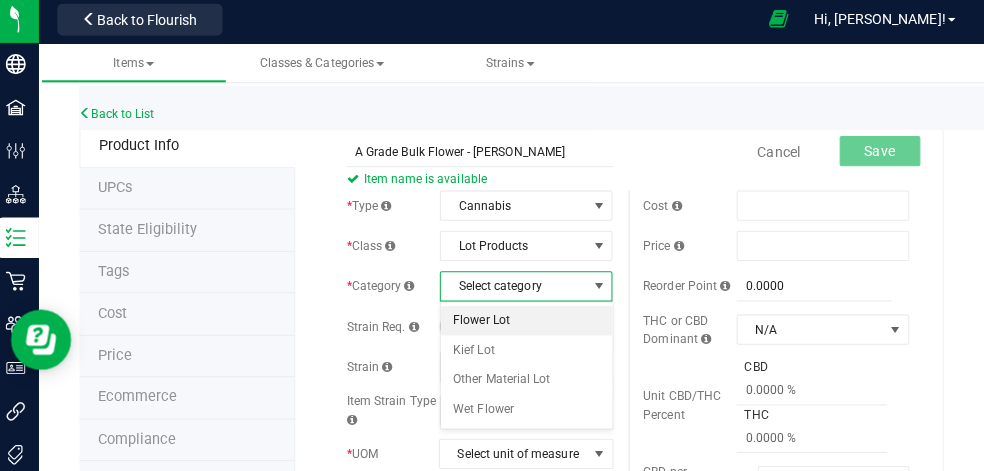 click on "Flower Lot" at bounding box center (530, 322) 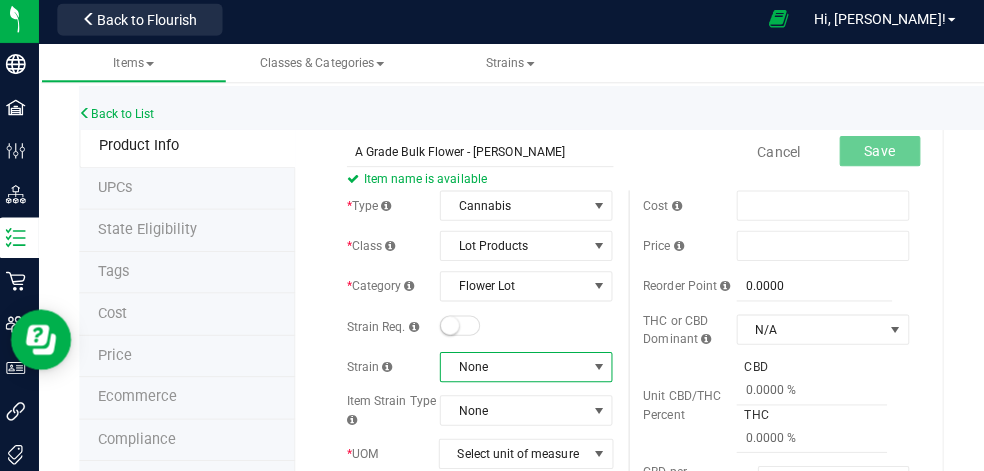 click at bounding box center [603, 368] 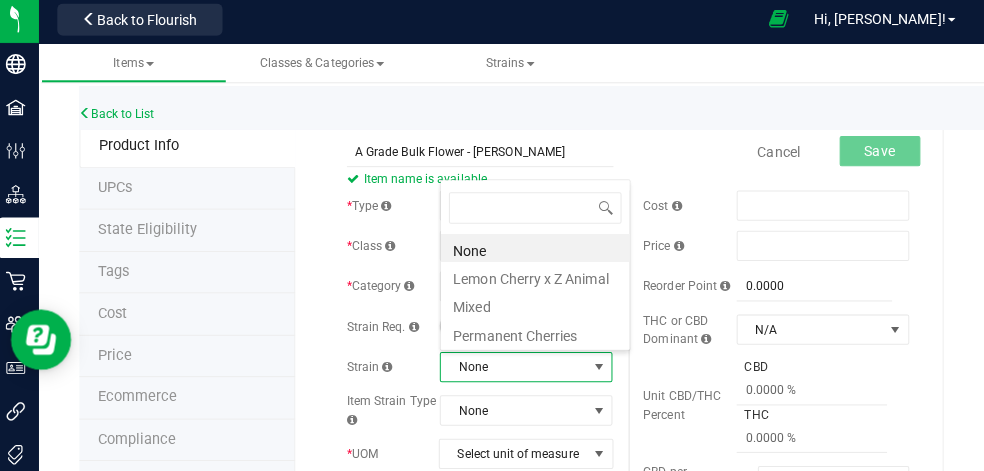 scroll, scrollTop: 99970, scrollLeft: 99829, axis: both 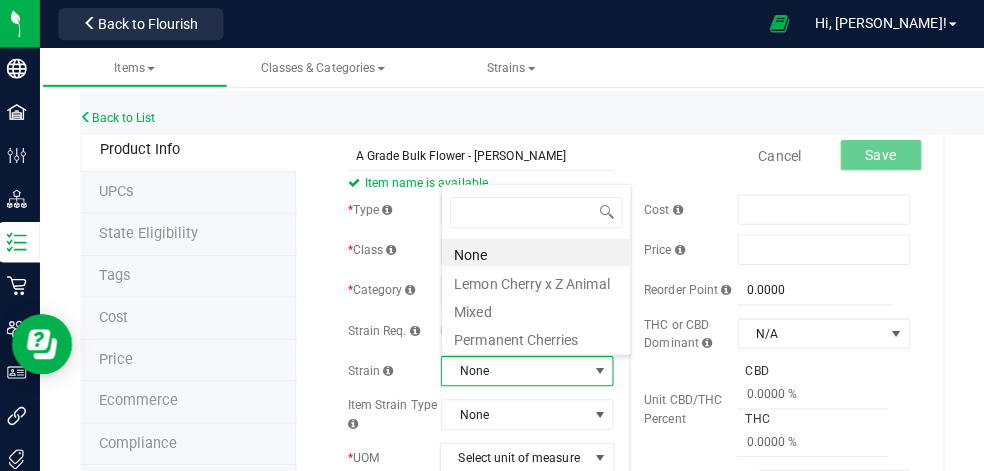 click on "*
Type
Cannabis Select type Cannabis Non-Inventory Raw Materials Supplies
*
Class
Lot Products Select item class Cultivation End Products Intermediate Products Lot Products
*
Category" at bounding box center (485, 482) 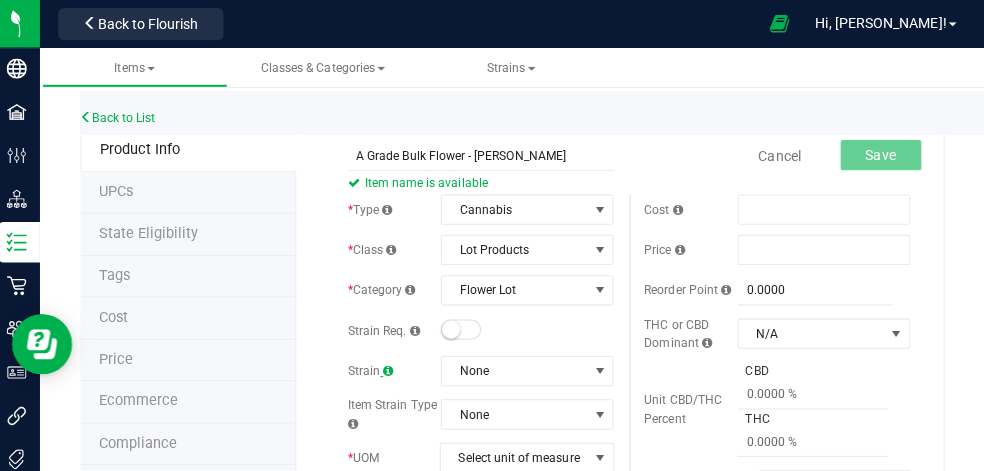 click at bounding box center (393, 368) 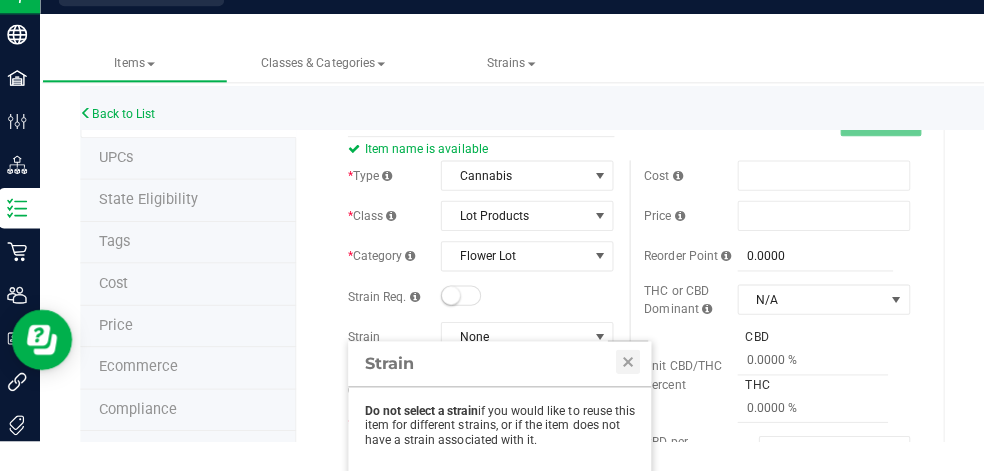 scroll, scrollTop: 46, scrollLeft: 0, axis: vertical 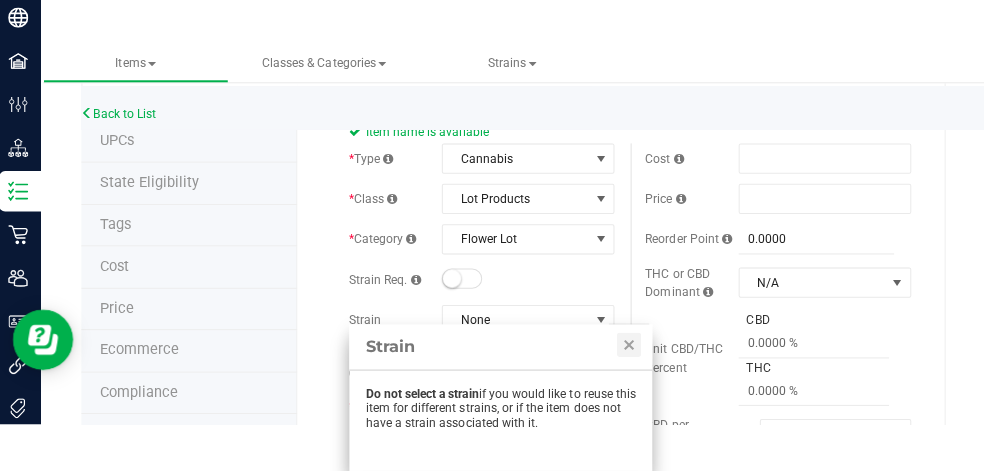 click on "A Grade Bulk Flower - [PERSON_NAME]
Item name is available
Cancel
Save
*
Type
Cannabis Select type Cannabis Non-Inventory Raw Materials Supplies
*
Class" at bounding box center [623, 924] 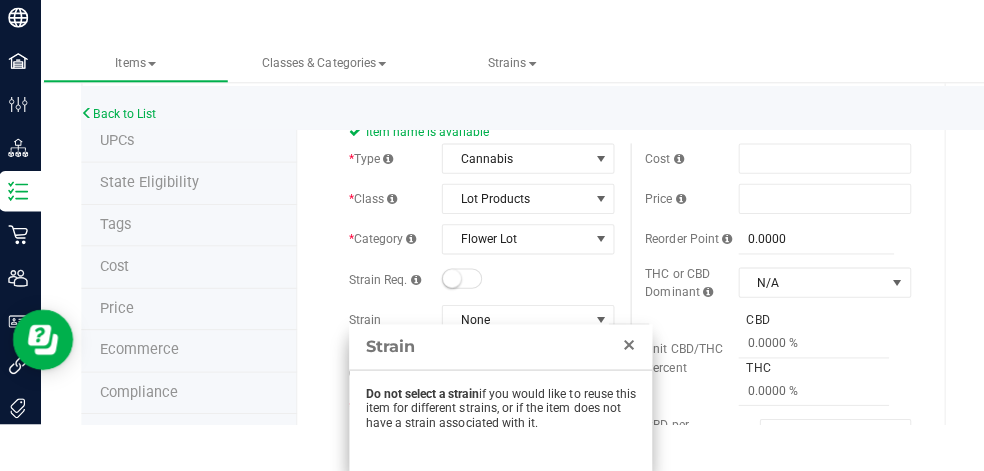 click at bounding box center [630, 346] 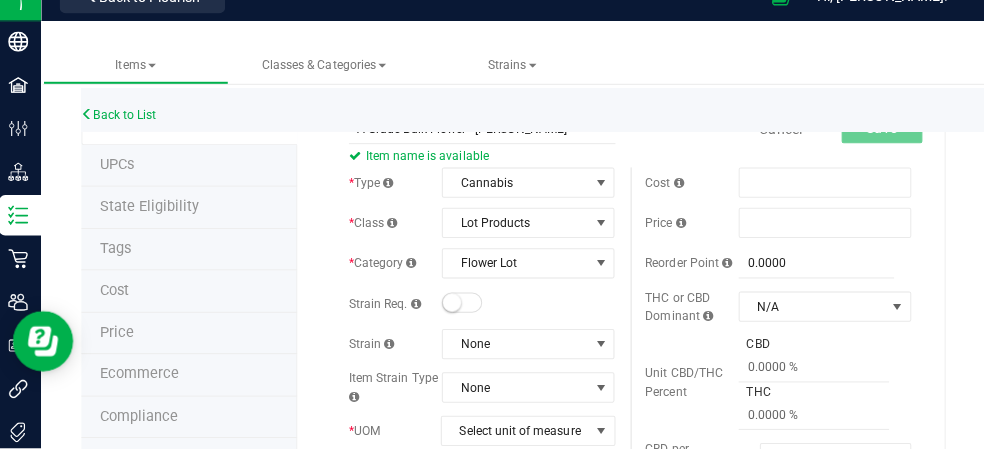 scroll, scrollTop: 0, scrollLeft: 0, axis: both 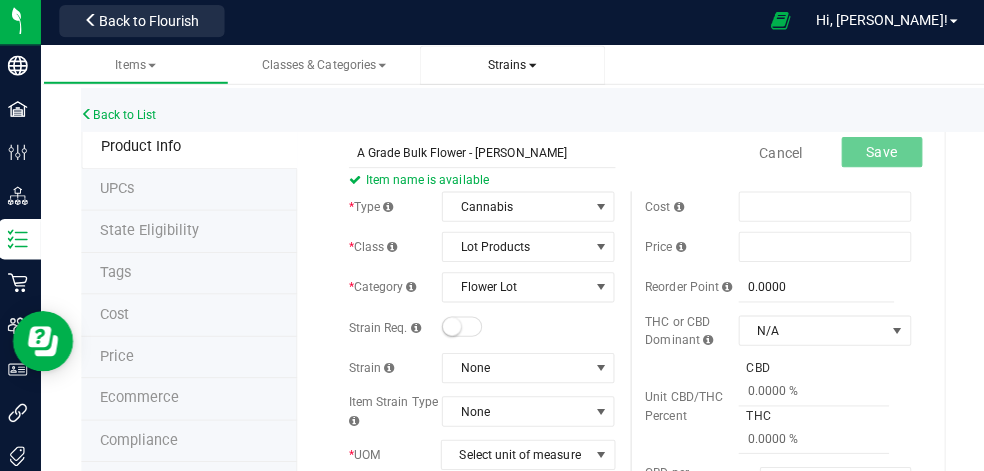 click at bounding box center (535, 68) 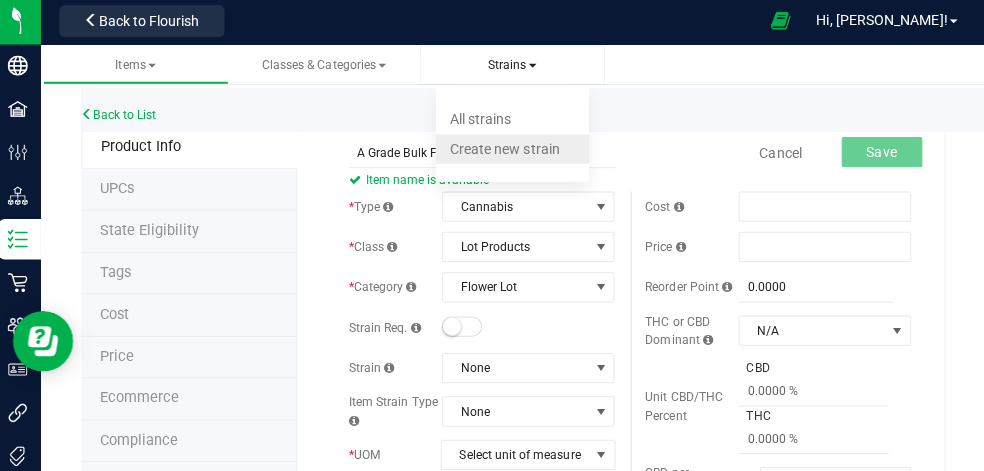 click on "Create new strain" at bounding box center (507, 150) 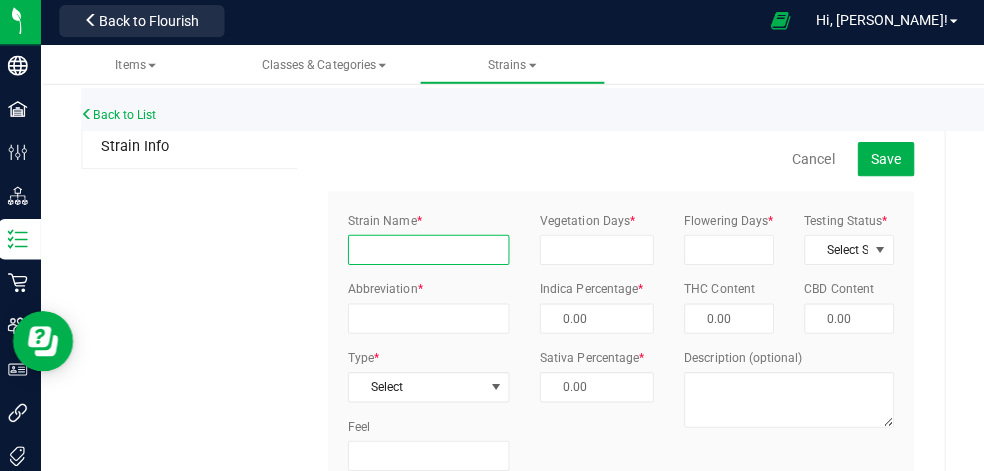 click on "Strain Name
*" at bounding box center (432, 251) 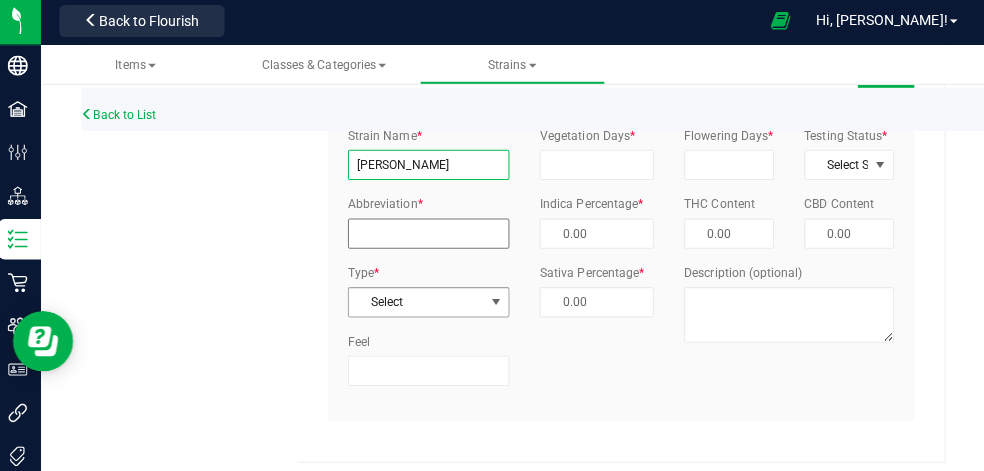 scroll, scrollTop: 91, scrollLeft: 0, axis: vertical 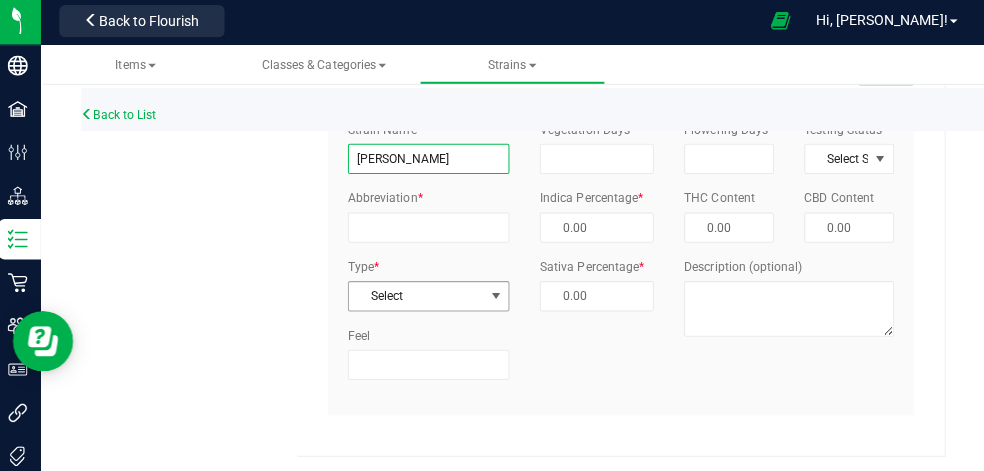 type on "[PERSON_NAME]" 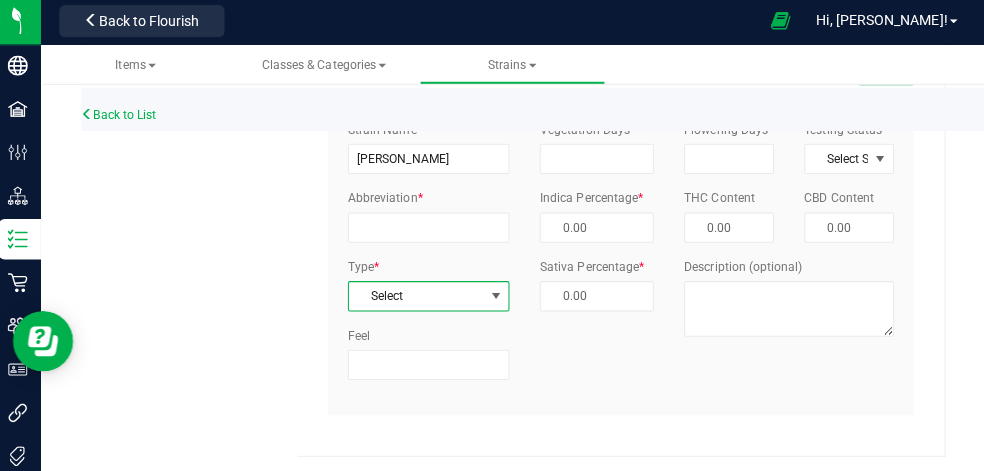 click at bounding box center (499, 296) 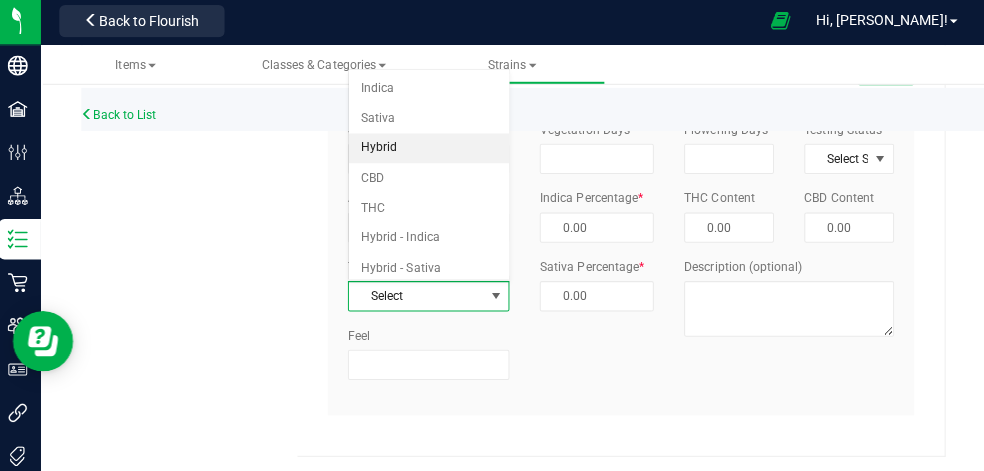 click on "Hybrid" at bounding box center [432, 150] 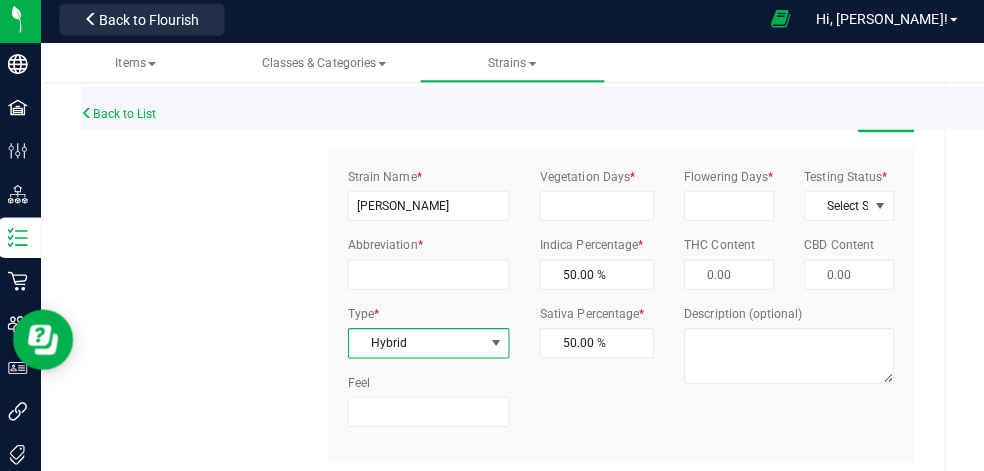 scroll, scrollTop: 0, scrollLeft: 0, axis: both 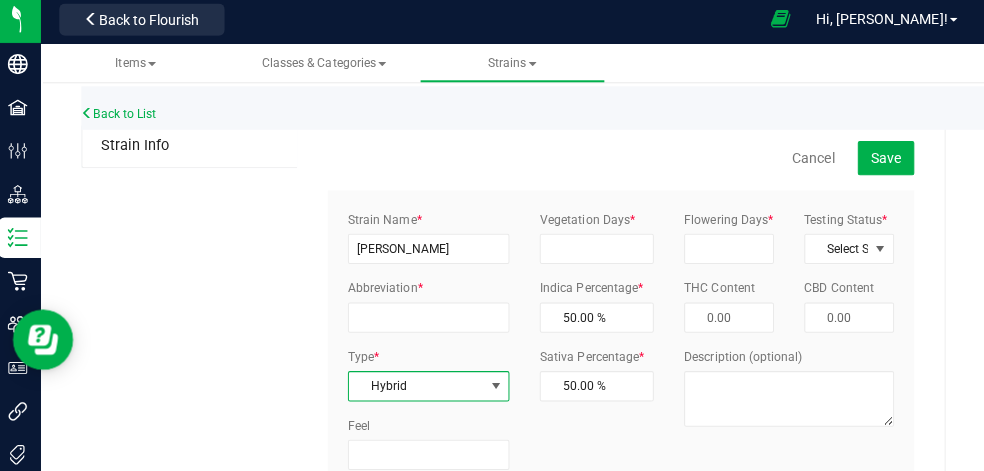click on "Strain Info" at bounding box center (141, 148) 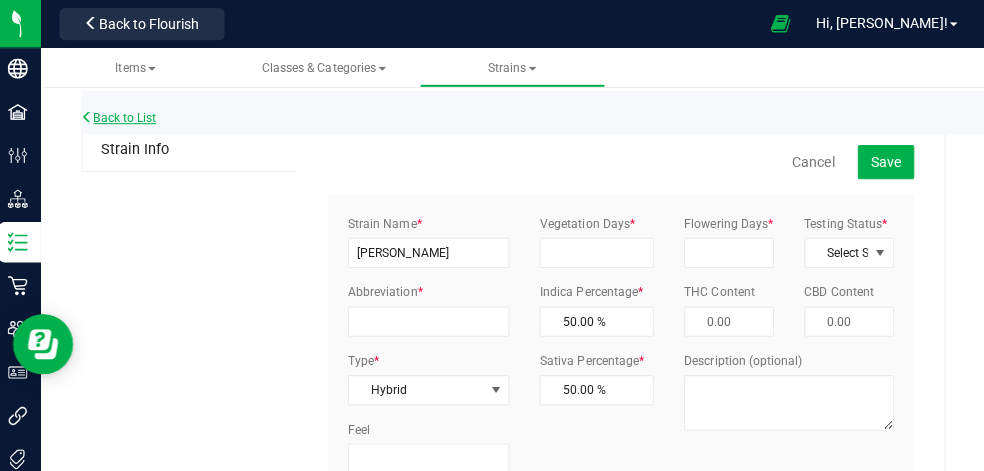 click on "Back to List" at bounding box center (125, 117) 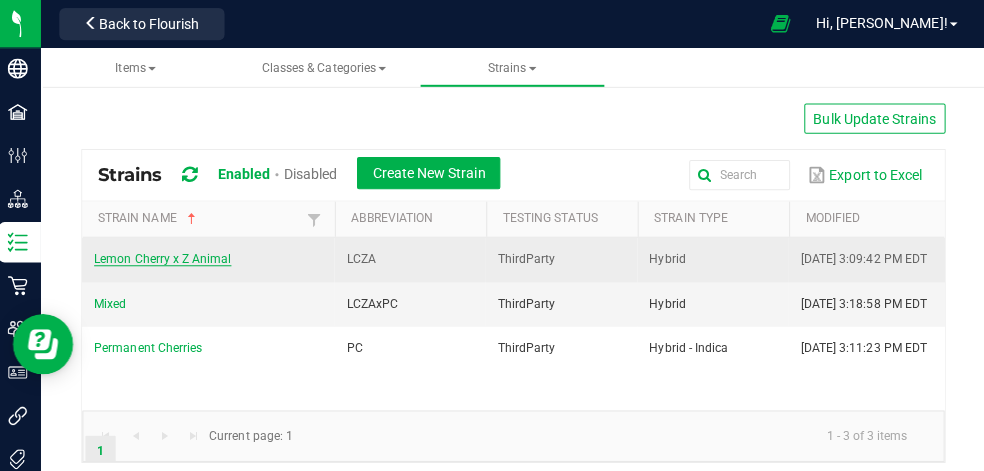 click on "Lemon Cherry x Z Animal" at bounding box center [169, 257] 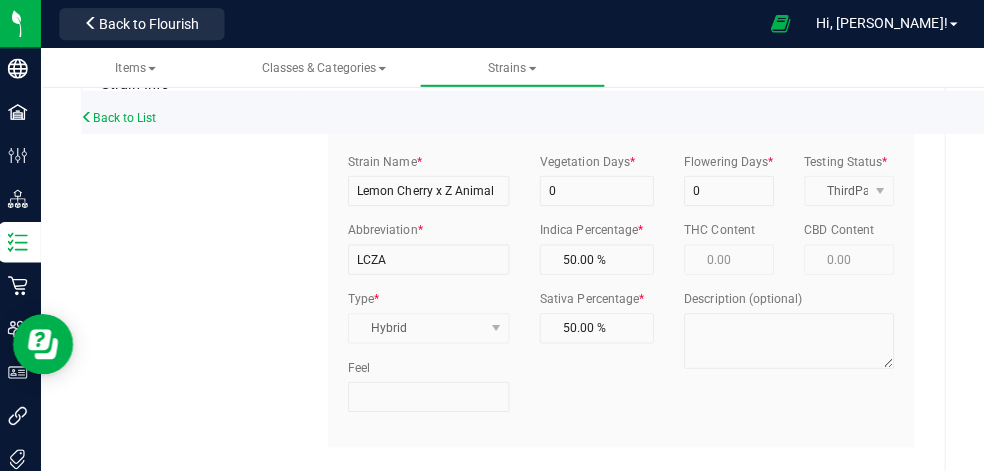scroll, scrollTop: 0, scrollLeft: 0, axis: both 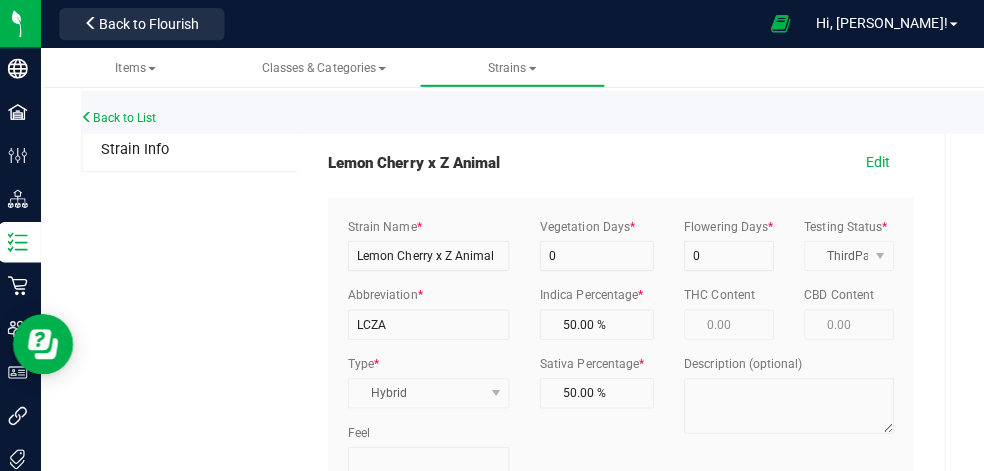click on "Back to List" at bounding box center (580, 111) 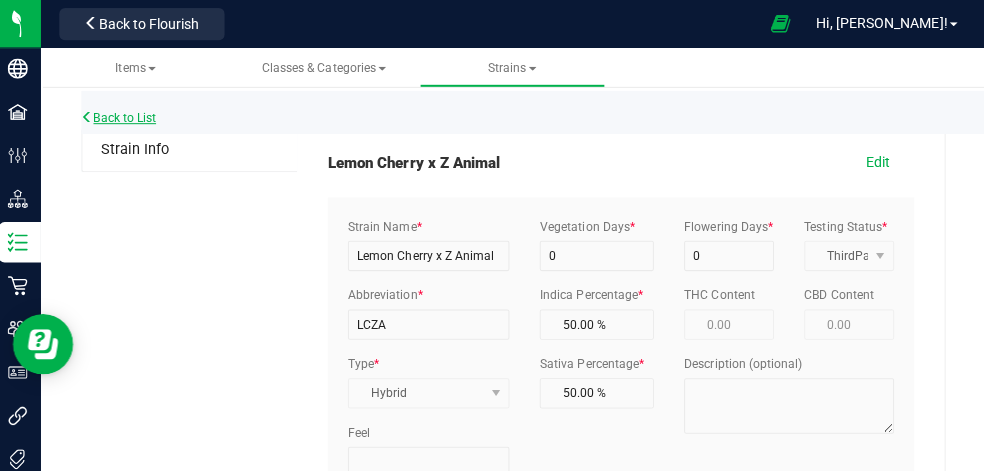 click on "Back to List" at bounding box center (125, 117) 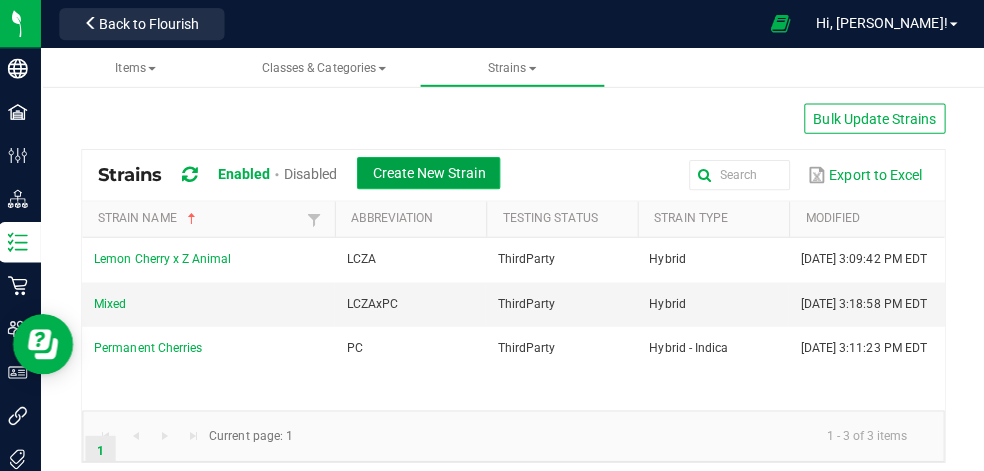 click on "Create New Strain" at bounding box center (432, 172) 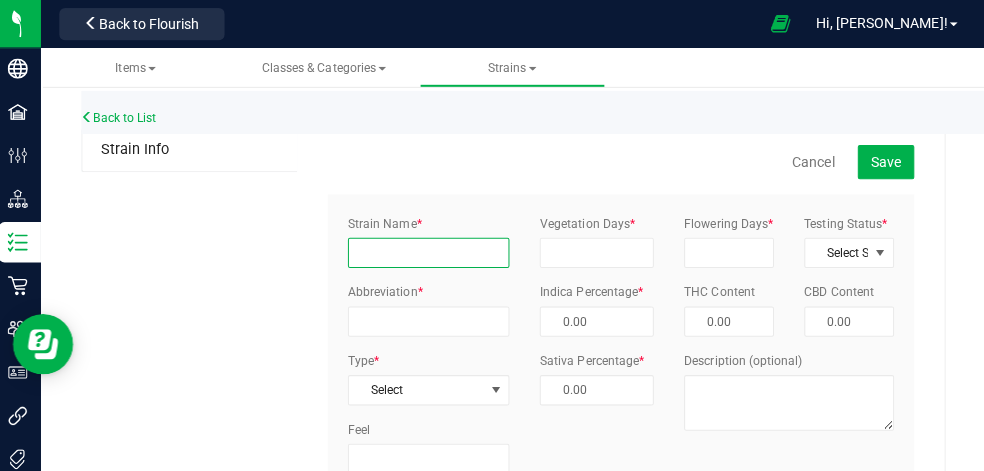 click on "Strain Name
*" at bounding box center [432, 251] 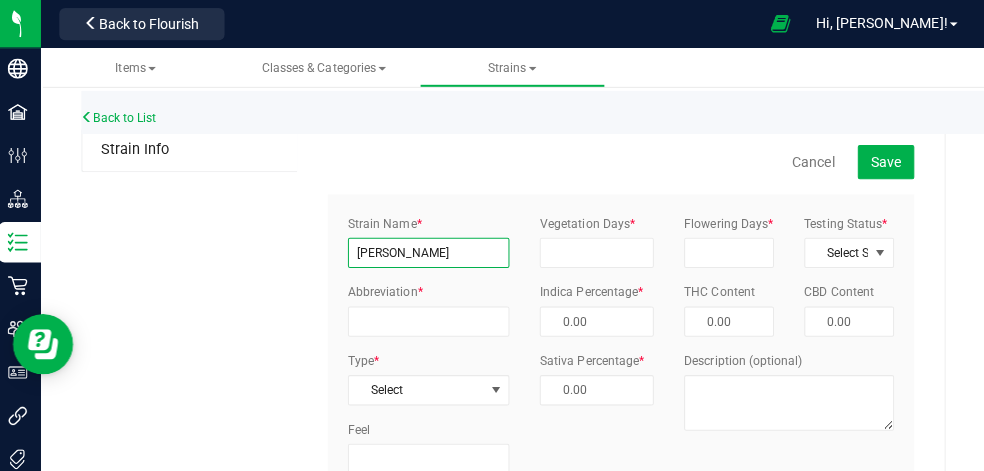 type on "[PERSON_NAME]" 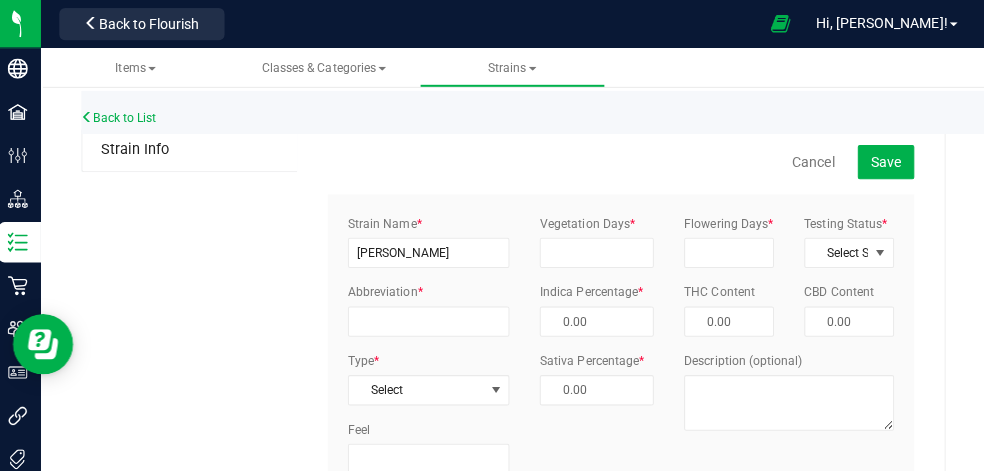 click on "Vegetation Days
*" at bounding box center (589, 222) 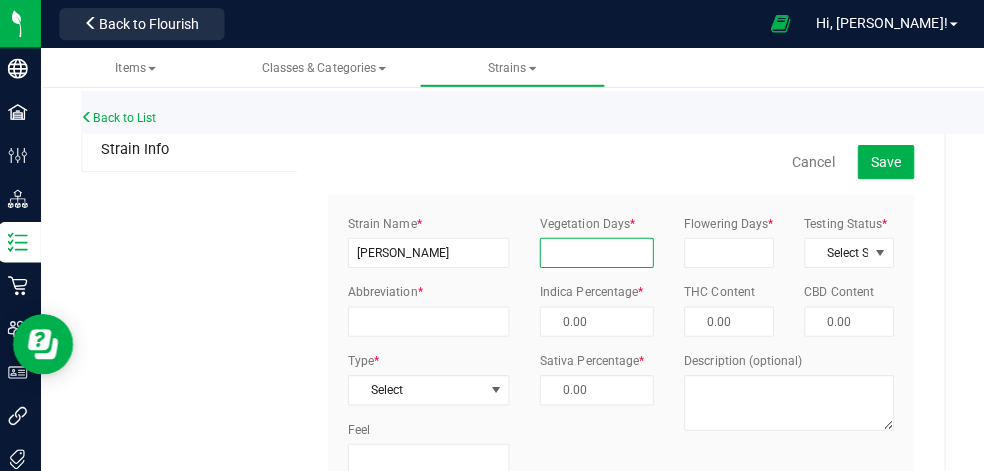 click on "Vegetation Days
*" at bounding box center (598, 251) 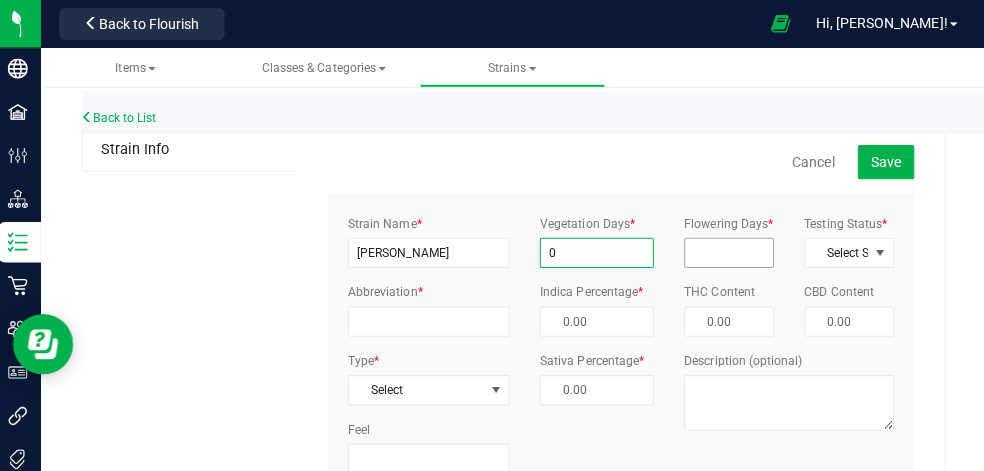 type on "0" 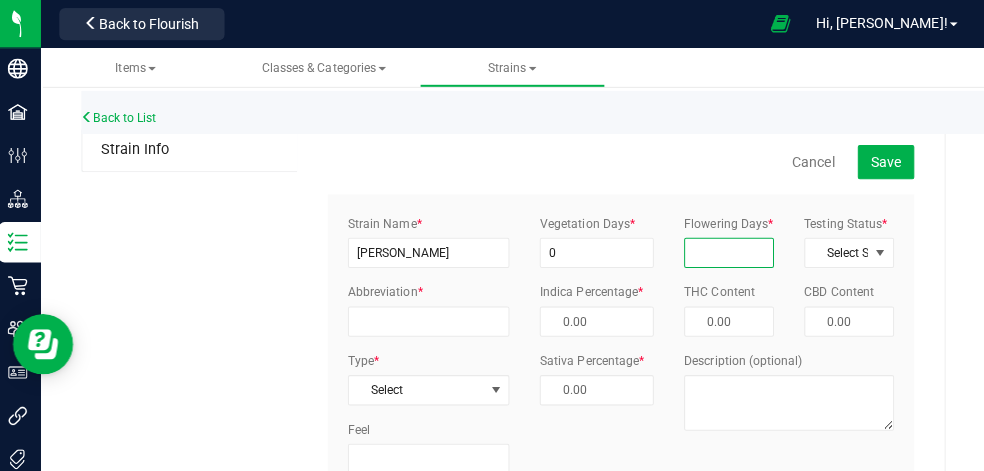 click on "Flowering Days
*" at bounding box center [729, 251] 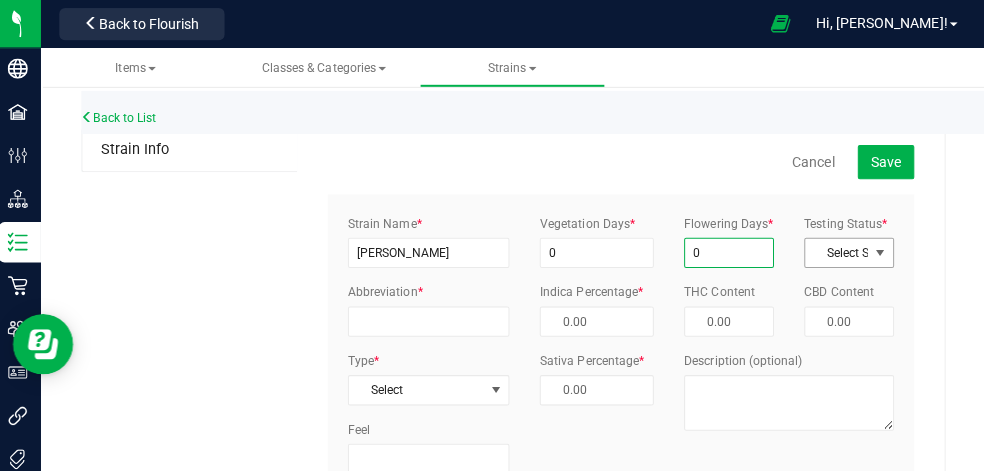 type on "0" 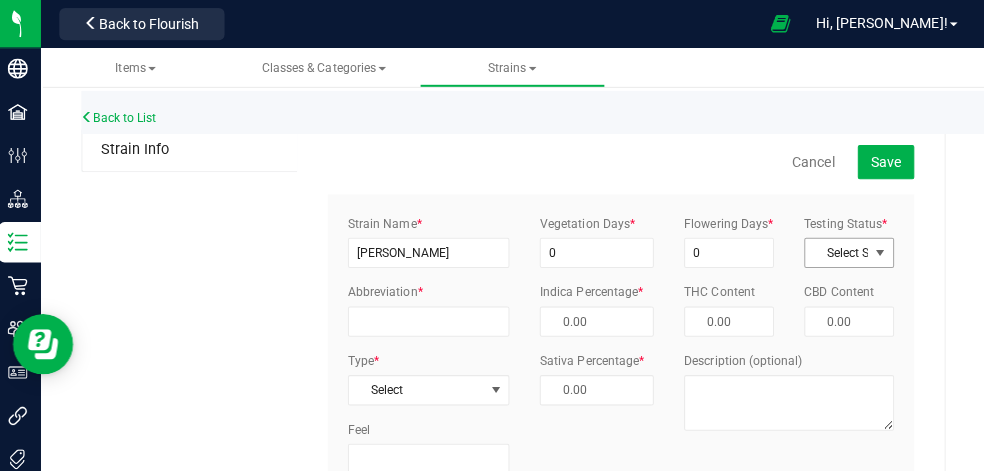 click at bounding box center [879, 251] 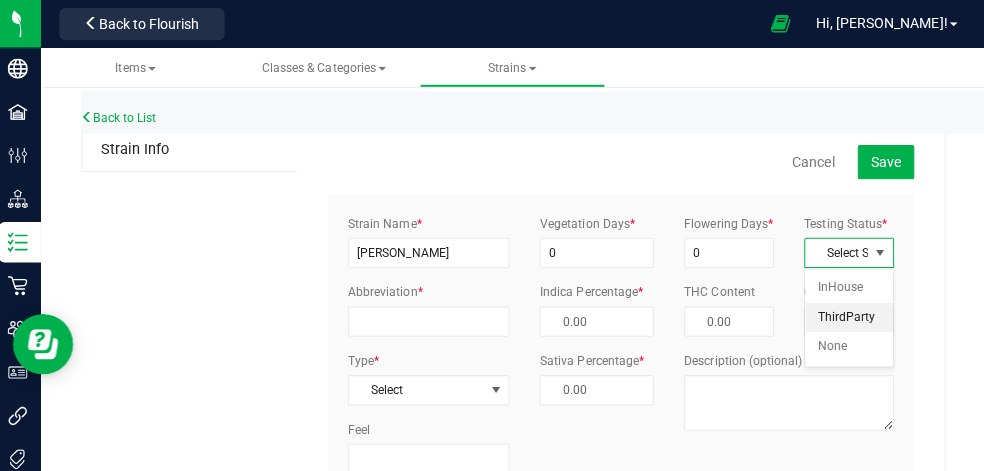 click on "ThirdParty" at bounding box center (848, 315) 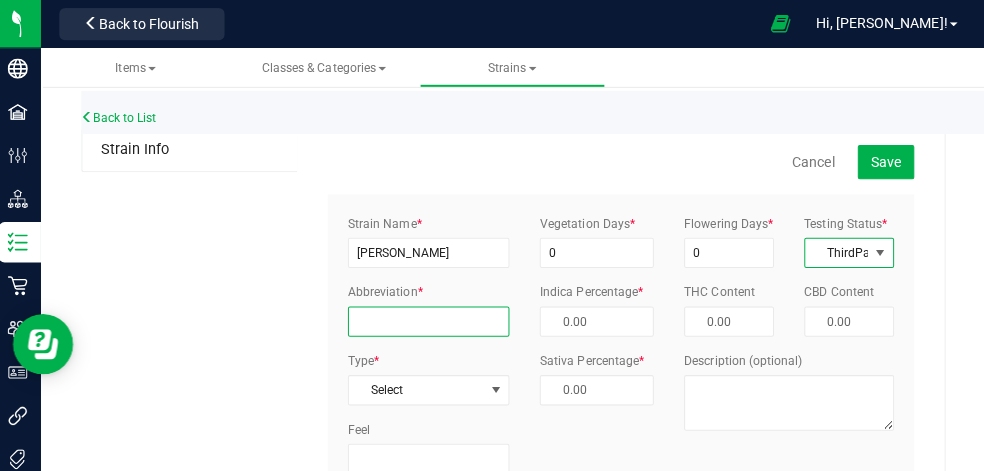 click on "Abbreviation
*" at bounding box center [432, 319] 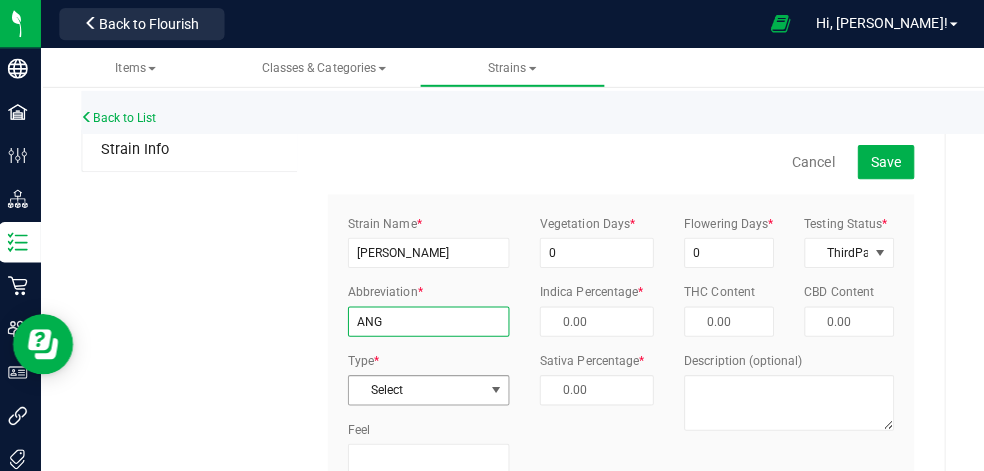 type on "ANG" 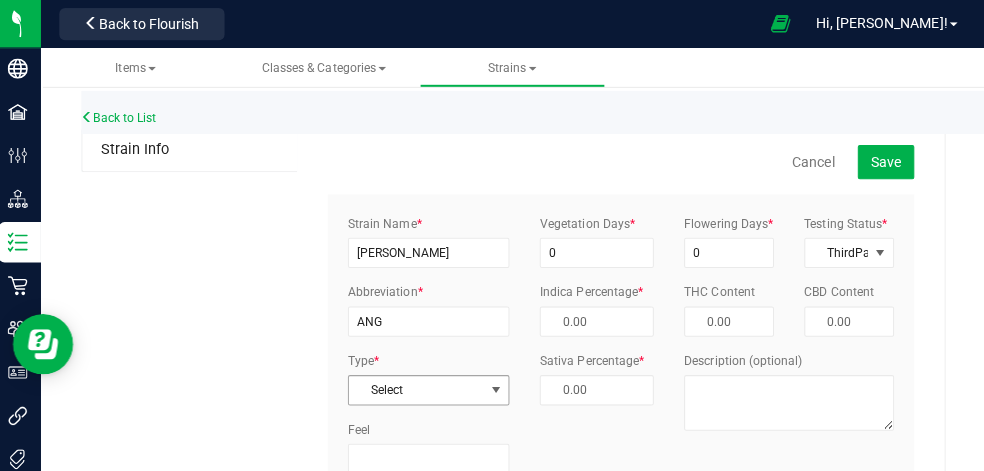 click at bounding box center [499, 387] 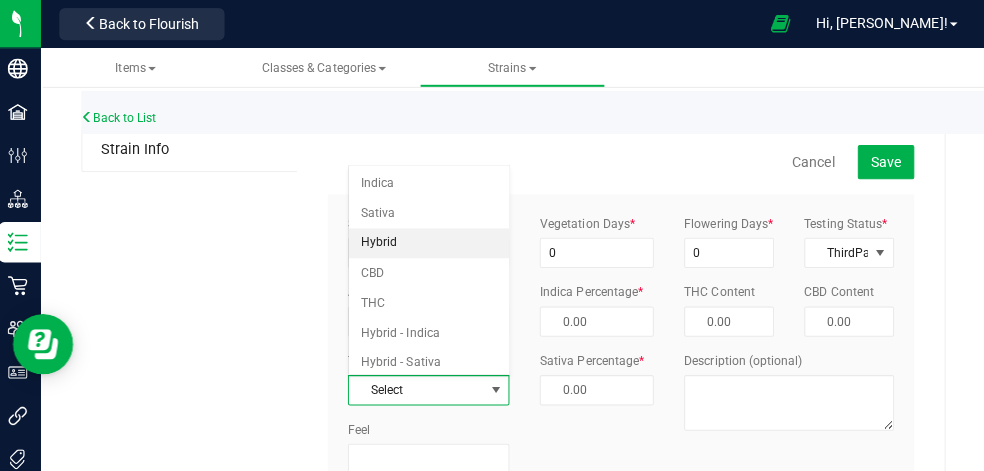 click on "Hybrid" at bounding box center (432, 241) 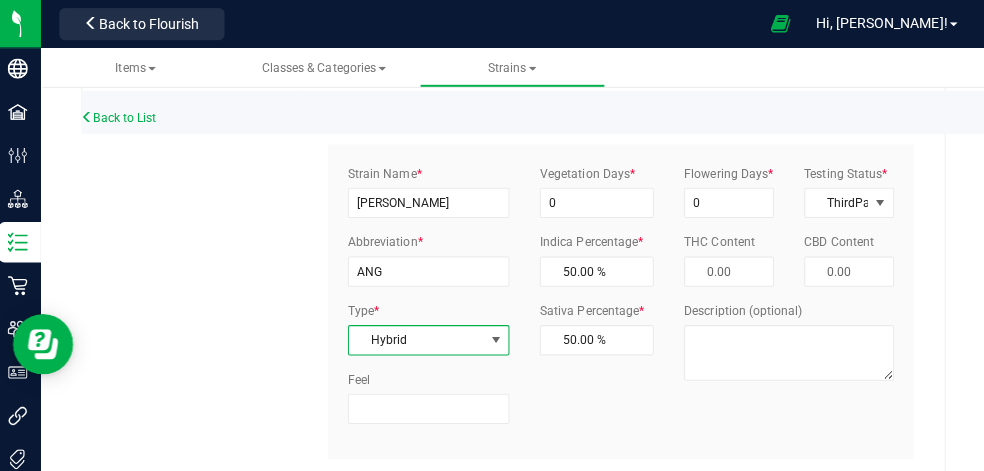 scroll, scrollTop: 0, scrollLeft: 0, axis: both 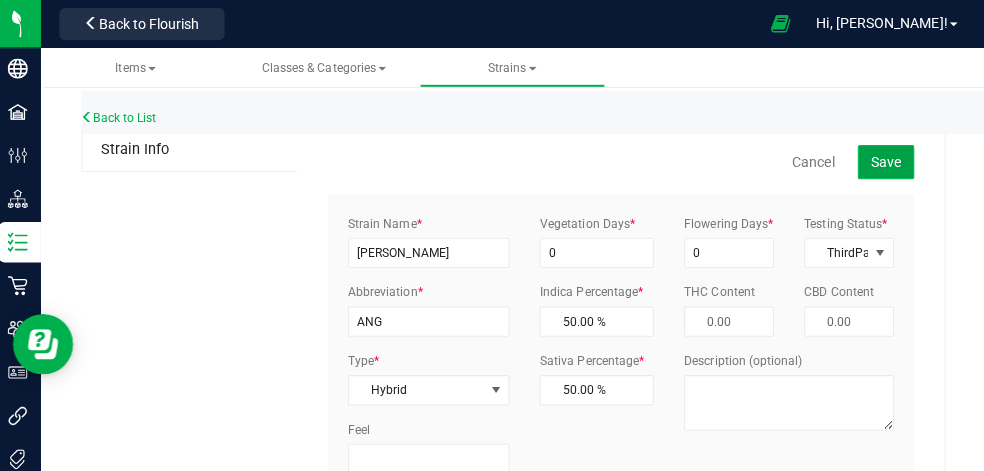 click on "Save" at bounding box center (885, 161) 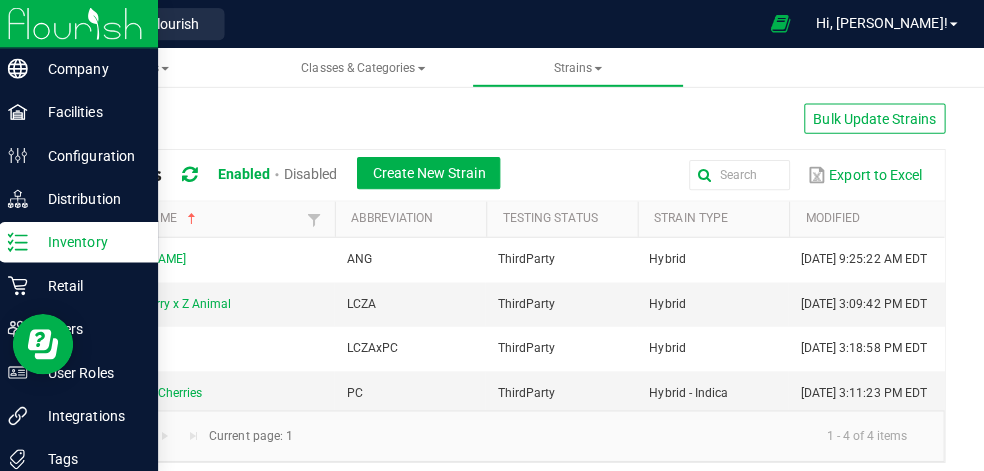 click 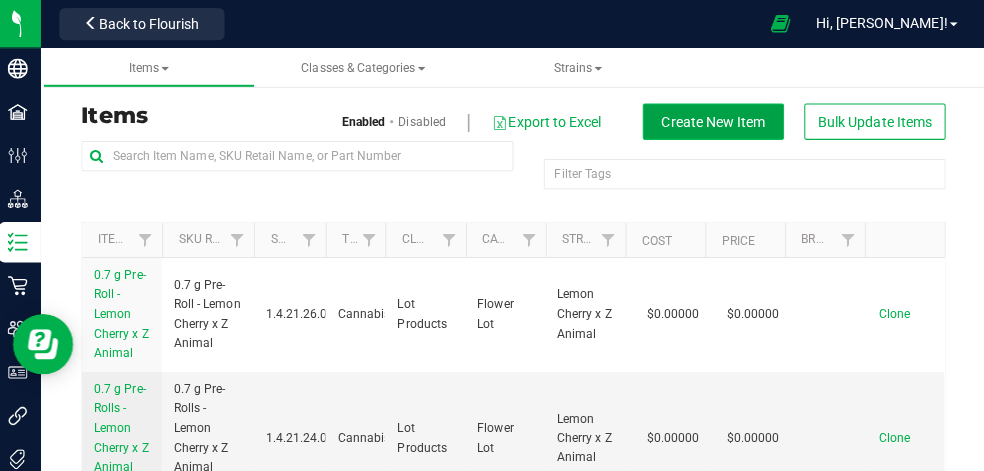 click on "Create New Item" at bounding box center (714, 121) 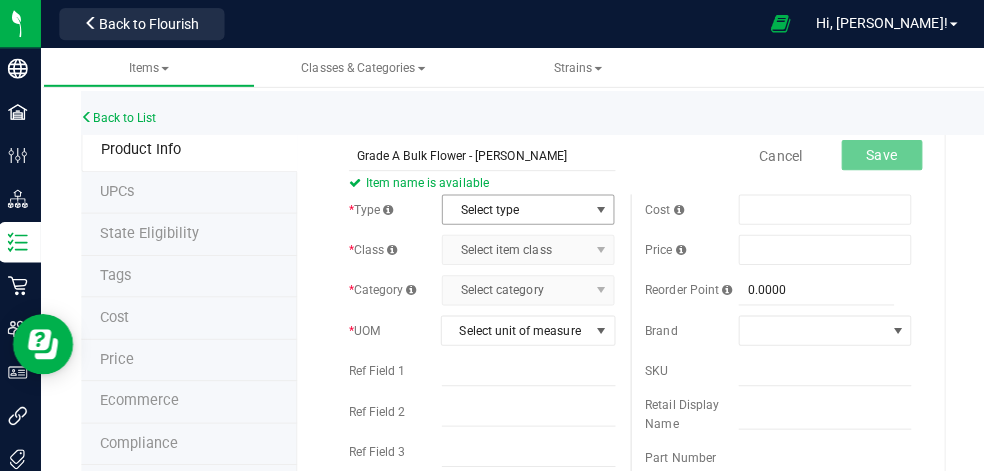 type on "Grade A Bulk Flower - [PERSON_NAME]" 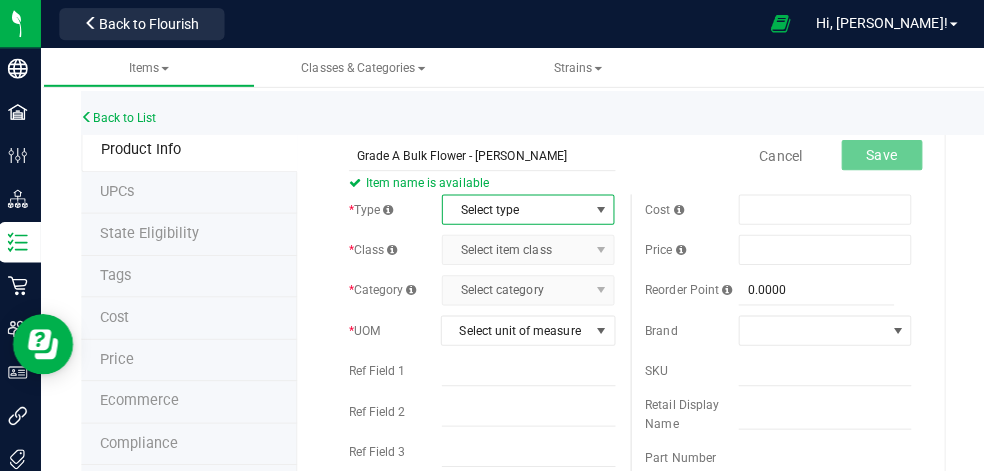 click at bounding box center (603, 208) 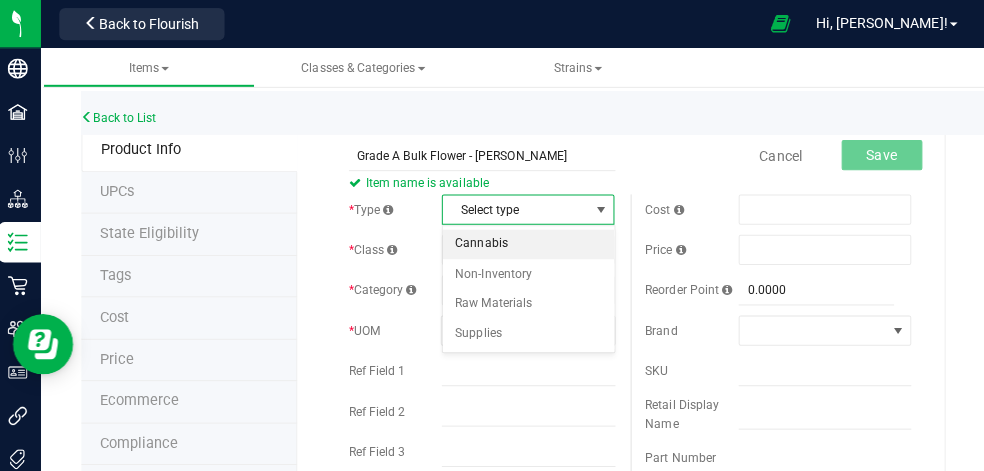click on "Cannabis" at bounding box center (530, 242) 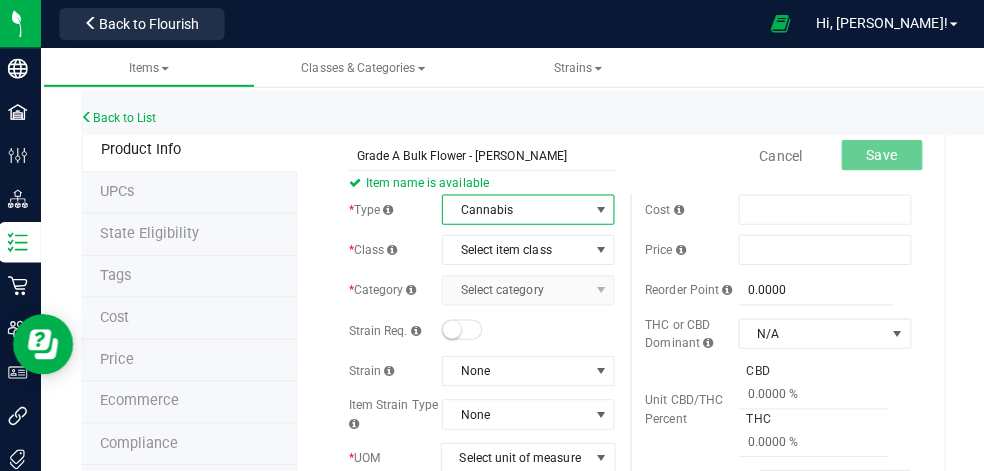 click on "Select category Select category" at bounding box center [530, 288] 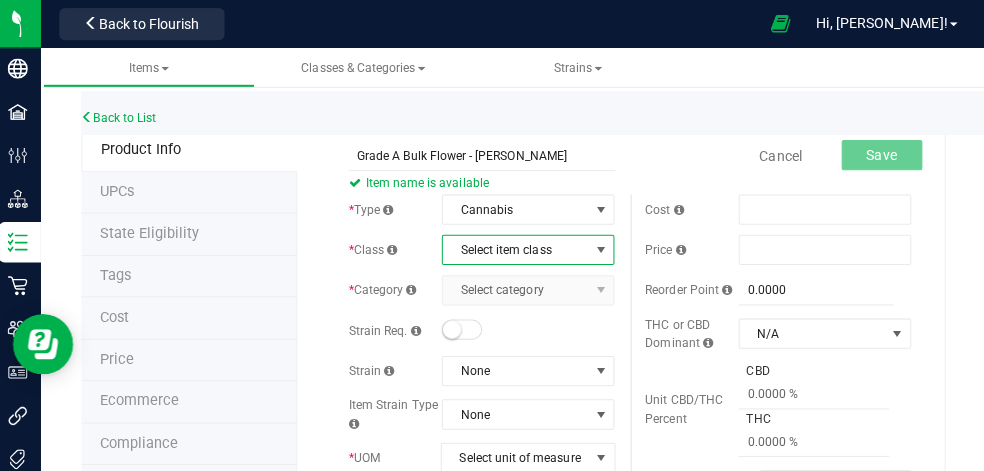click at bounding box center [603, 248] 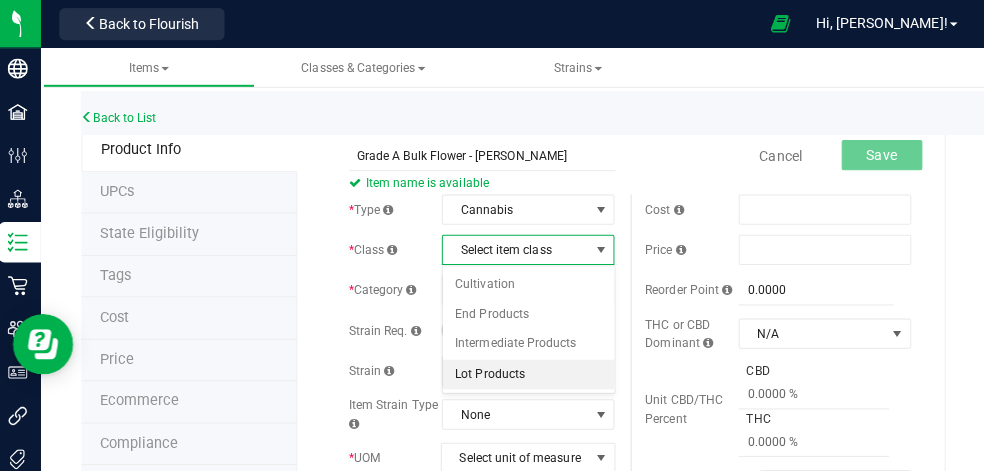 click on "Lot Products" at bounding box center (530, 371) 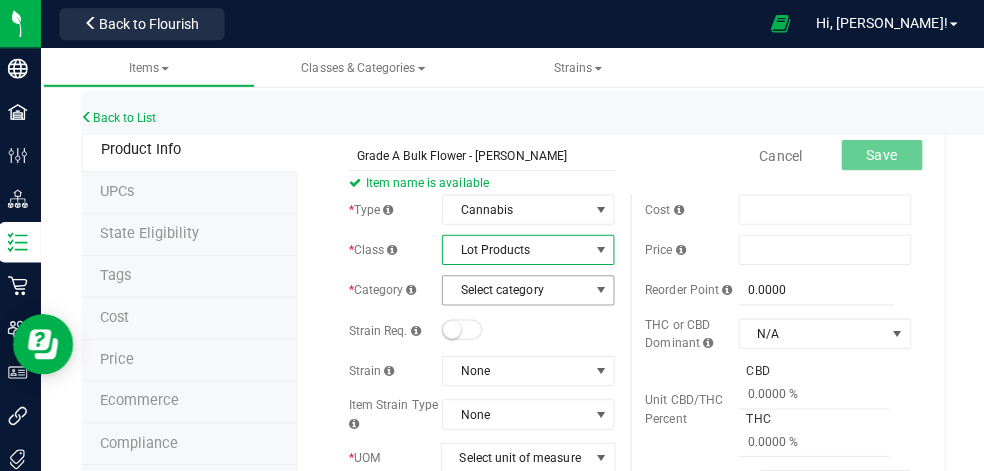 click on "Select category" at bounding box center [518, 288] 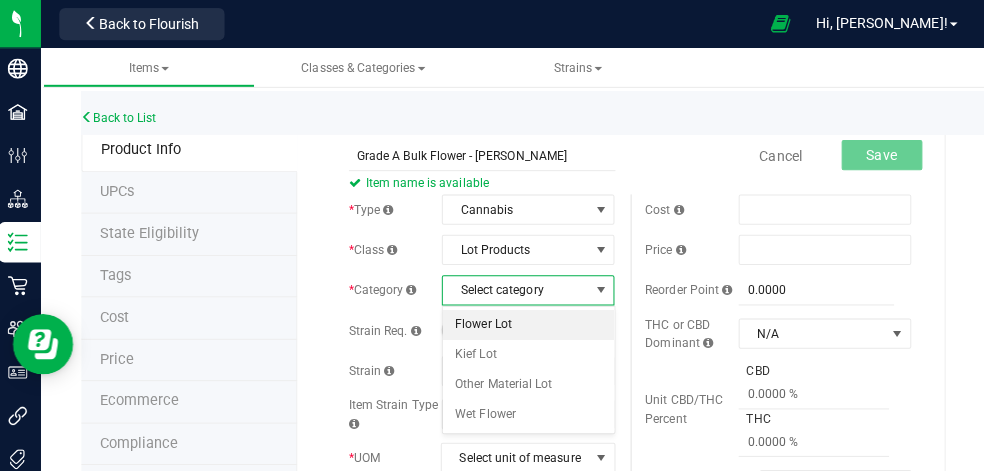 click on "Flower Lot" at bounding box center [530, 322] 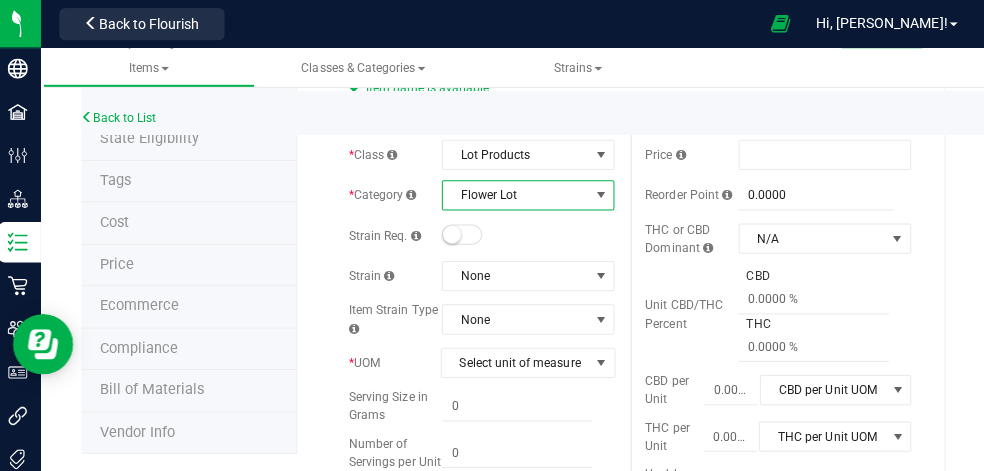 scroll, scrollTop: 101, scrollLeft: 0, axis: vertical 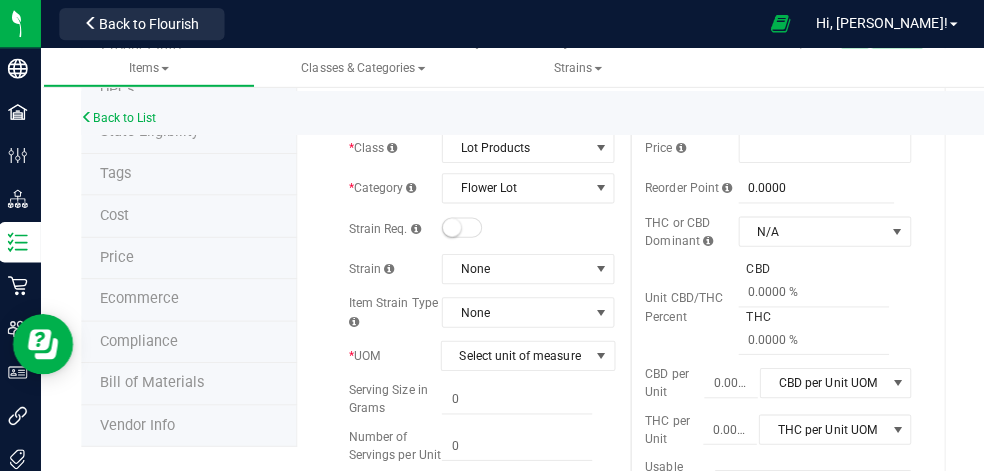 click on "*
Type
Cannabis Select type Cannabis Non-Inventory Raw Materials Supplies
*
Class
Lot Products Select item class Cultivation End Products Intermediate Products Lot Products
*
Category" at bounding box center [485, 381] 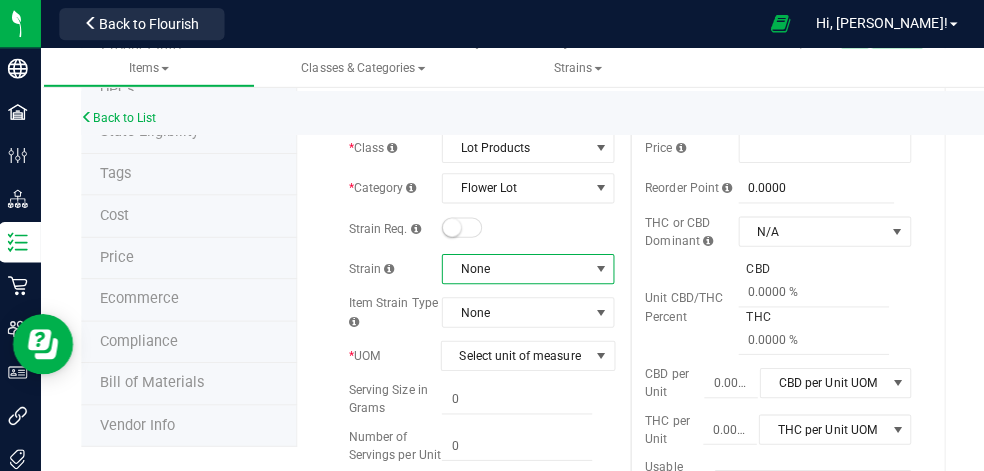click at bounding box center (603, 267) 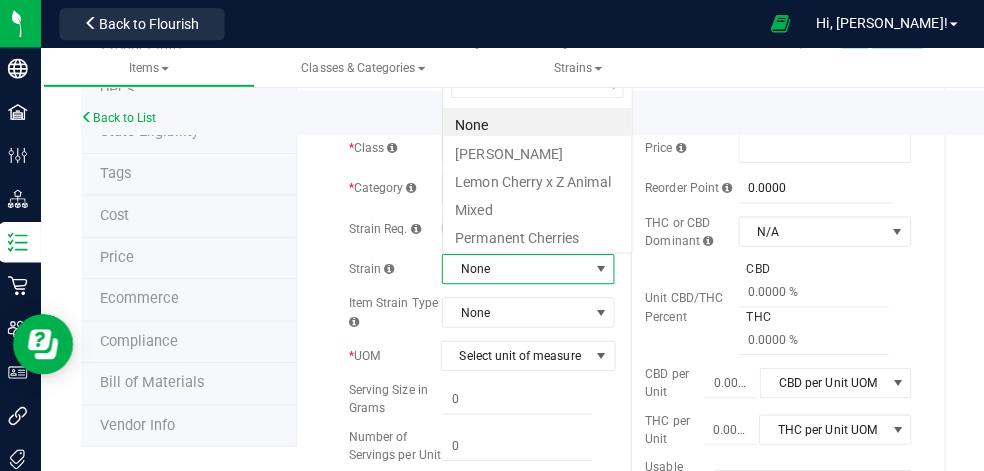 scroll, scrollTop: 99970, scrollLeft: 99829, axis: both 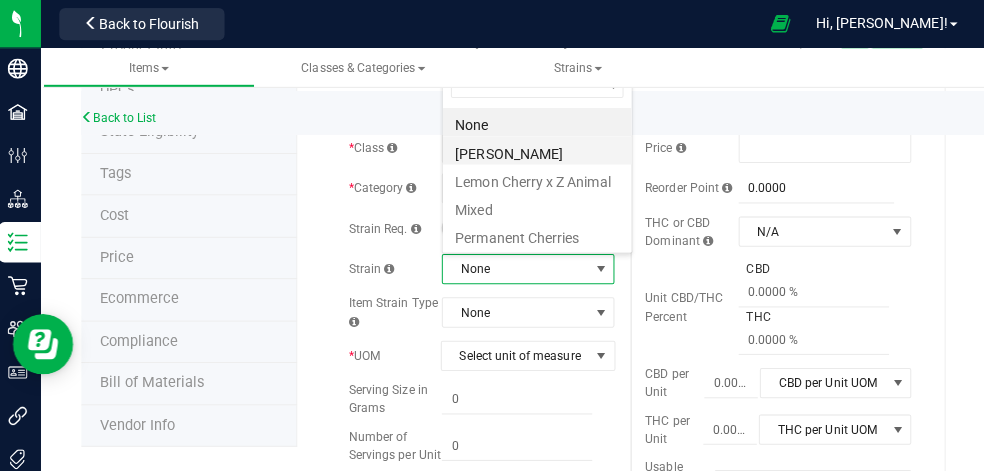 click on "[PERSON_NAME]" at bounding box center [539, 149] 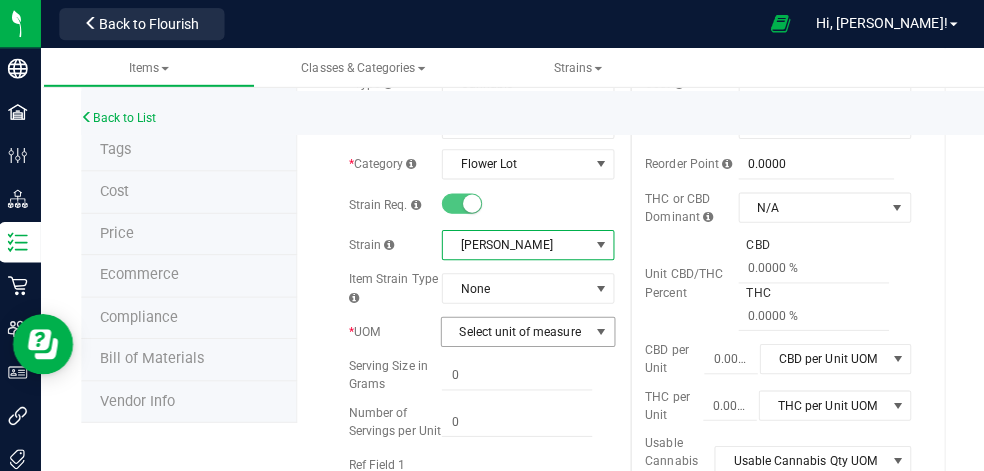scroll, scrollTop: 136, scrollLeft: 0, axis: vertical 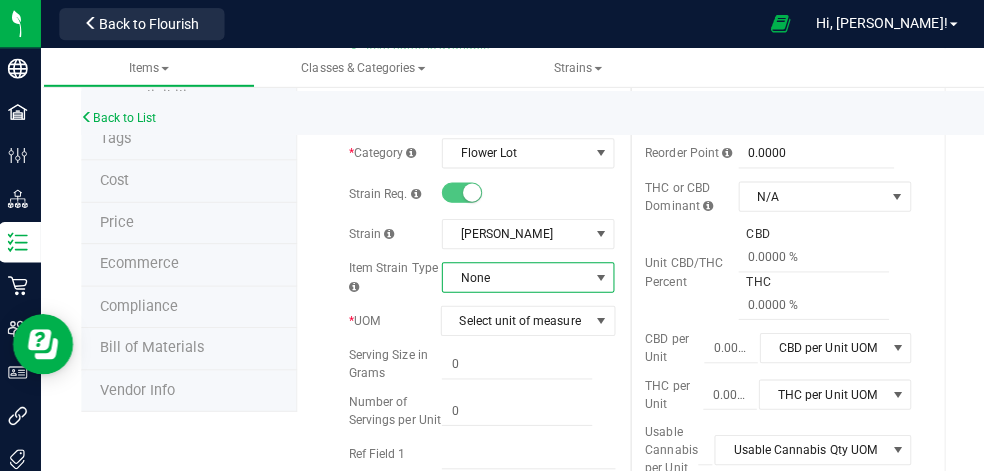 click at bounding box center [602, 275] 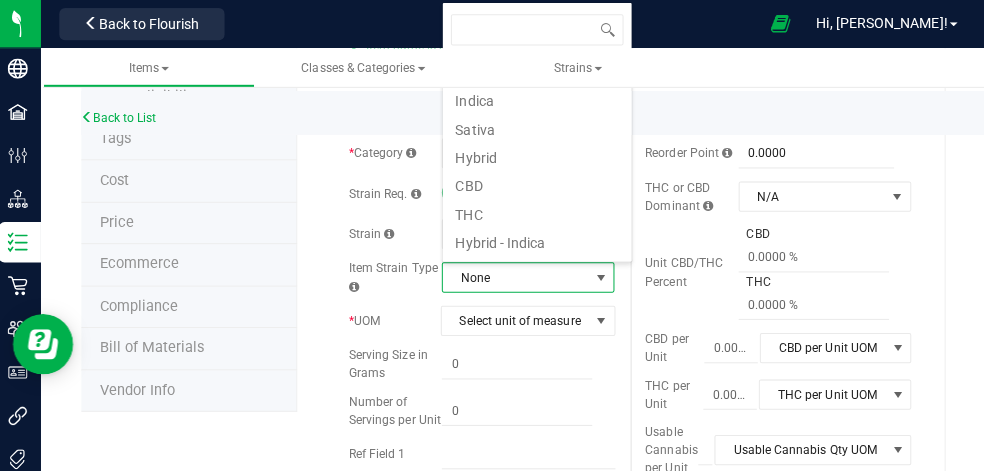 scroll, scrollTop: 99970, scrollLeft: 99829, axis: both 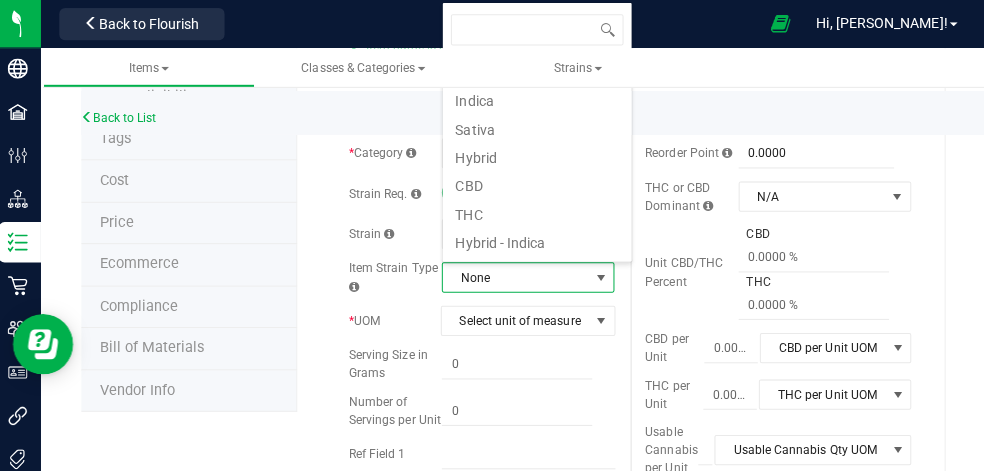 click at bounding box center (602, 275) 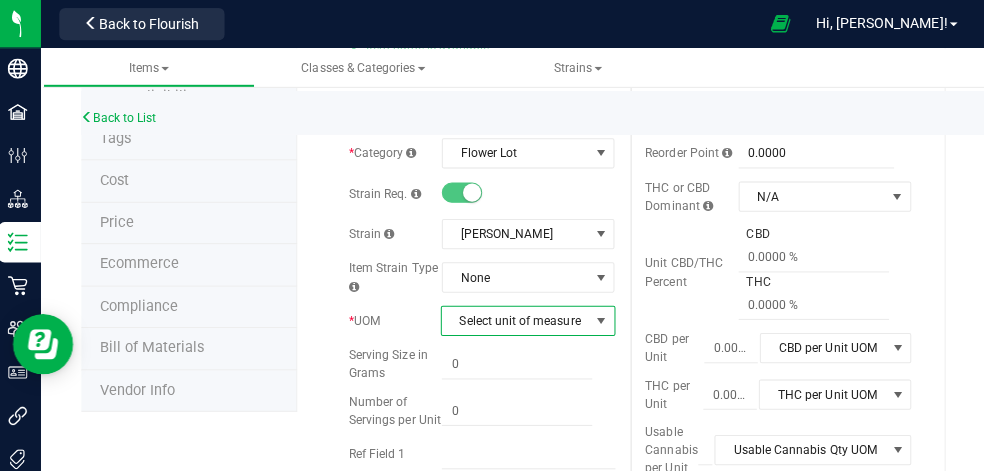 click at bounding box center (603, 318) 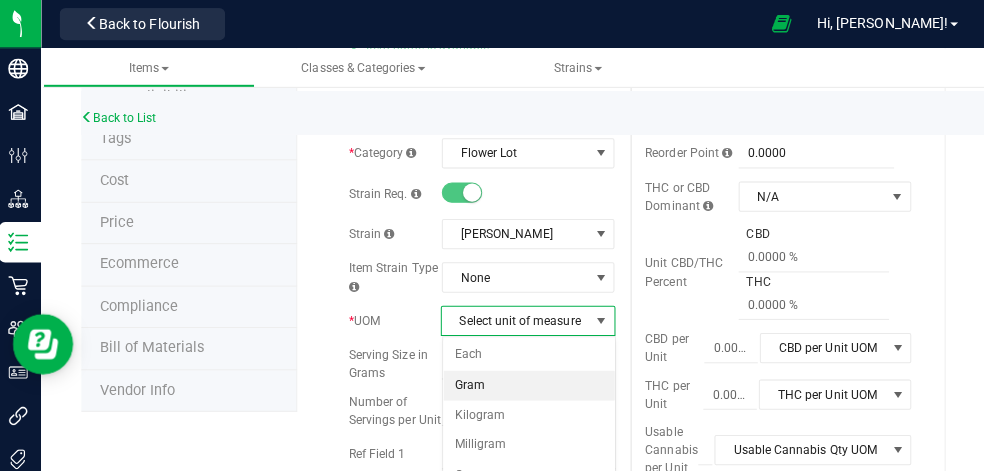 click on "Gram" at bounding box center (531, 382) 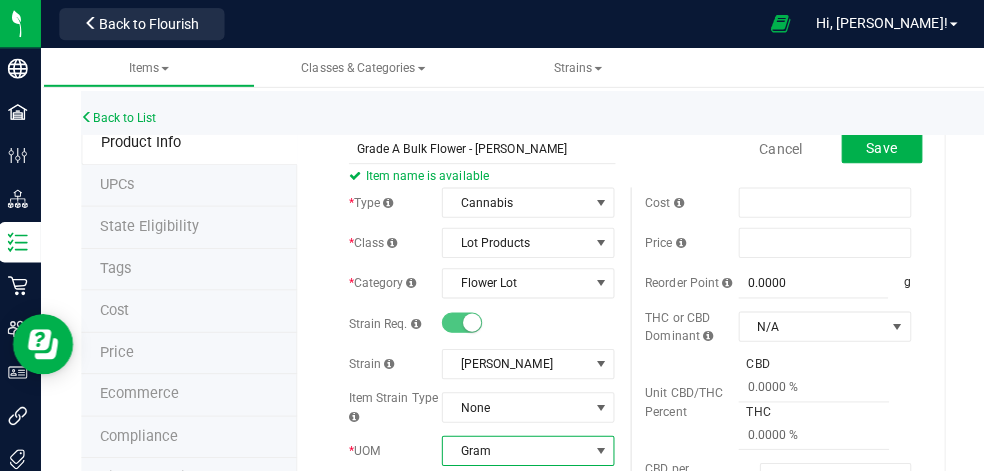 scroll, scrollTop: 0, scrollLeft: 0, axis: both 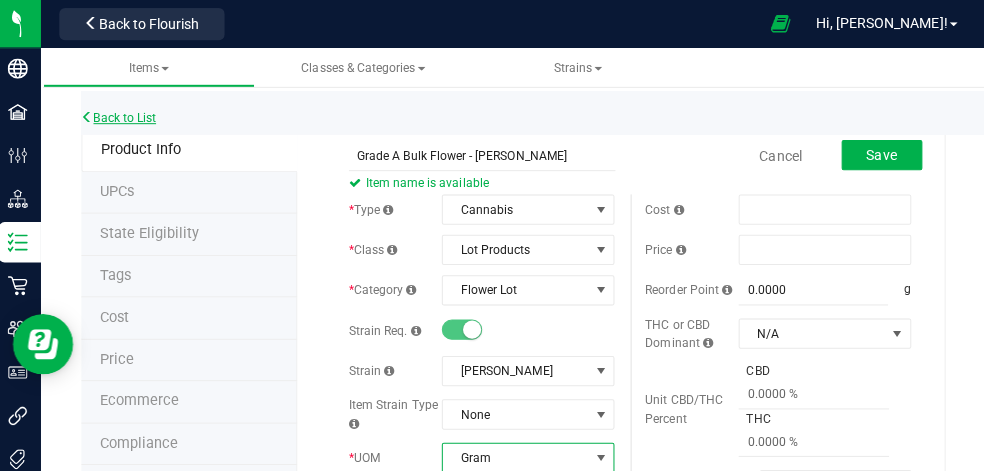 click on "Back to List" at bounding box center (125, 117) 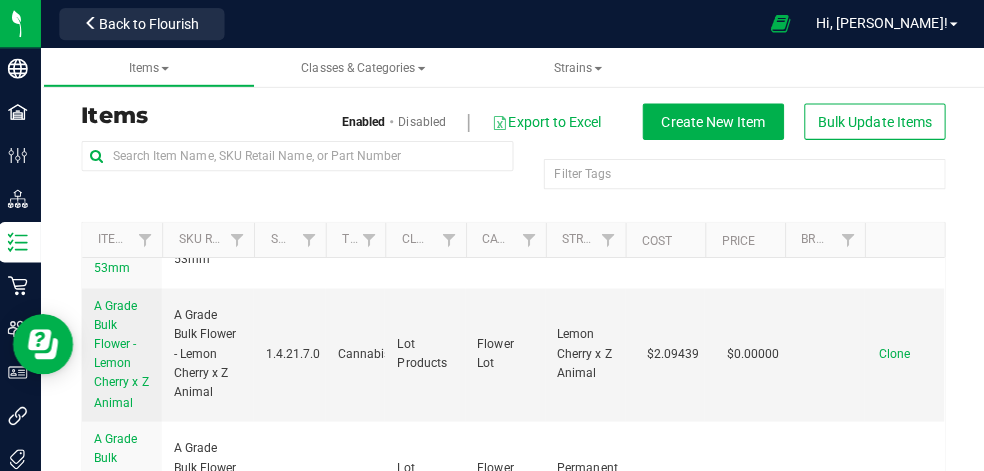 scroll, scrollTop: 1157, scrollLeft: 0, axis: vertical 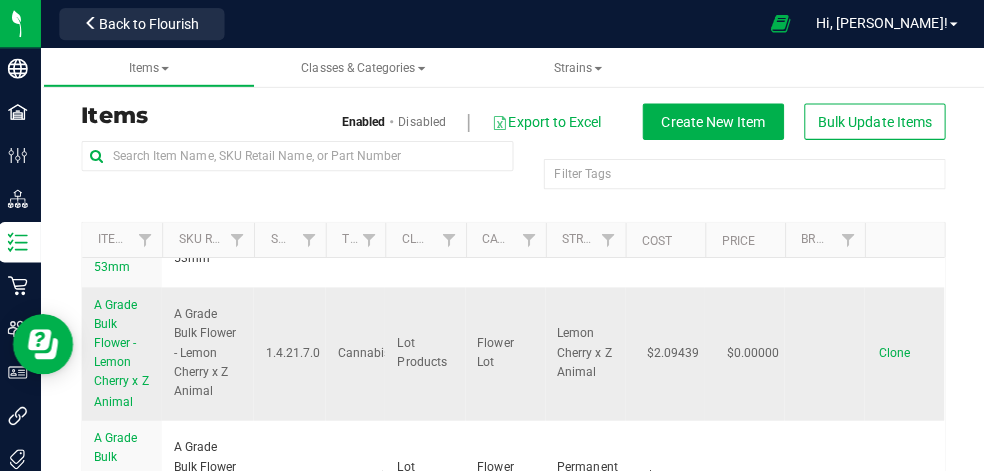 click on "A Grade Bulk Flower - Lemon Cherry x Z Animal" at bounding box center (128, 350) 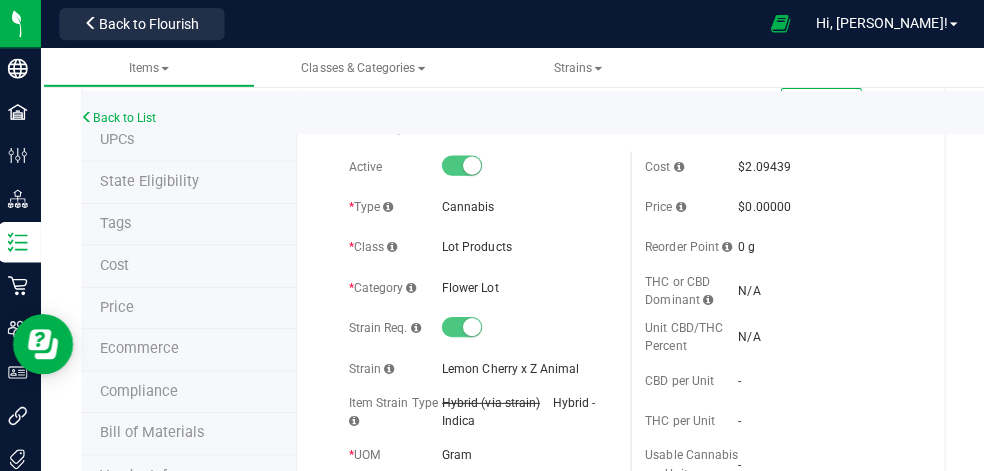 scroll, scrollTop: 0, scrollLeft: 0, axis: both 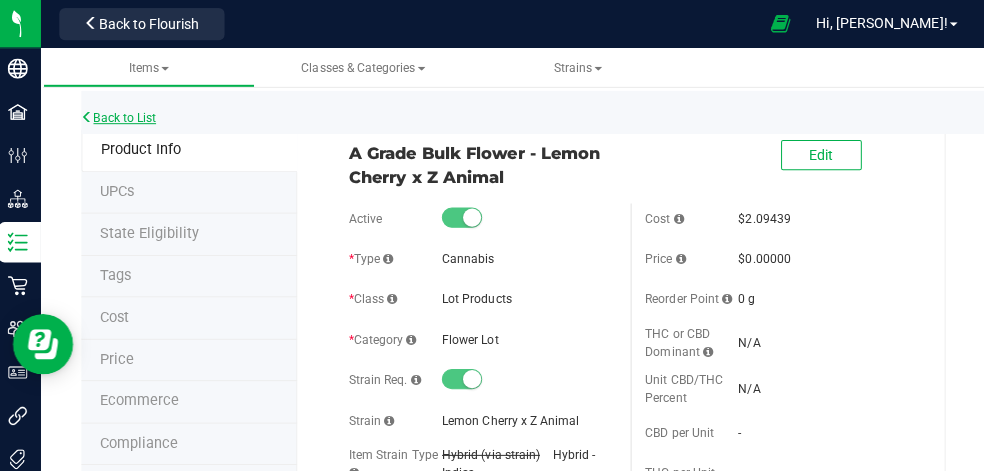 click on "Back to List" at bounding box center [125, 117] 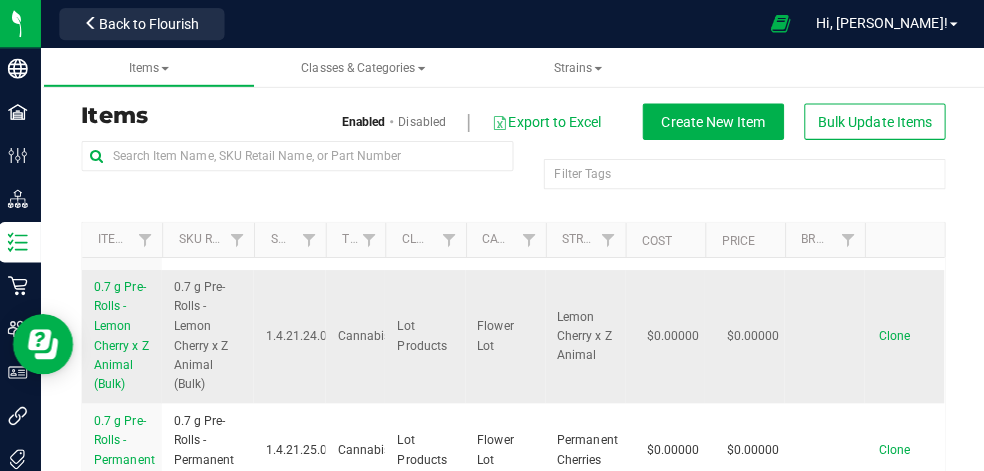 scroll, scrollTop: 202, scrollLeft: 0, axis: vertical 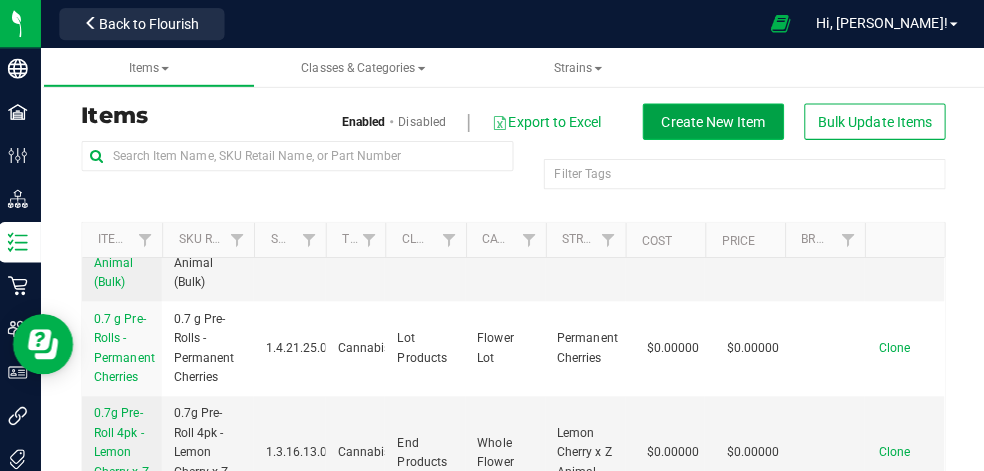 click on "Create New Item" at bounding box center (714, 121) 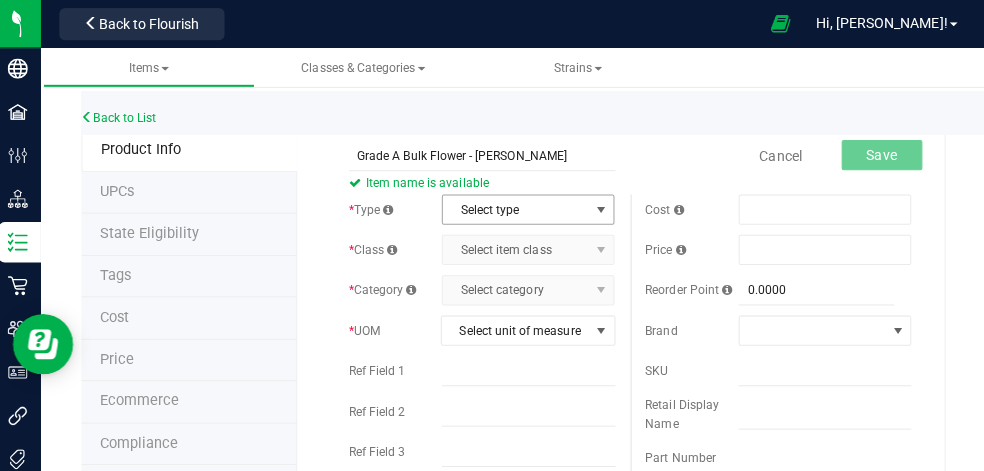 type on "Grade A Bulk Flower - [PERSON_NAME]" 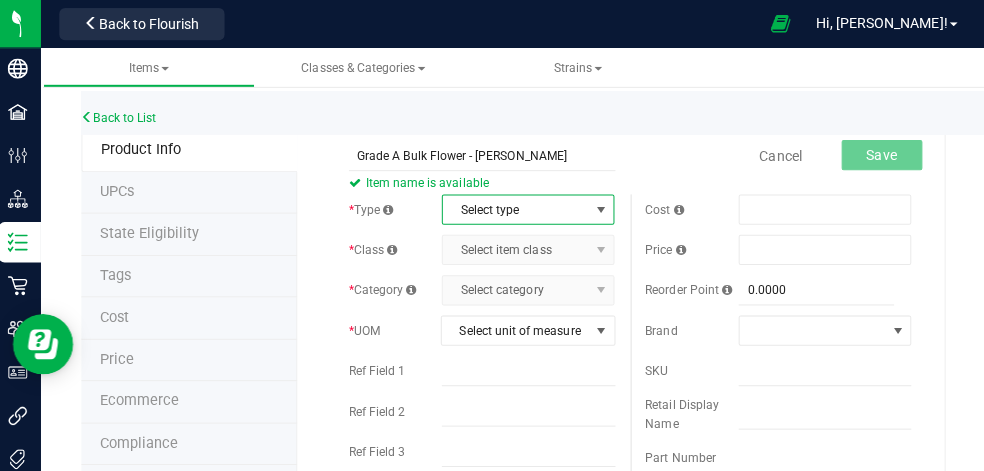 click at bounding box center (603, 208) 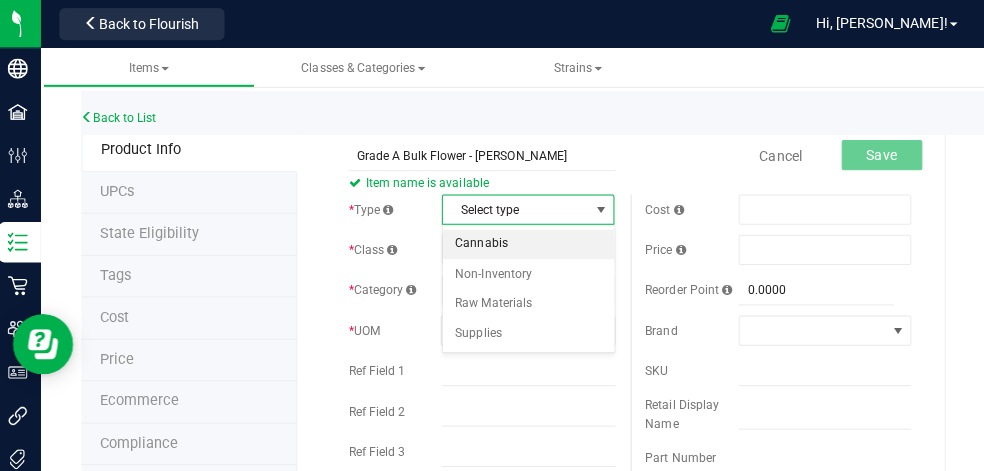 click on "Cannabis" at bounding box center [530, 242] 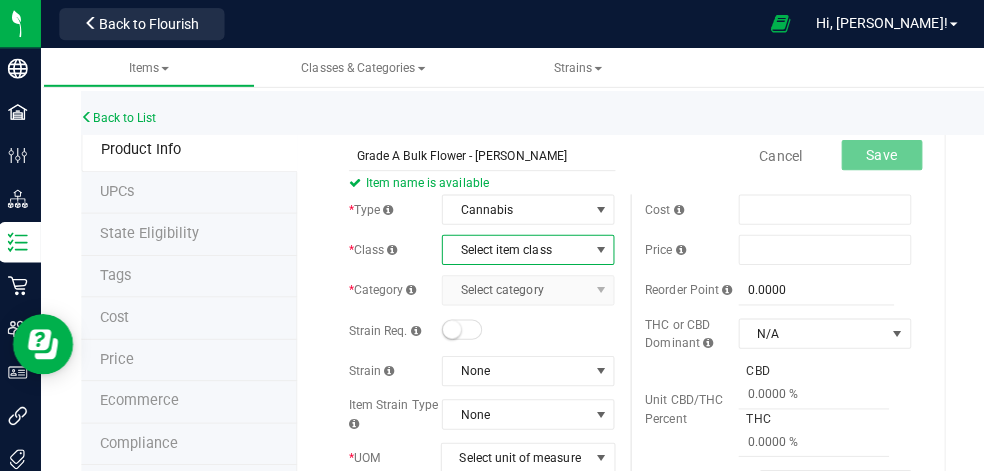 click at bounding box center [603, 248] 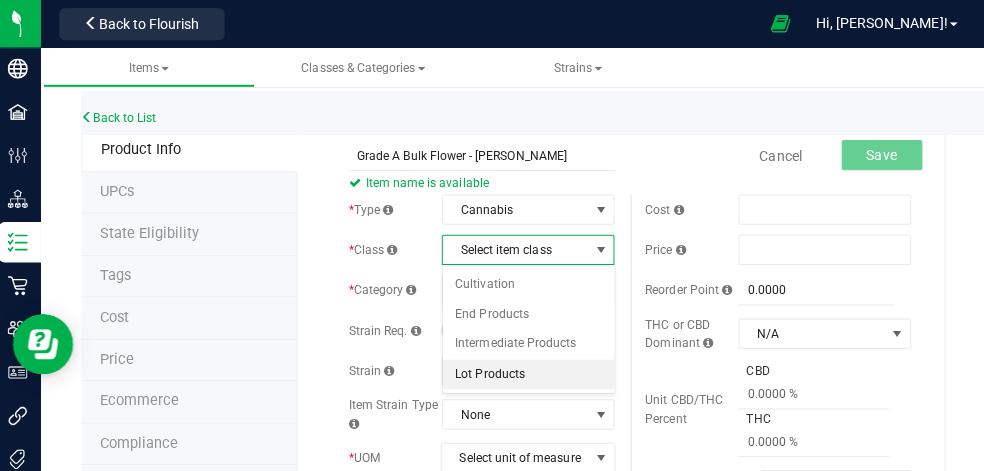 click on "Lot Products" at bounding box center [530, 371] 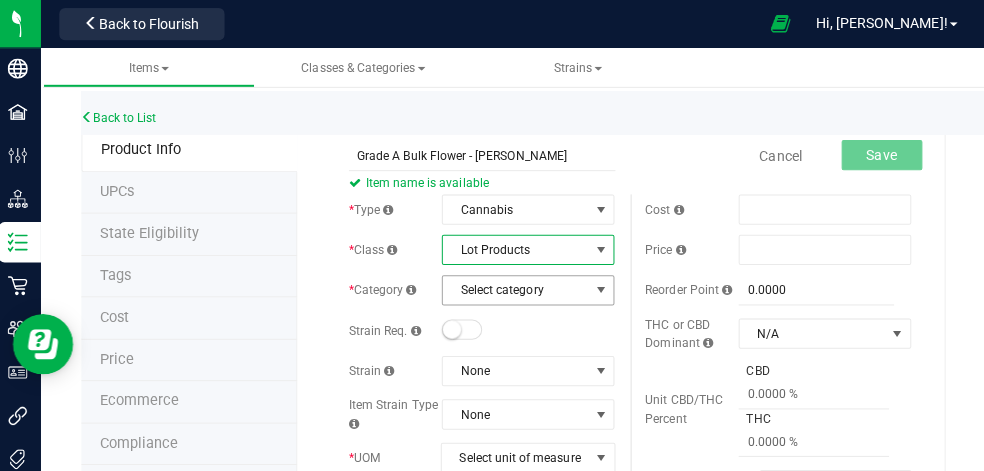 click at bounding box center (603, 288) 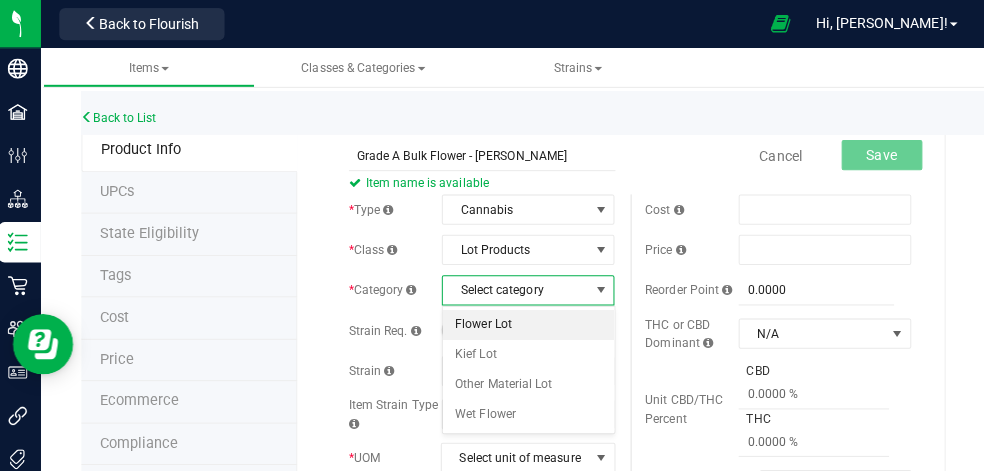 click on "Flower Lot" at bounding box center (530, 322) 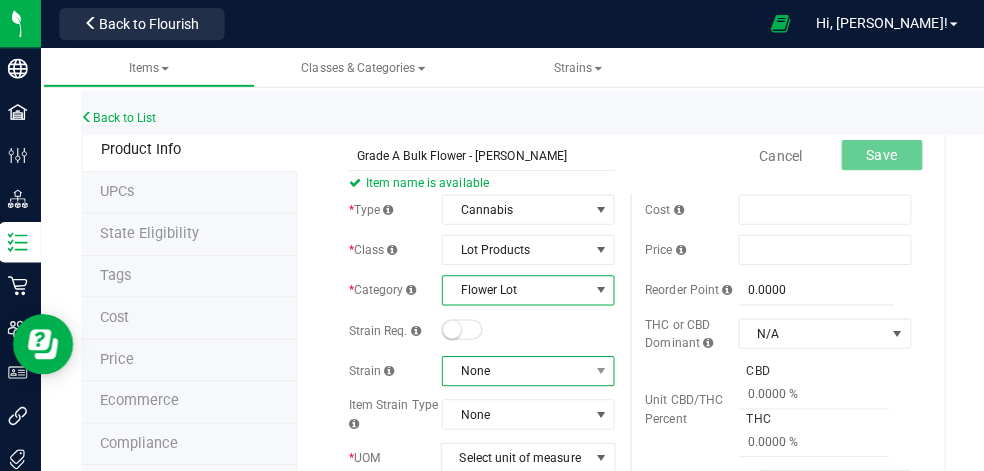 click on "None" at bounding box center [518, 368] 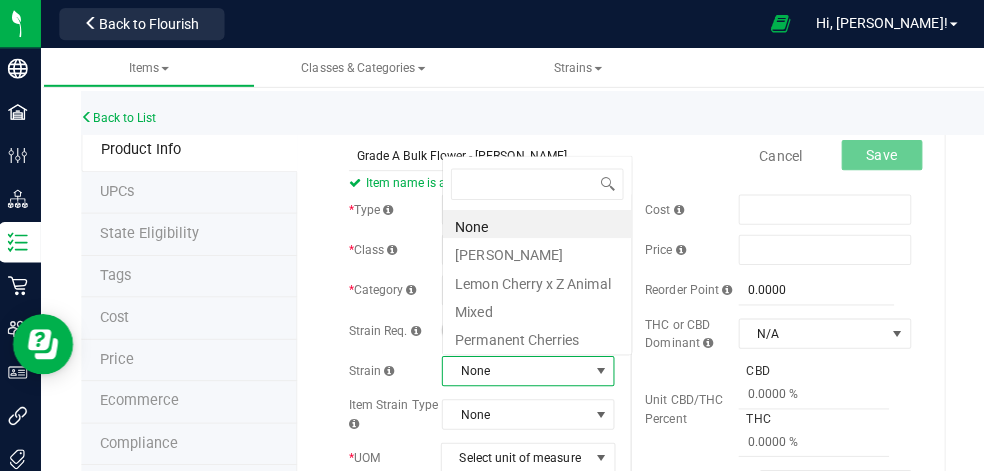 scroll, scrollTop: 0, scrollLeft: 0, axis: both 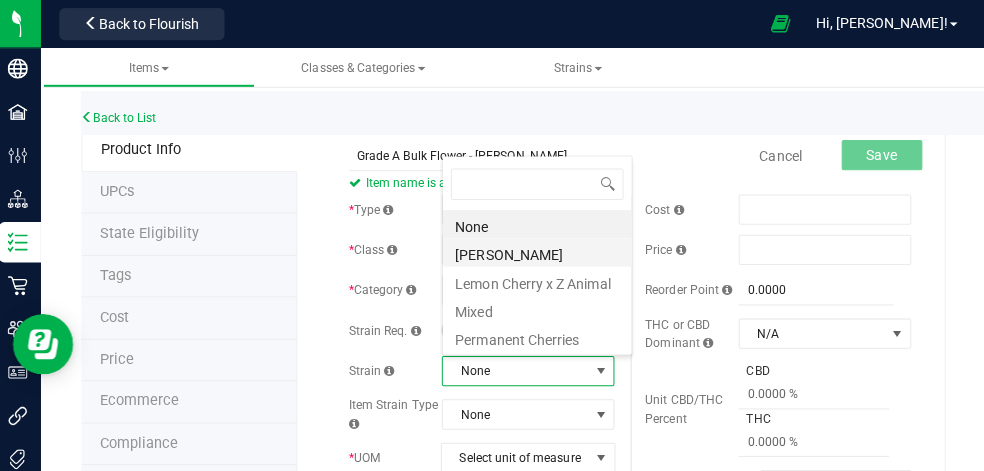 click on "[PERSON_NAME]" at bounding box center [539, 250] 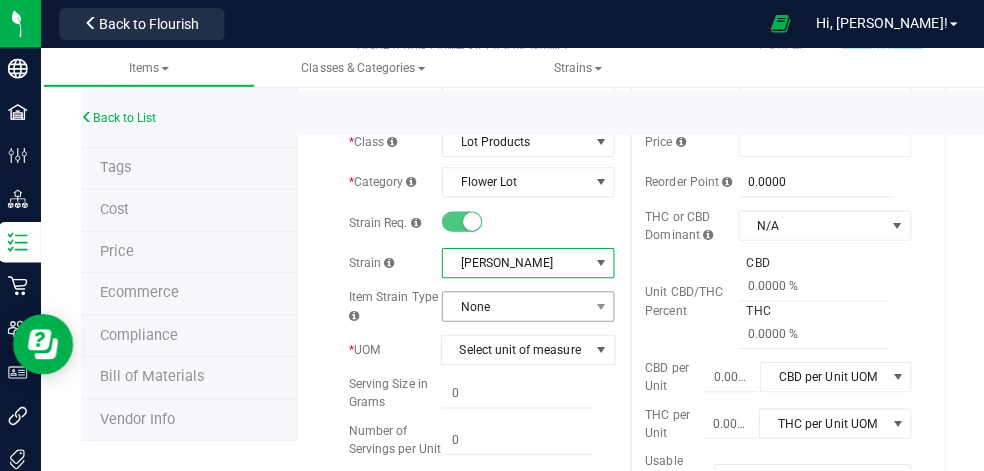 scroll, scrollTop: 115, scrollLeft: 0, axis: vertical 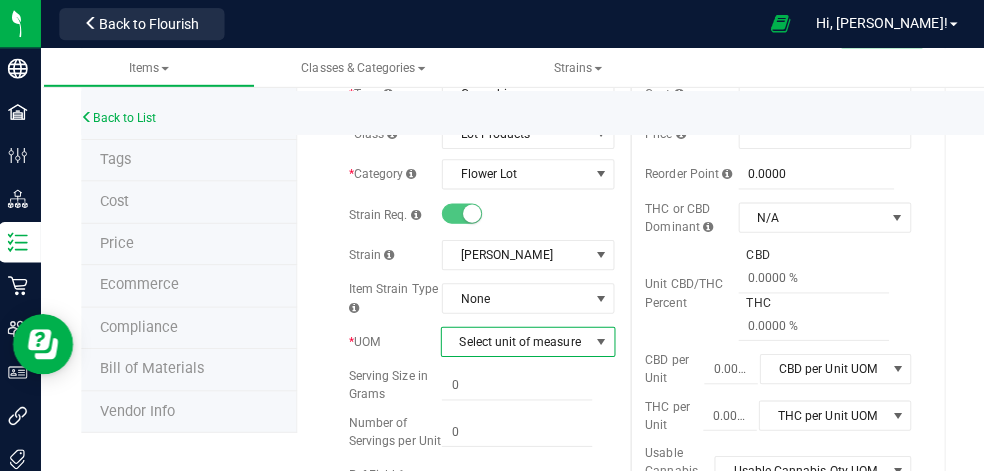 click on "Select unit of measure" at bounding box center (518, 339) 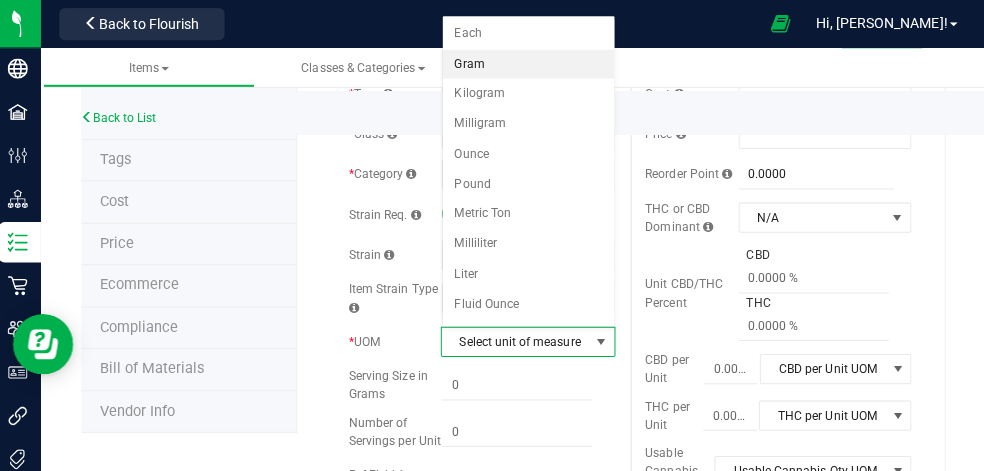 click on "Gram" at bounding box center [531, 64] 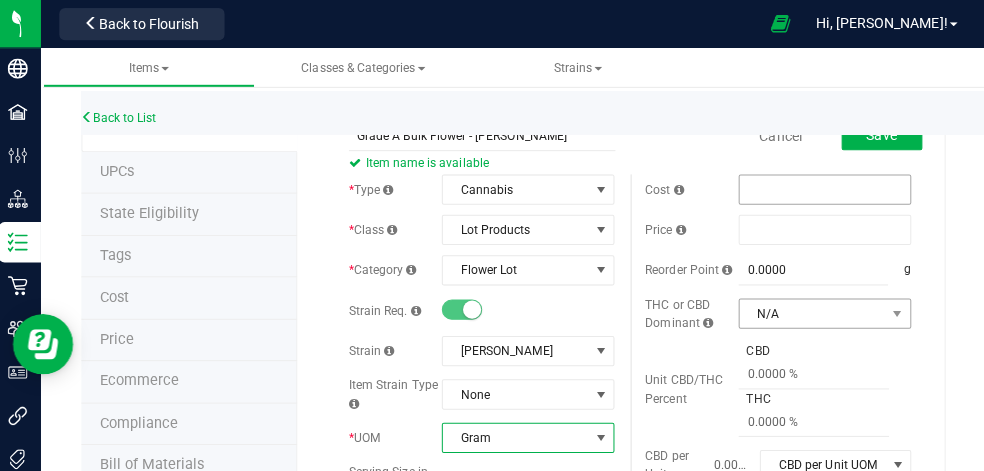 scroll, scrollTop: 0, scrollLeft: 0, axis: both 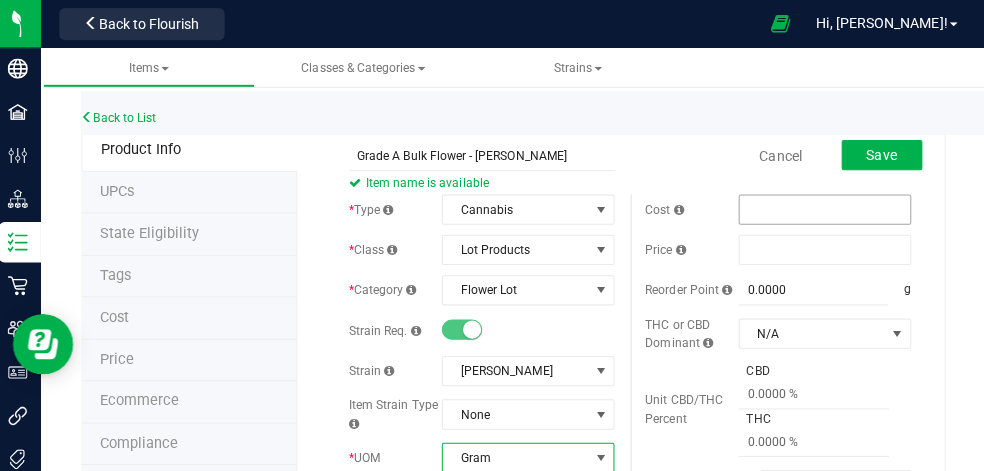click at bounding box center [824, 208] 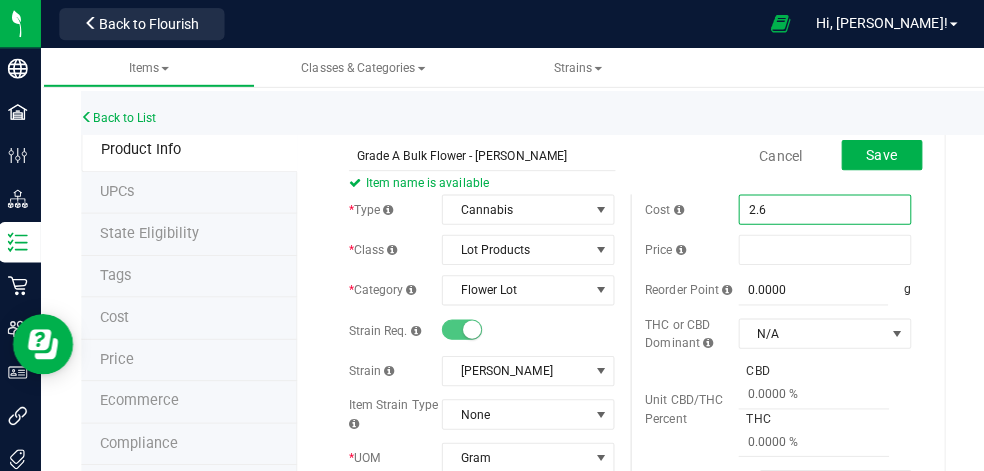 type on "2.65" 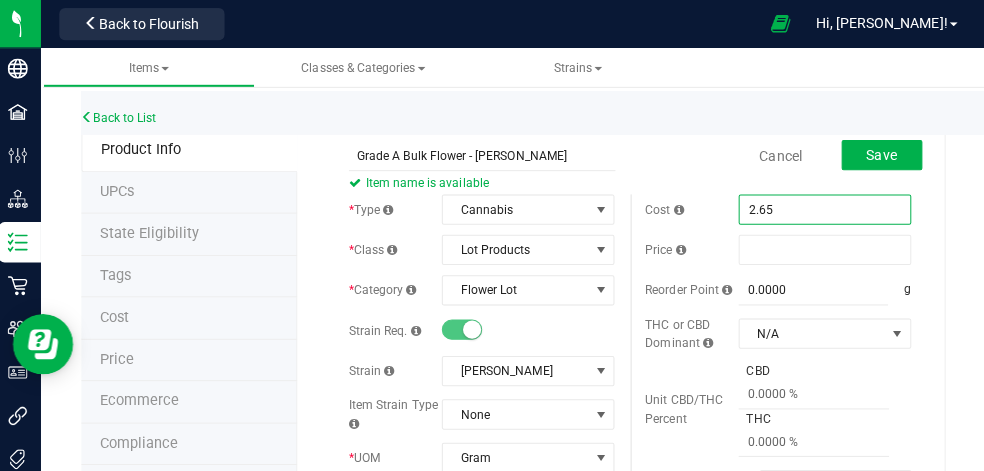 type on "$2.65000" 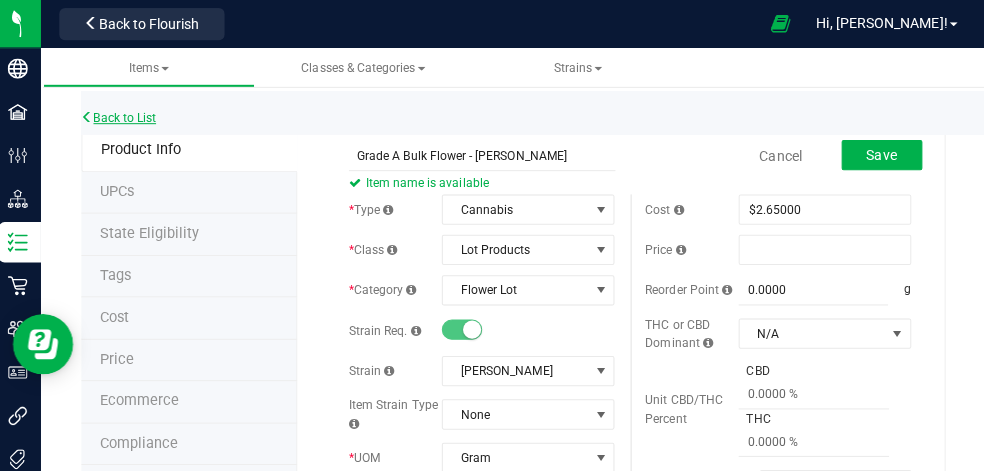 click on "Back to List" at bounding box center [125, 117] 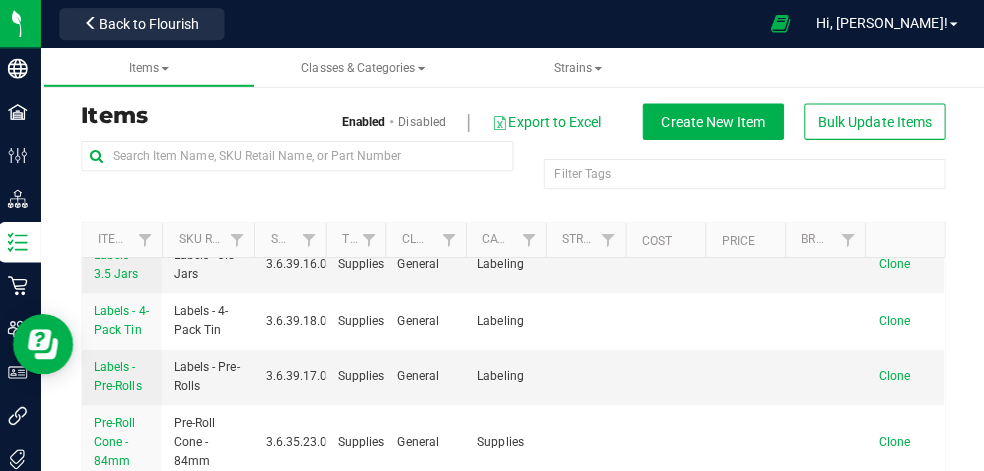 scroll, scrollTop: 1220, scrollLeft: 0, axis: vertical 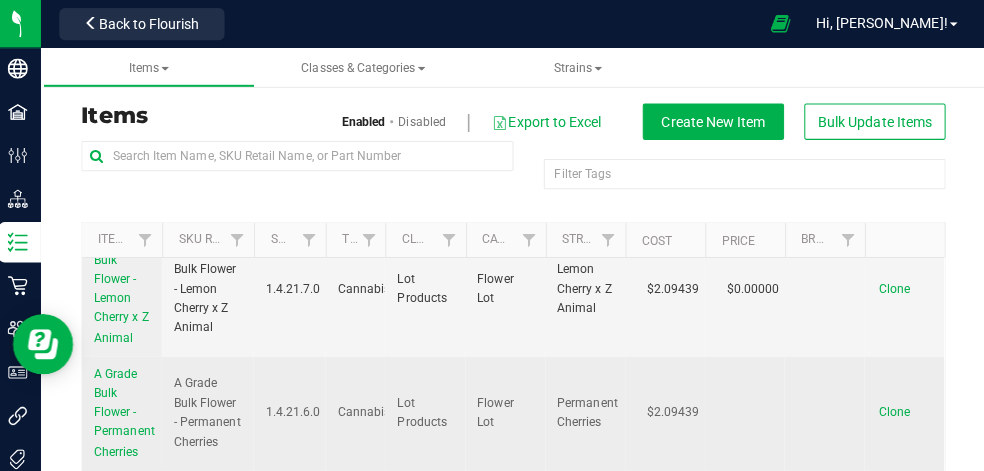 click on "A Grade Bulk Flower - Permanent Cherries" at bounding box center [131, 409] 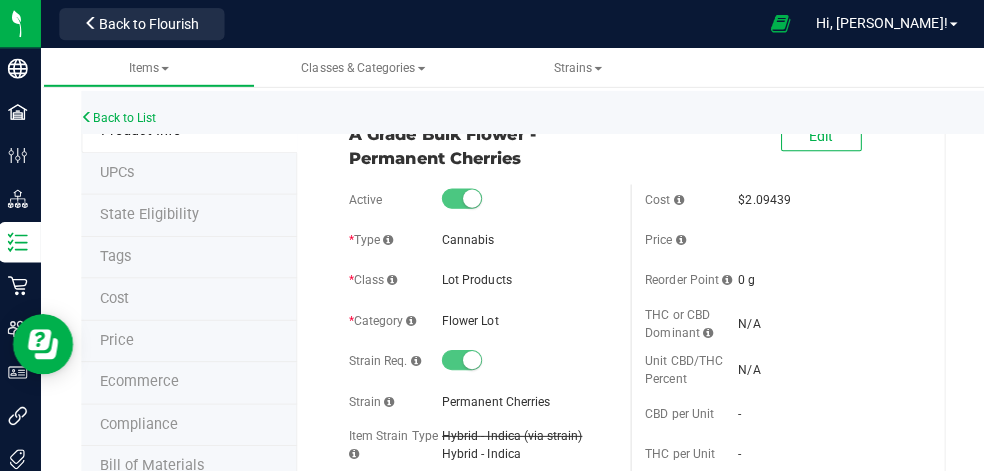 scroll, scrollTop: 0, scrollLeft: 0, axis: both 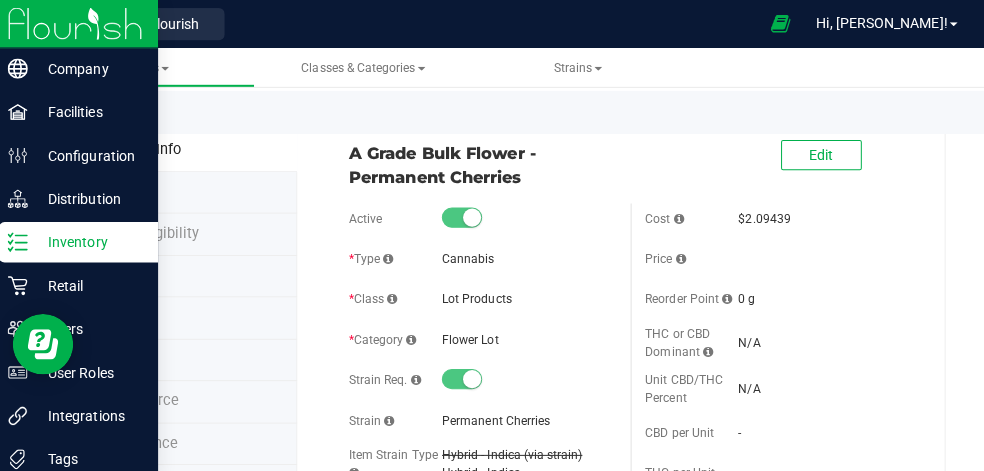 click 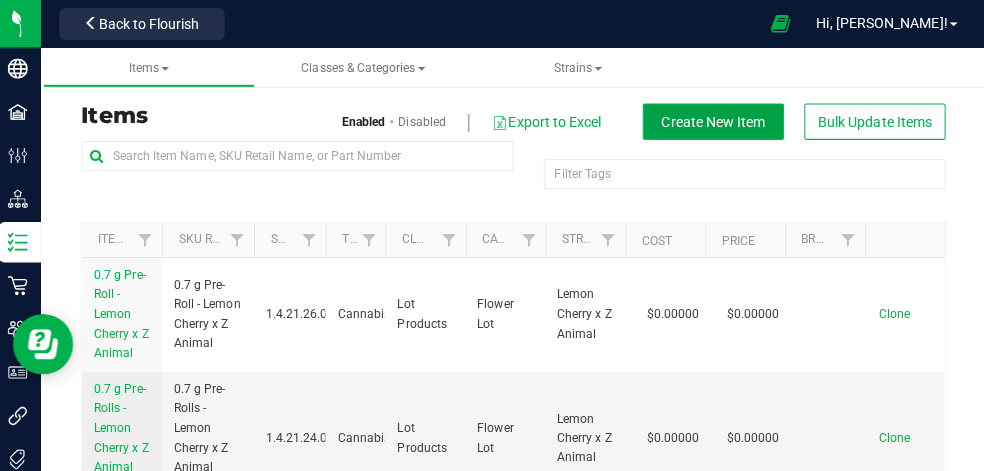 click on "Create New Item" at bounding box center [714, 121] 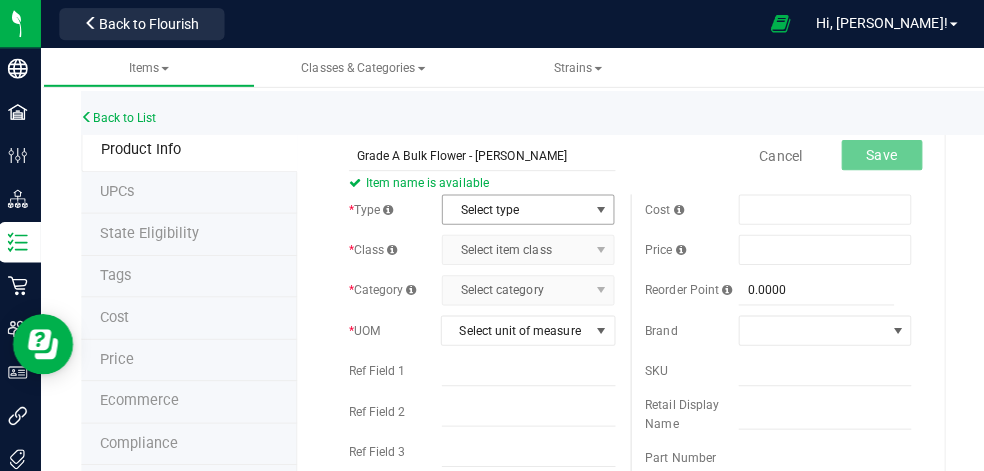 type on "Grade A Bulk Flower - [PERSON_NAME]" 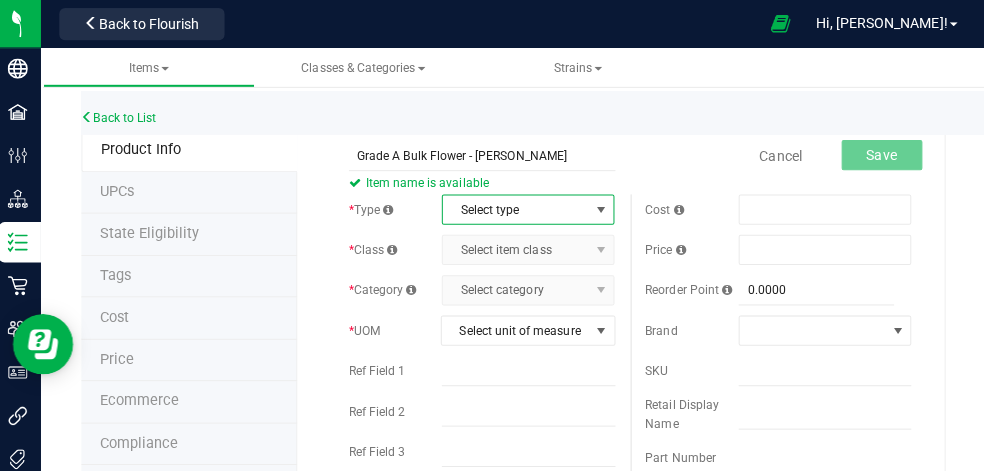 click at bounding box center [603, 208] 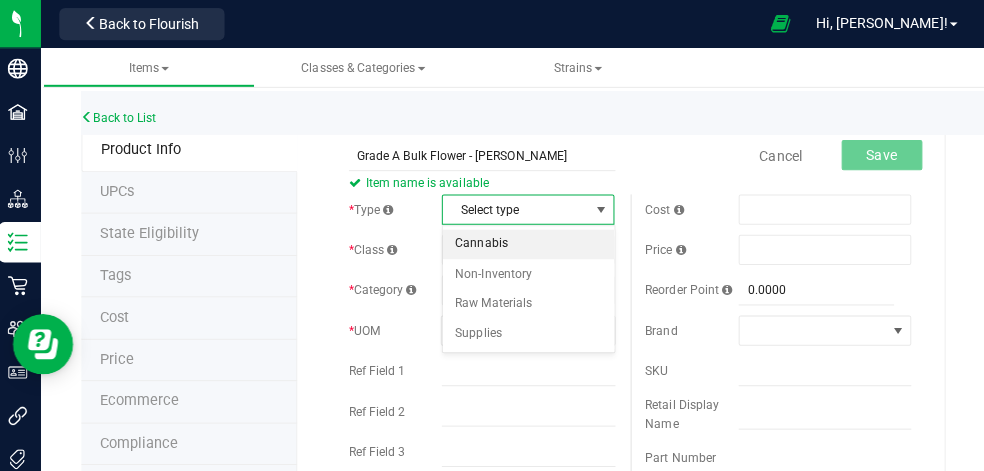 click on "Cannabis" at bounding box center (530, 242) 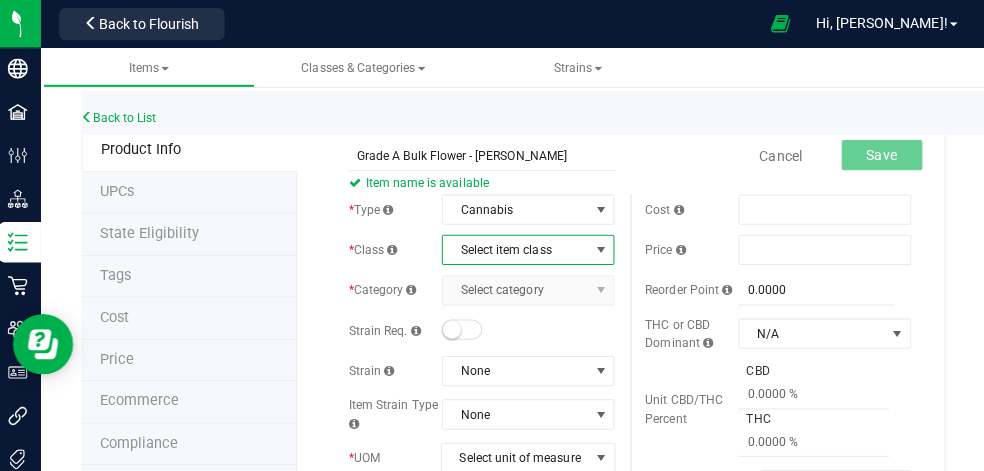 click at bounding box center [603, 248] 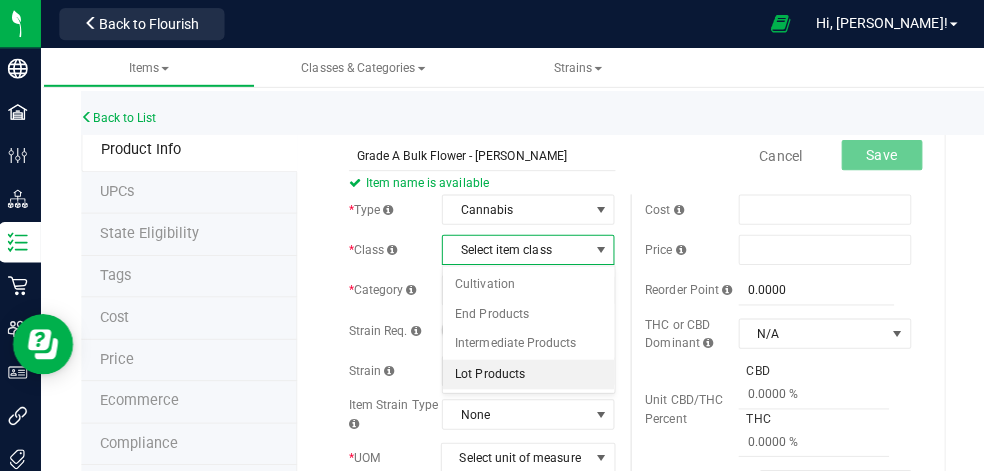 click on "Lot Products" at bounding box center [530, 371] 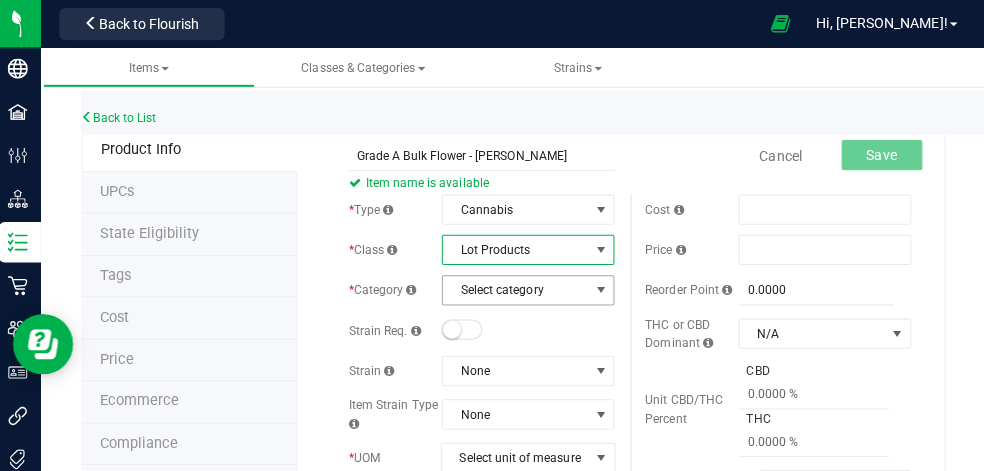 click at bounding box center (603, 288) 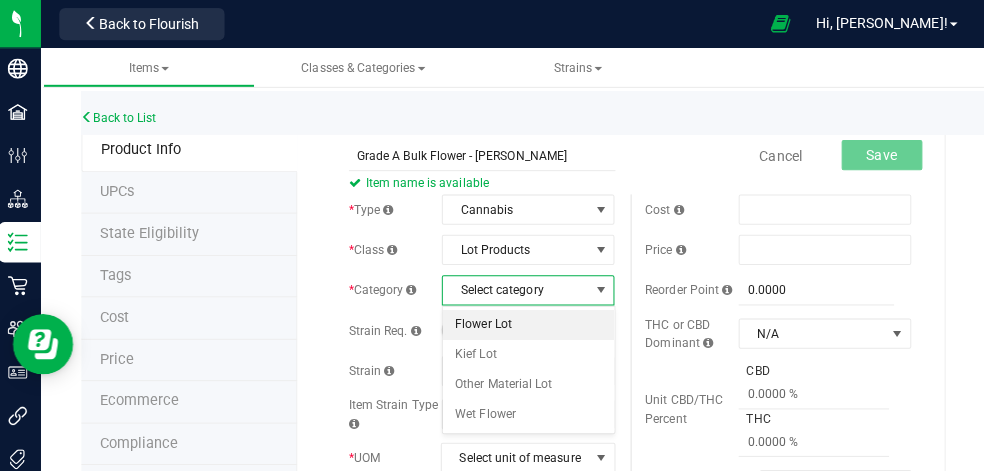 click on "Flower Lot" at bounding box center (530, 322) 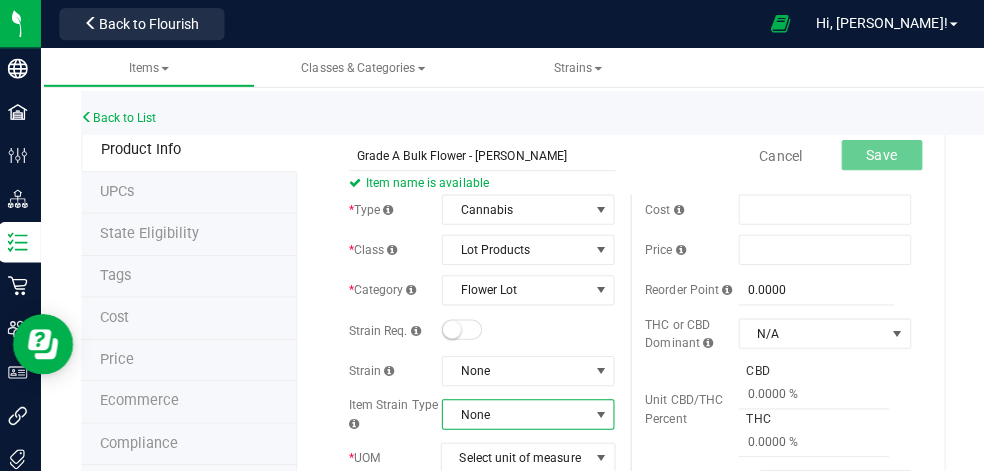 click at bounding box center (602, 411) 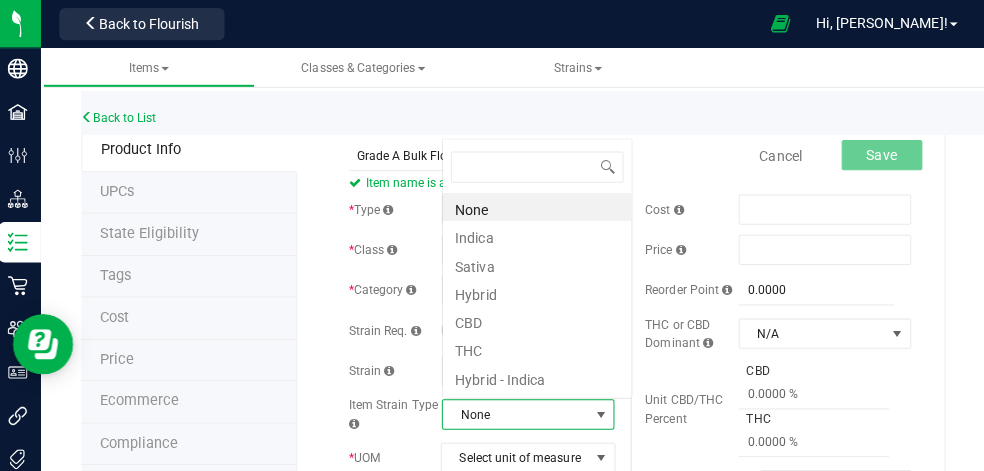 scroll, scrollTop: 99970, scrollLeft: 99829, axis: both 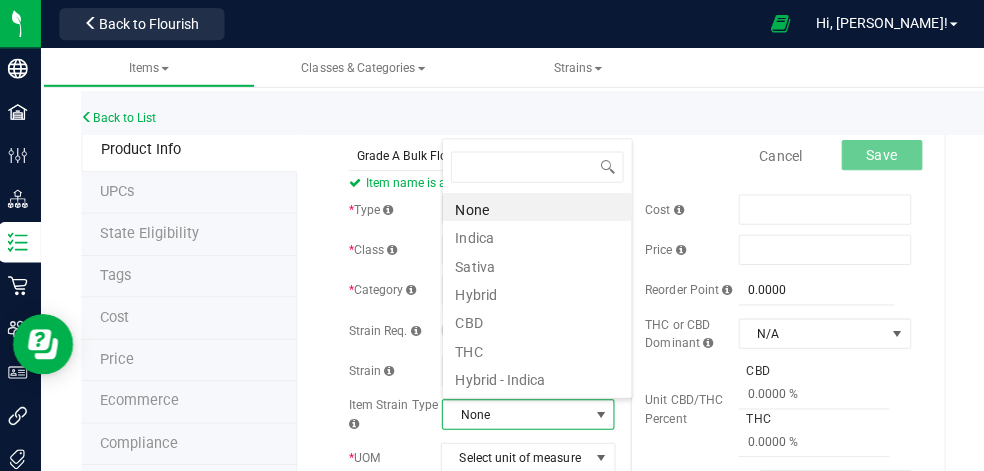 click on "None" at bounding box center [518, 411] 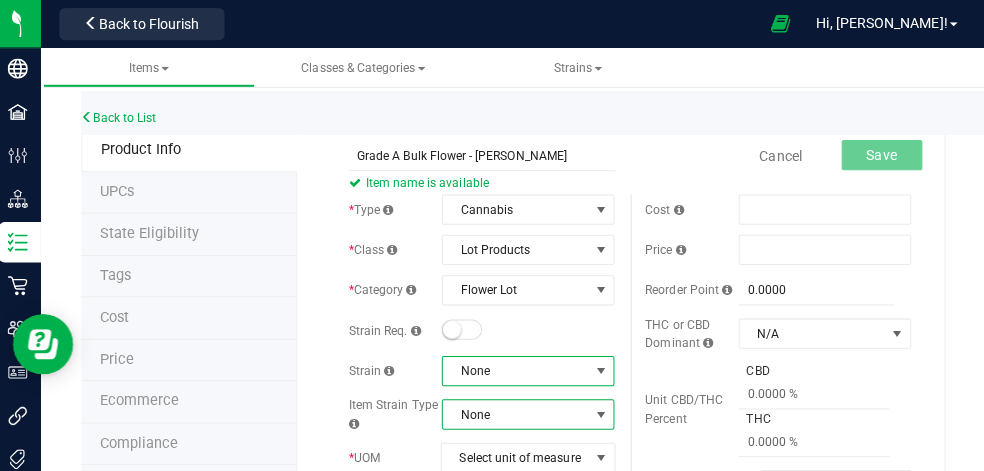 click at bounding box center (603, 368) 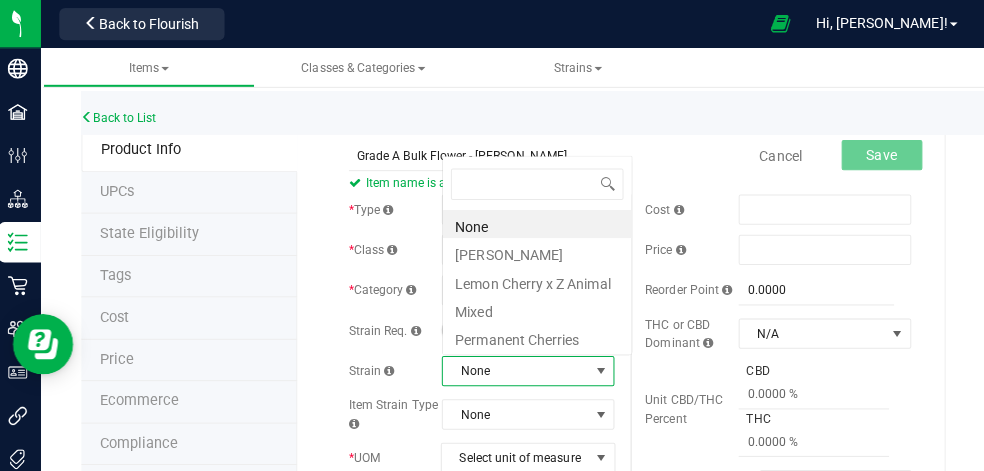 scroll, scrollTop: 0, scrollLeft: 0, axis: both 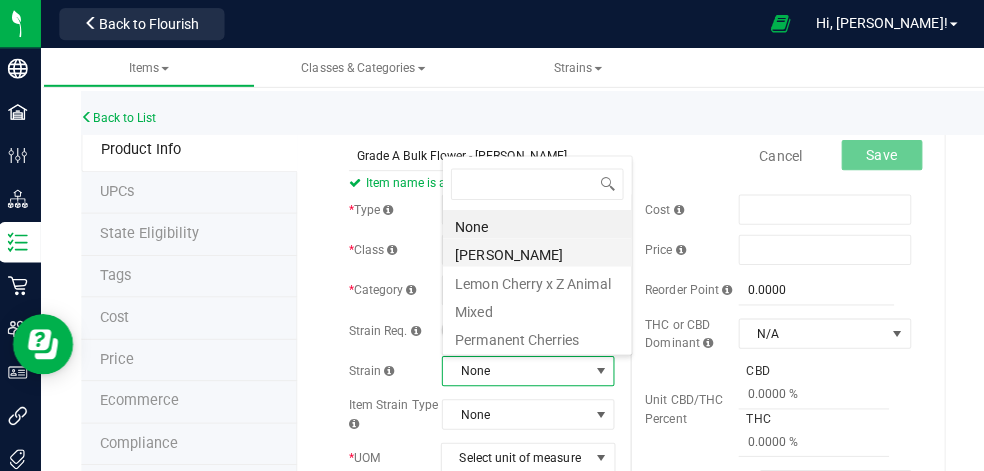 click on "[PERSON_NAME]" at bounding box center (539, 250) 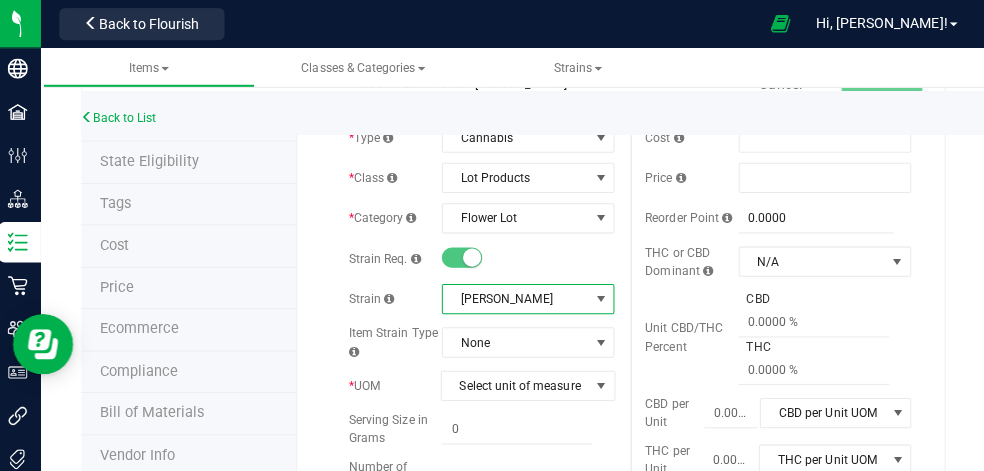 scroll, scrollTop: 93, scrollLeft: 0, axis: vertical 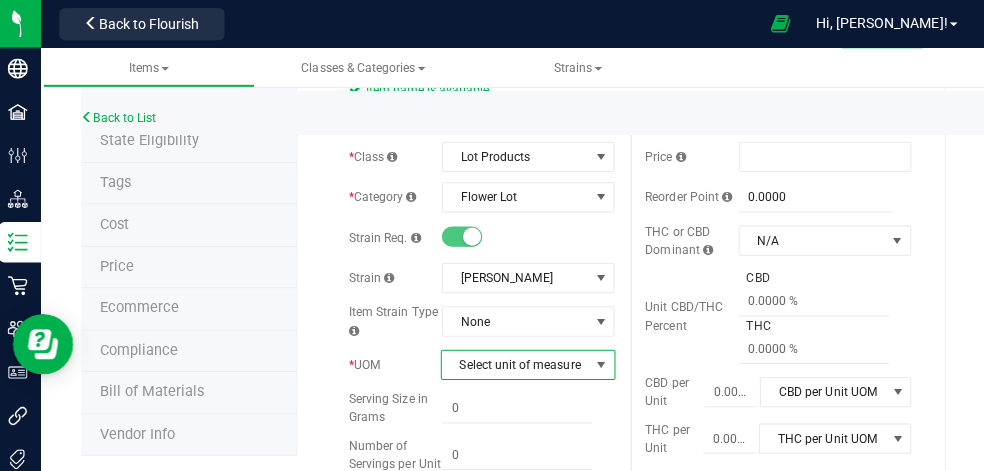 click on "Select unit of measure" at bounding box center (518, 361) 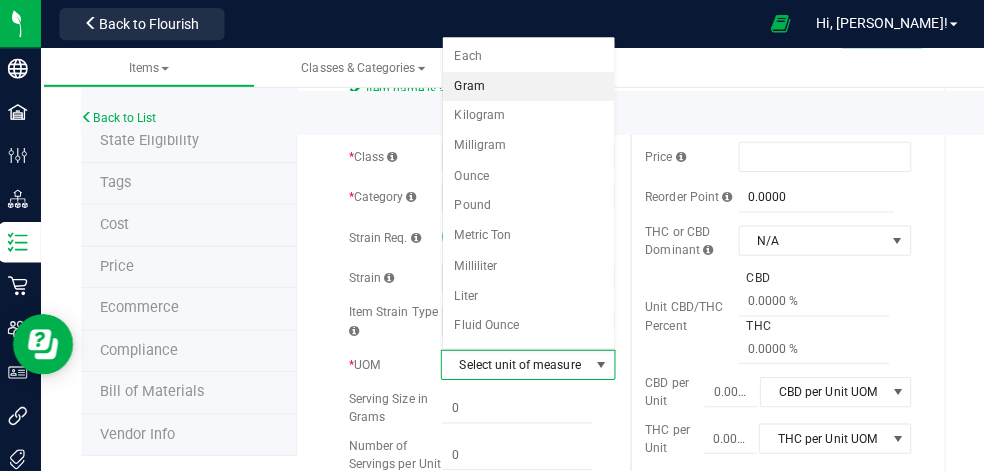 click on "Gram" at bounding box center (531, 86) 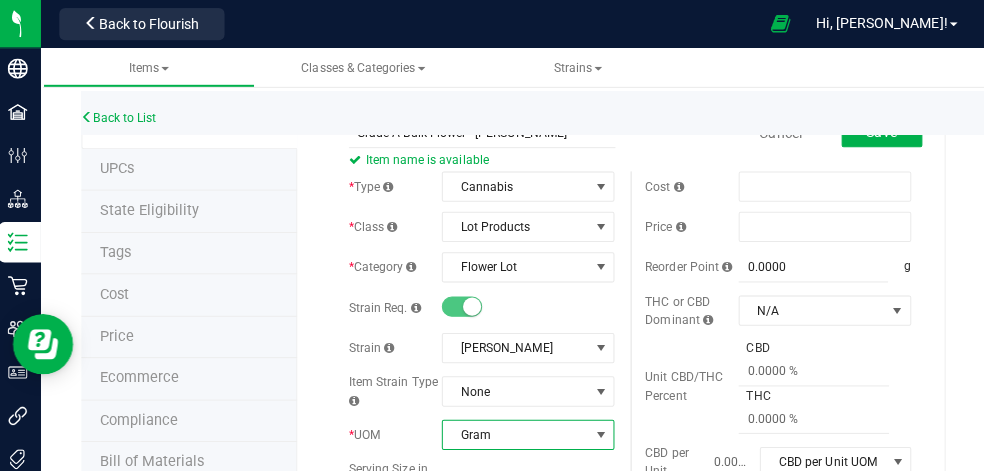 scroll, scrollTop: 0, scrollLeft: 0, axis: both 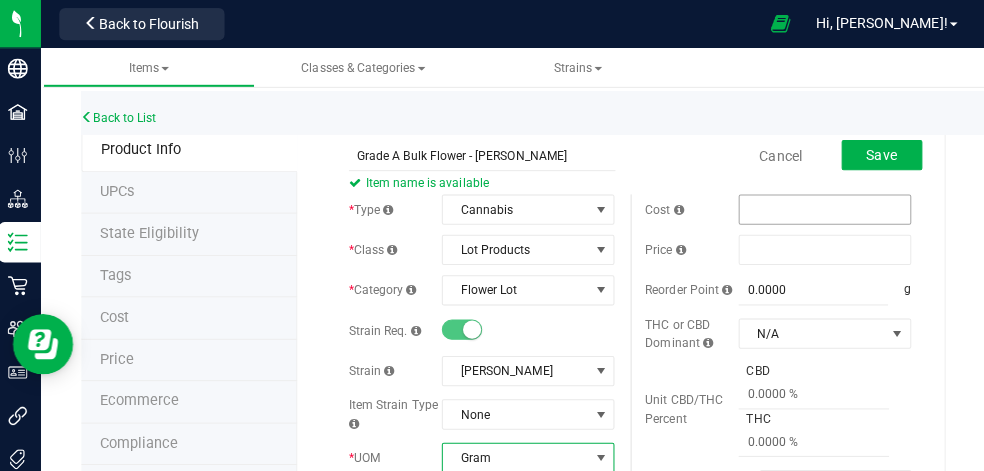 click at bounding box center [824, 208] 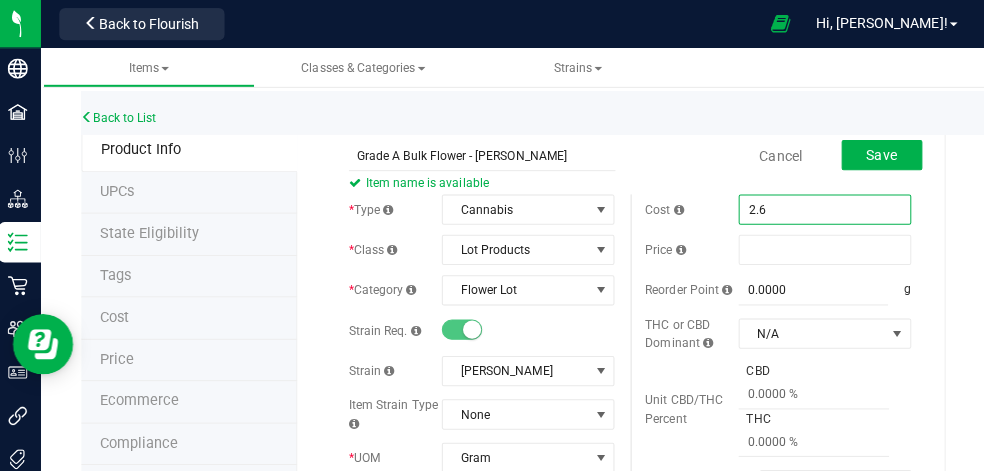 type on "2.65" 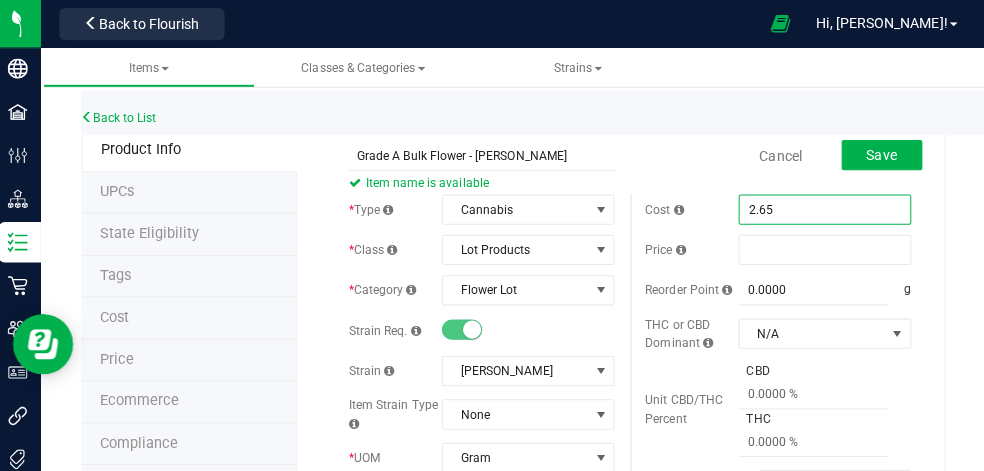 type on "$2.65000" 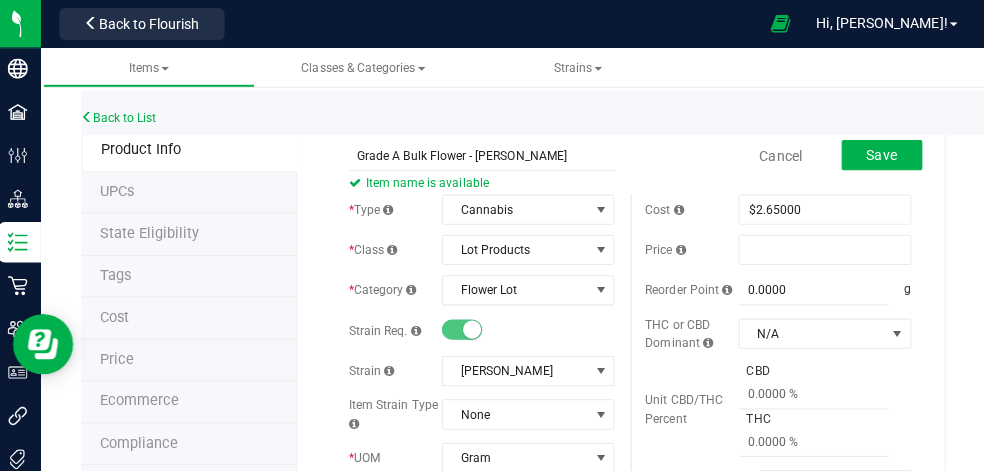 click on "Cancel
Save" at bounding box center [779, 155] 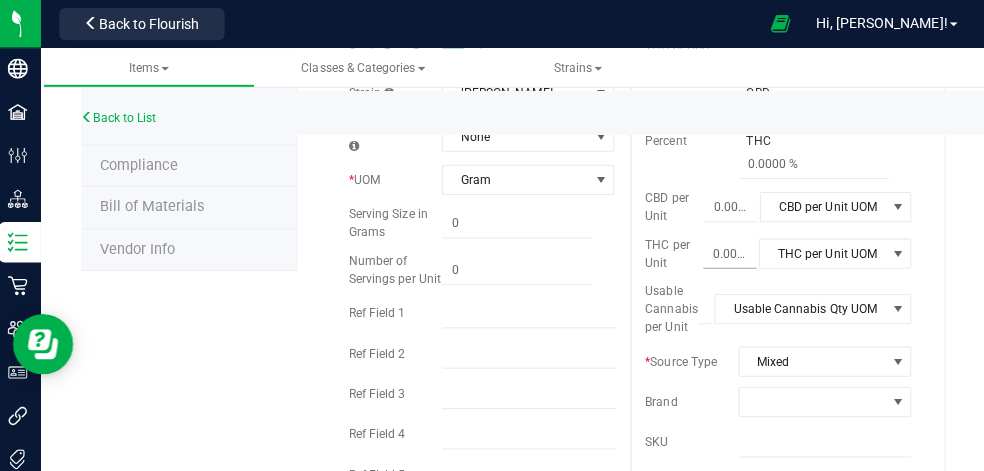 scroll, scrollTop: 303, scrollLeft: 0, axis: vertical 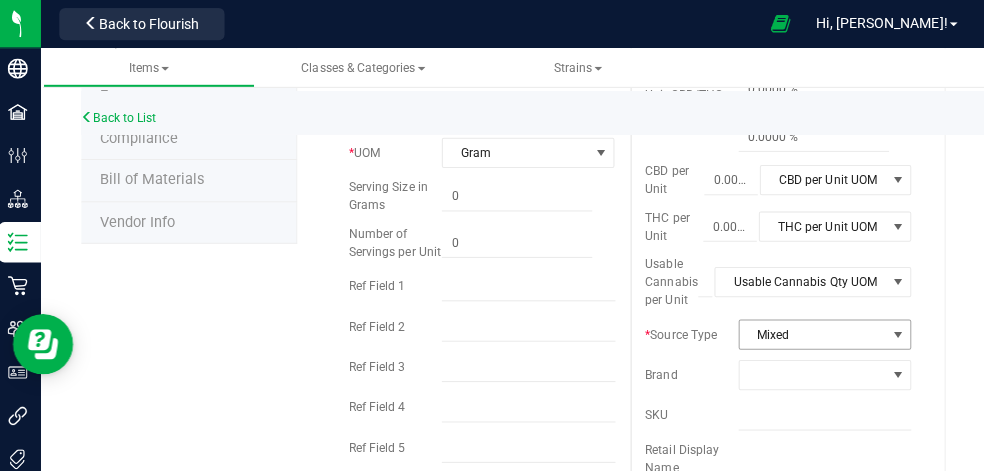 click on "Mixed" at bounding box center (812, 331) 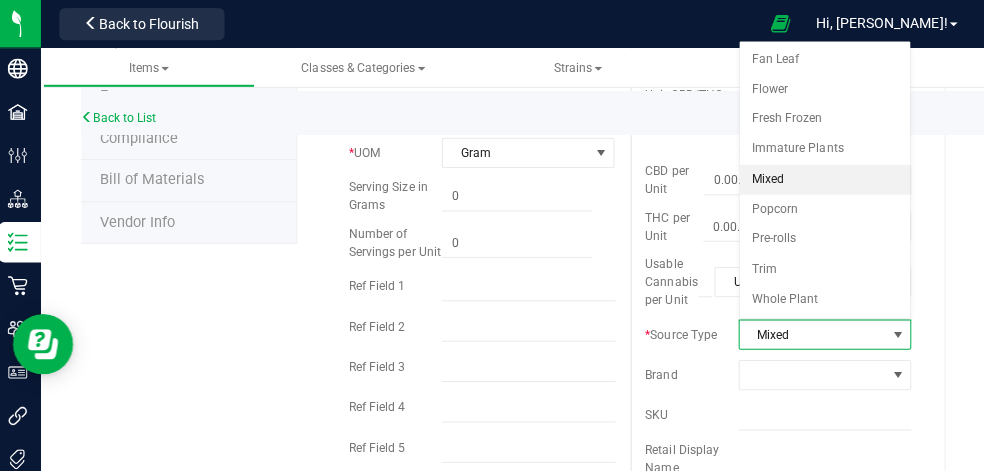 click on "Mixed" at bounding box center (812, 331) 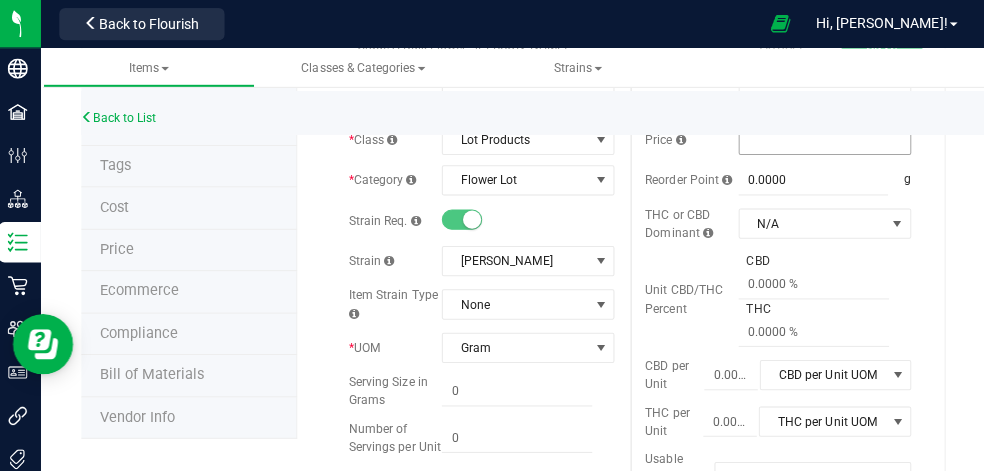 scroll, scrollTop: 0, scrollLeft: 0, axis: both 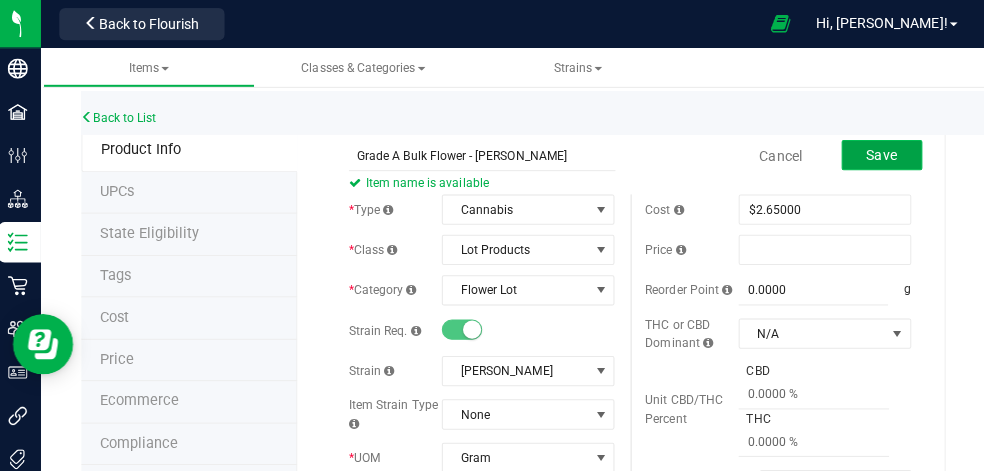 click on "Save" at bounding box center (881, 154) 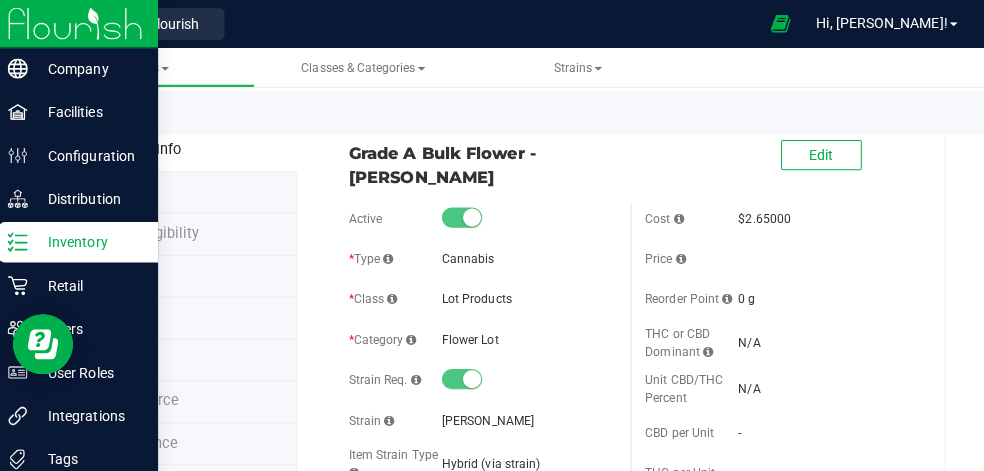 click on "Inventory" at bounding box center [95, 240] 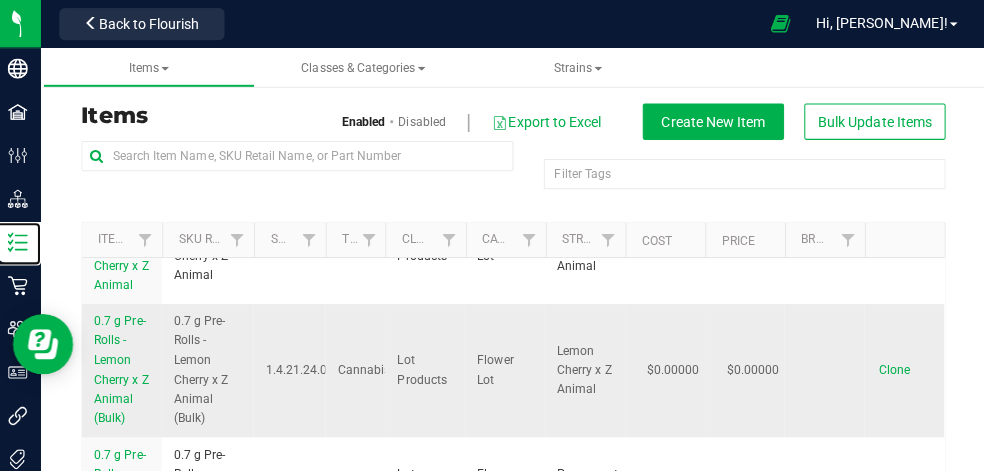 scroll, scrollTop: 83, scrollLeft: 0, axis: vertical 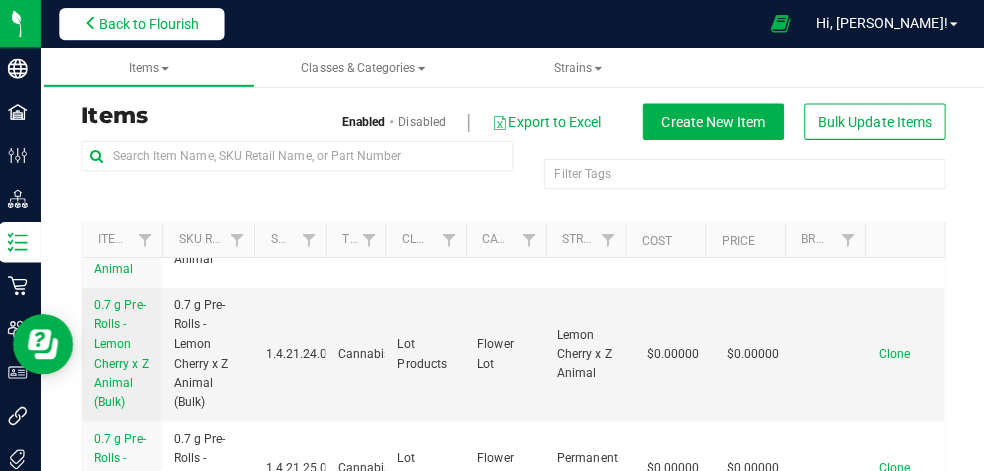 click on "Back to Flourish" at bounding box center [148, 24] 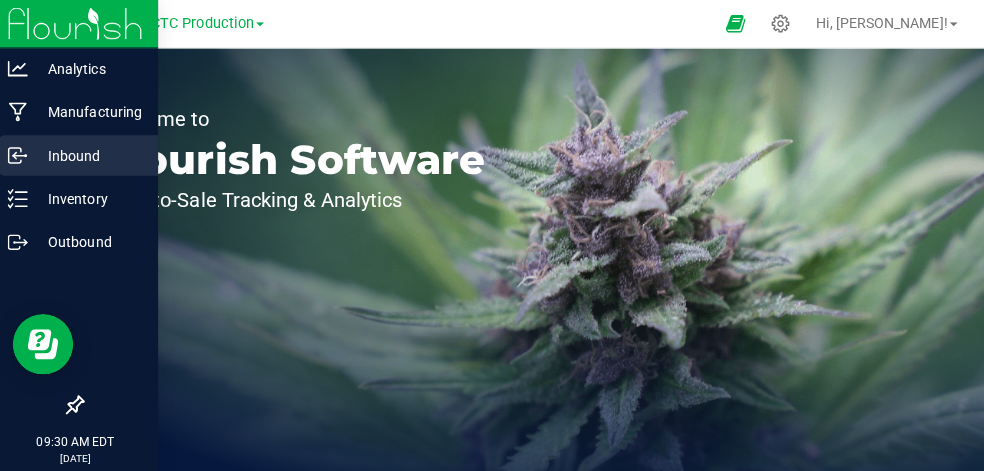click on "Inbound" at bounding box center (95, 154) 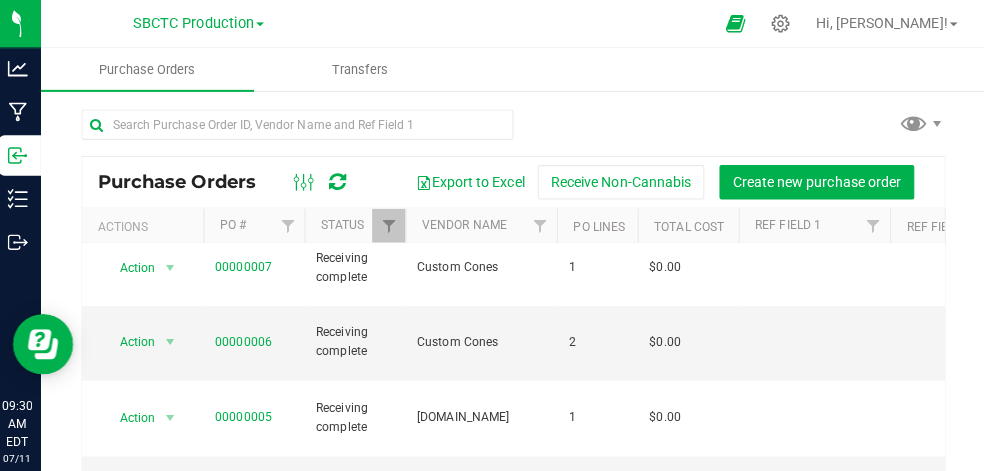 scroll, scrollTop: 146, scrollLeft: 0, axis: vertical 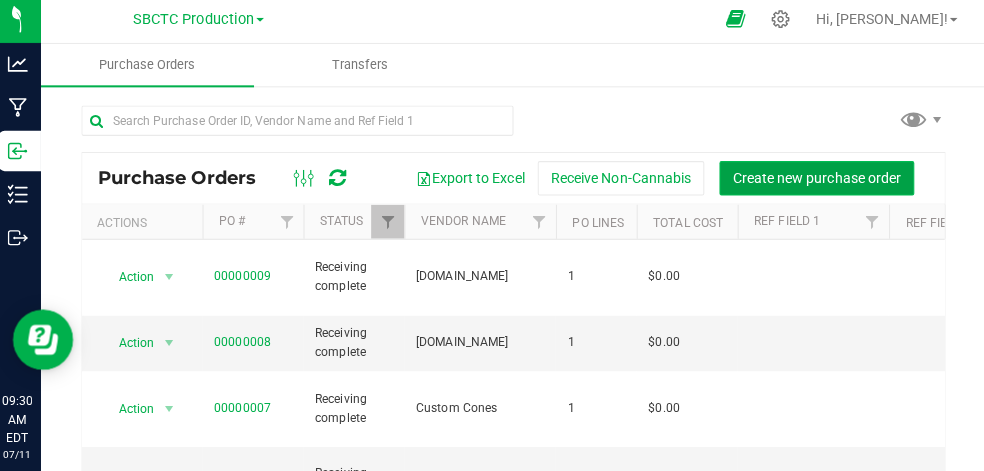 click on "Create new purchase order" at bounding box center [816, 181] 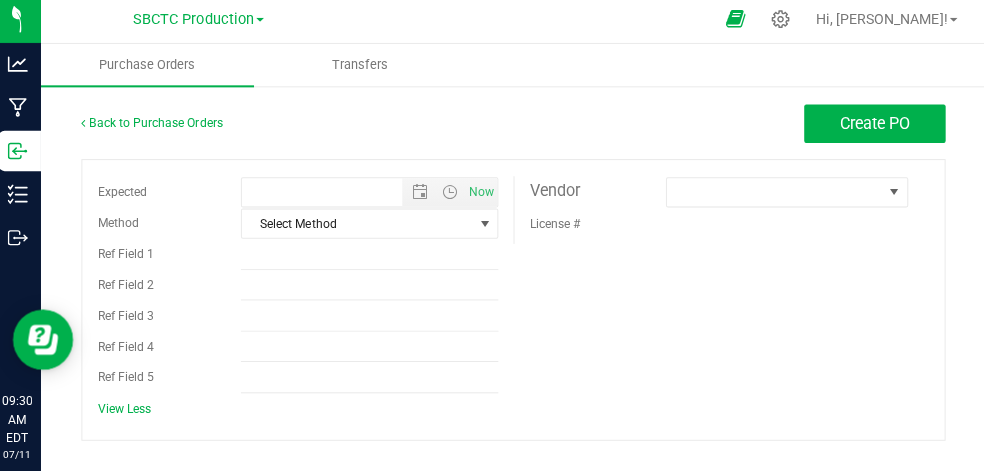 type on "[DATE] 9:30 AM" 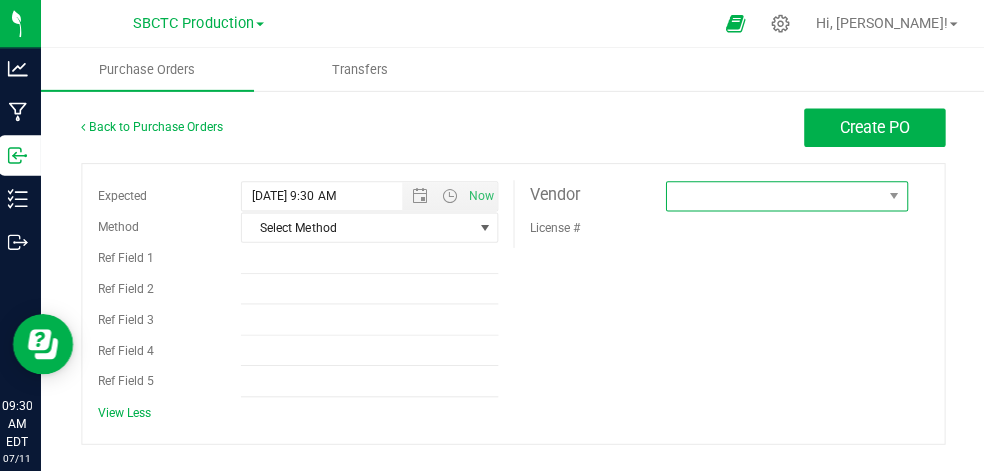 click at bounding box center (893, 195) 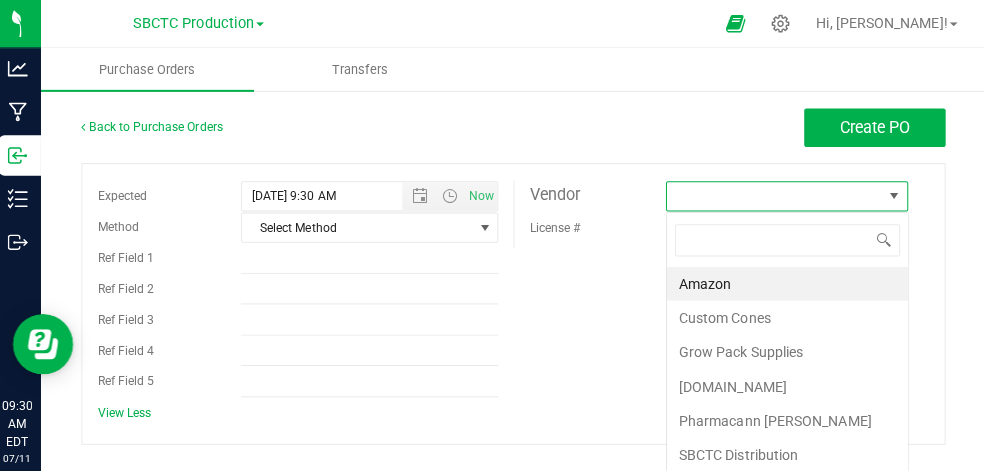scroll, scrollTop: 99970, scrollLeft: 99759, axis: both 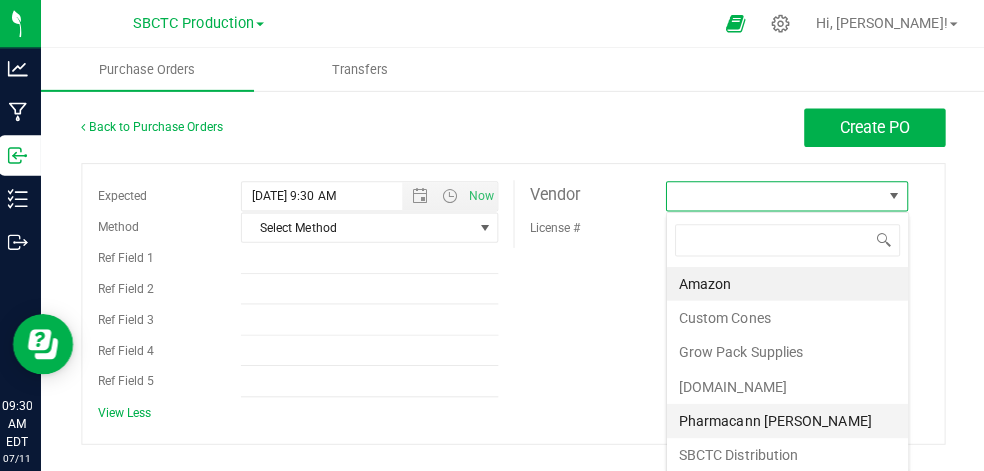 click on "Pharmacann [PERSON_NAME]" at bounding box center (787, 417) 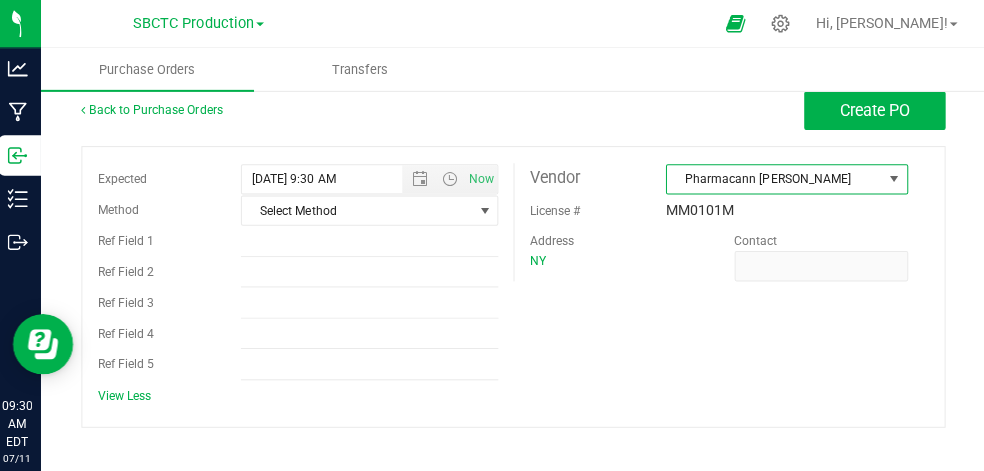 scroll, scrollTop: 0, scrollLeft: 0, axis: both 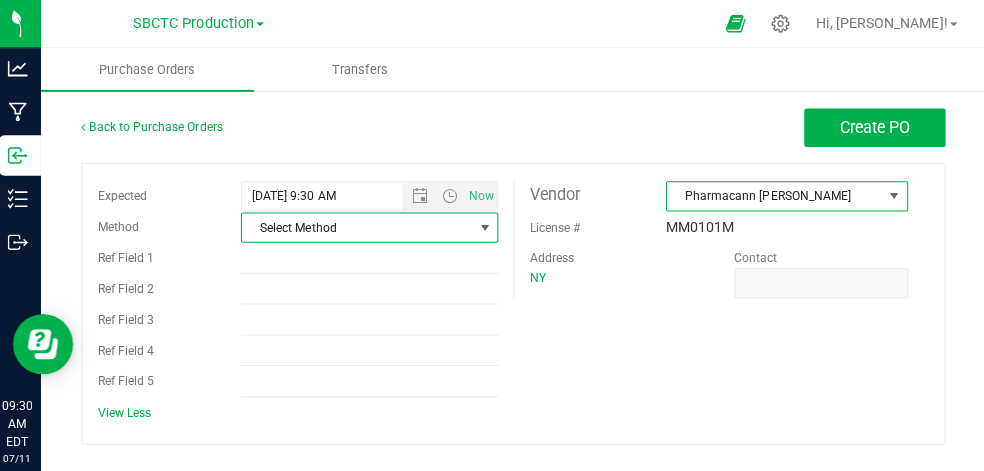 click at bounding box center (487, 226) 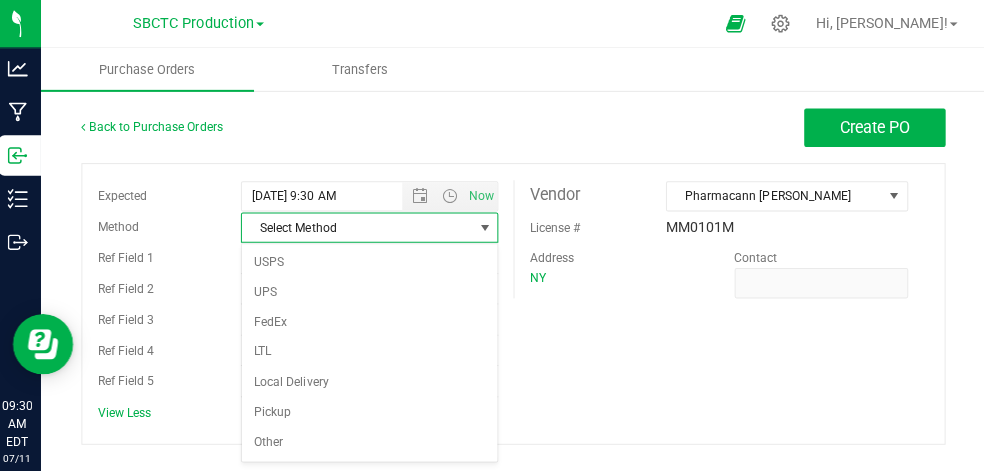click at bounding box center (487, 226) 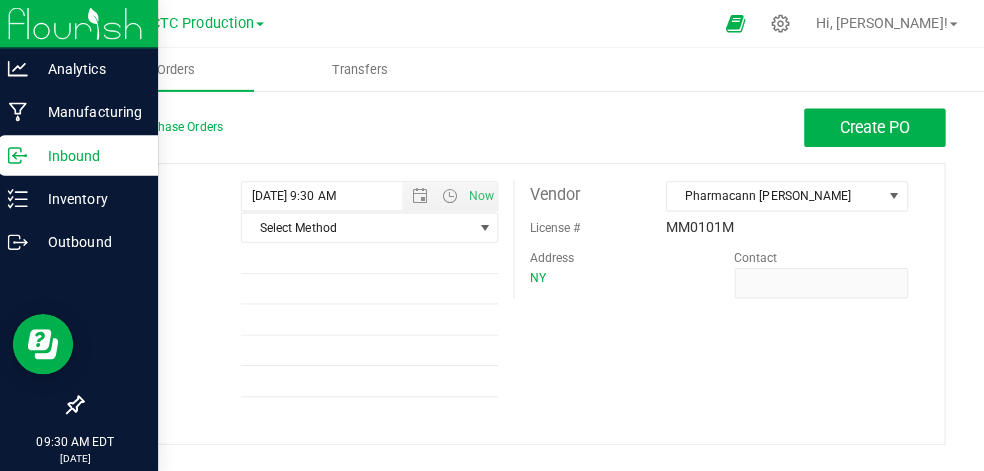 click on "Inbound" at bounding box center [95, 154] 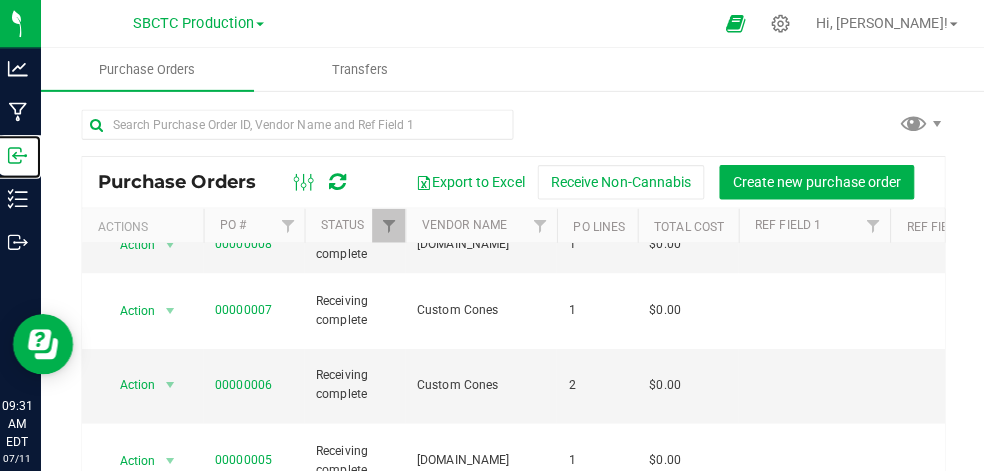 scroll, scrollTop: 146, scrollLeft: 0, axis: vertical 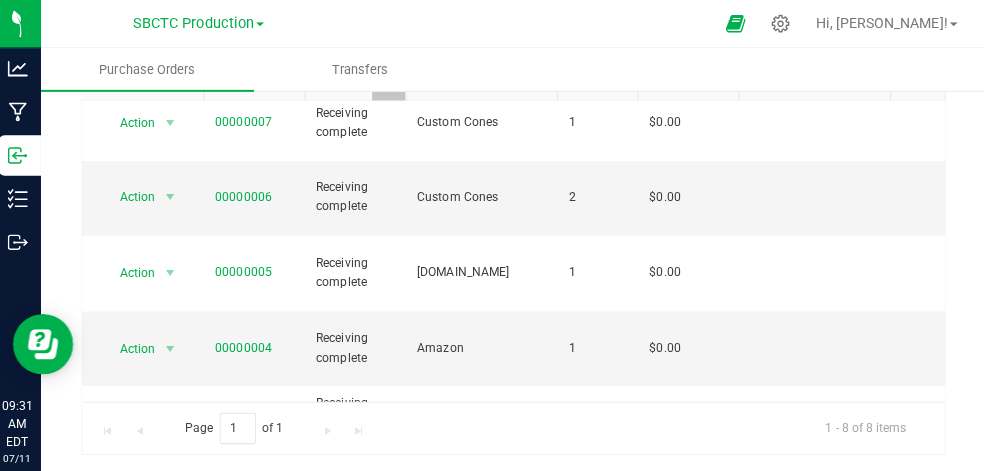 click at bounding box center [176, 466] 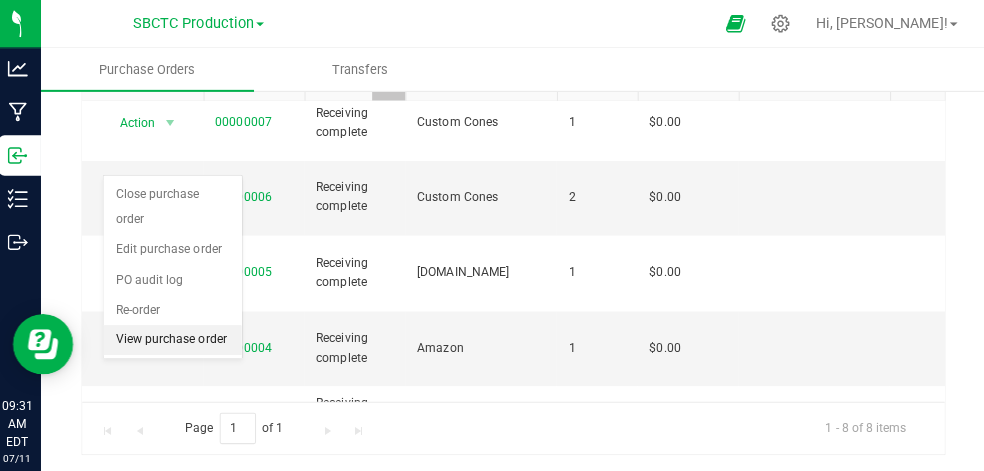 click on "View purchase order" at bounding box center [178, 337] 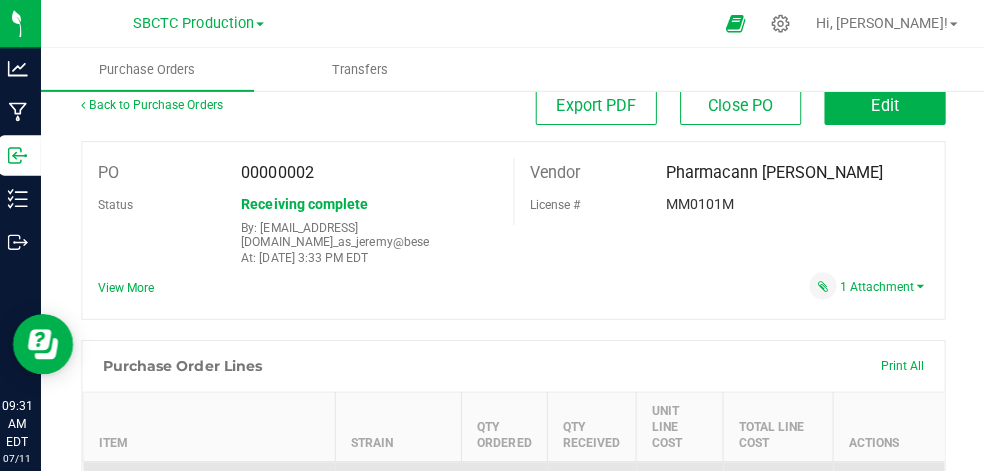 scroll, scrollTop: 0, scrollLeft: 0, axis: both 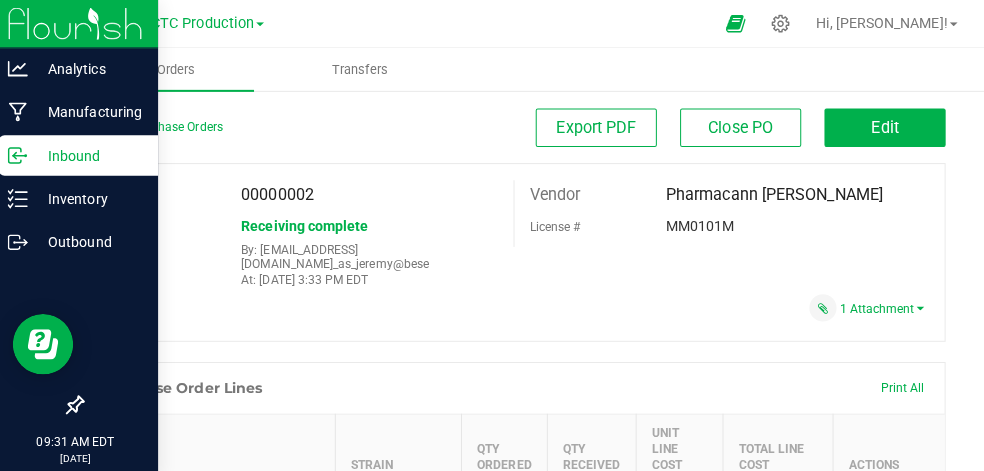 click 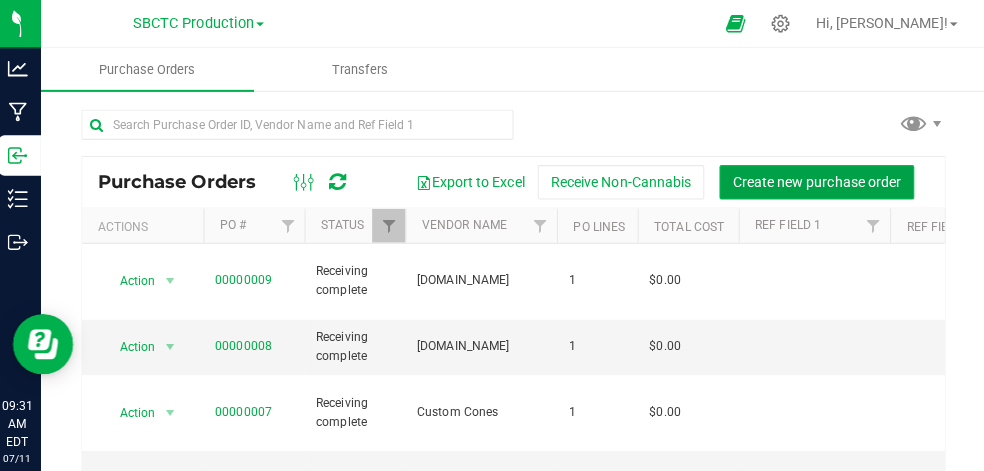 click on "Create new purchase order" at bounding box center [816, 181] 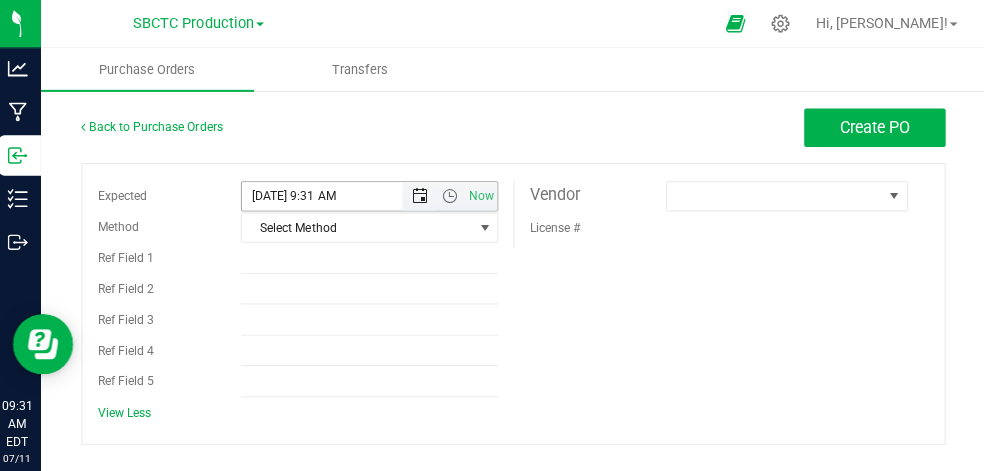 click at bounding box center (424, 195) 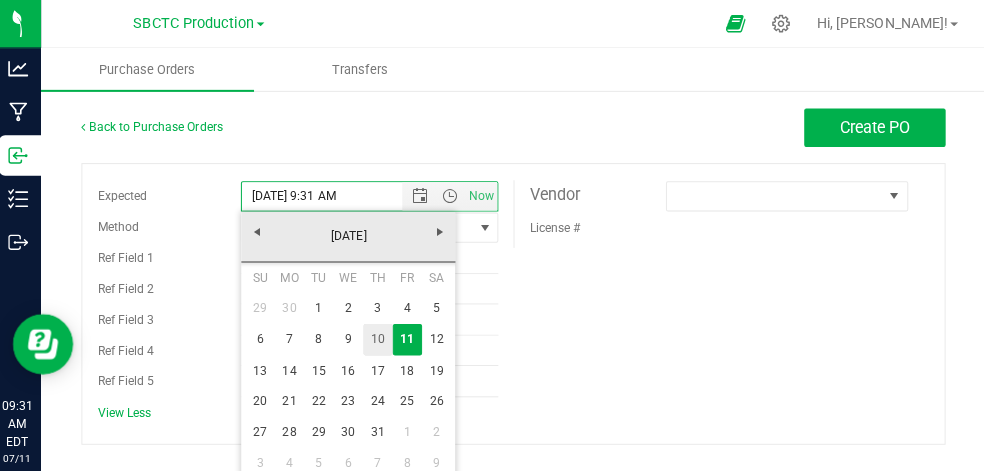 click on "10" at bounding box center (381, 336) 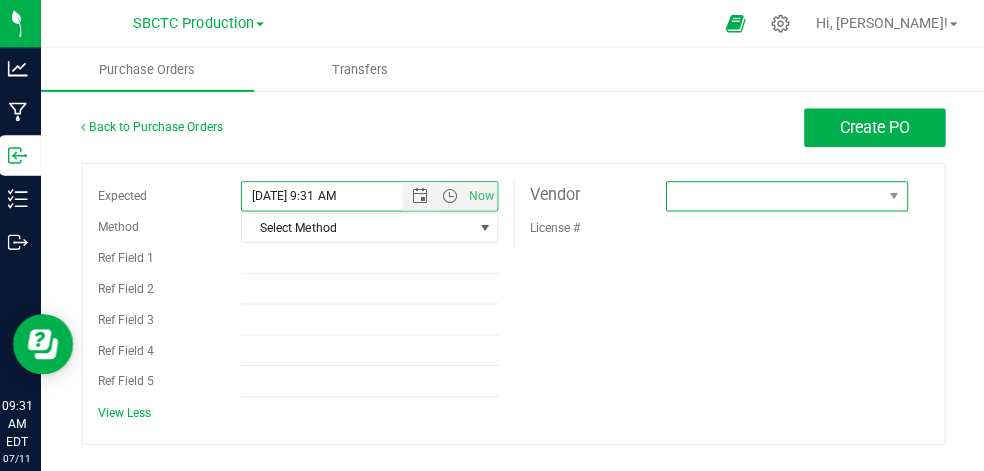 click at bounding box center (774, 195) 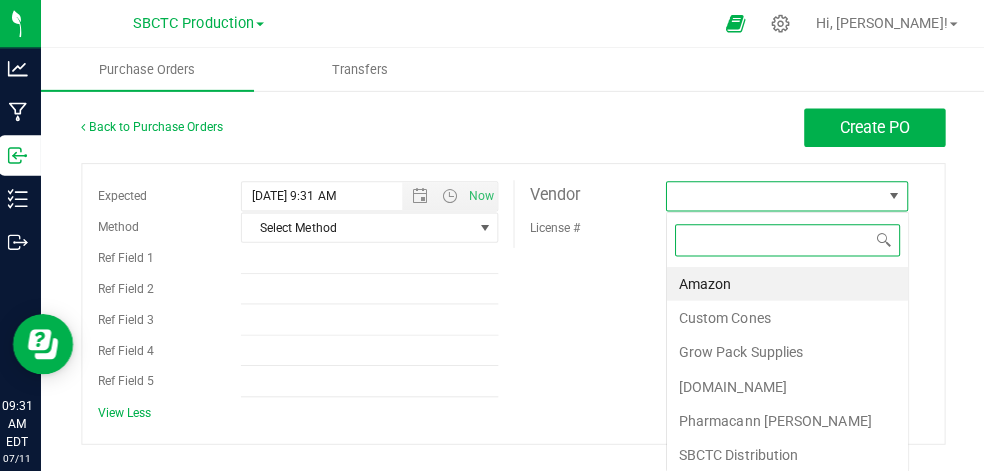 scroll, scrollTop: 99970, scrollLeft: 99759, axis: both 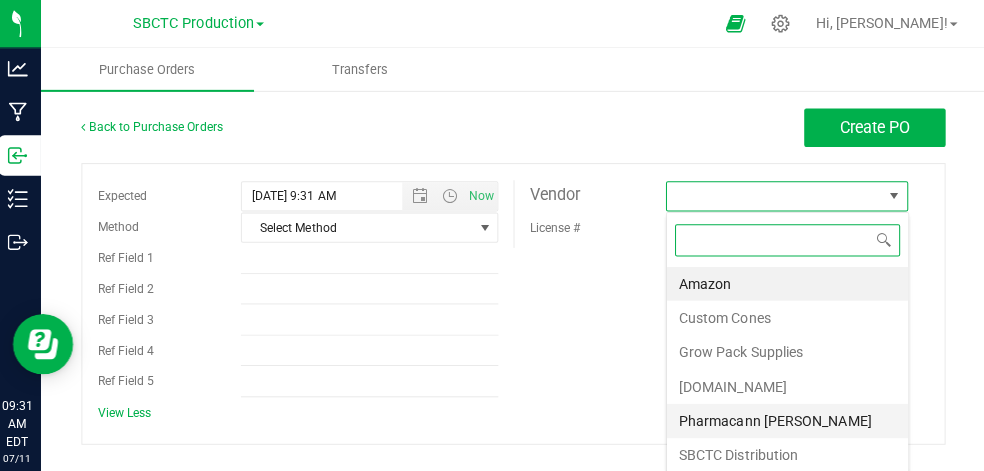 click on "Pharmacann [PERSON_NAME]" at bounding box center [787, 417] 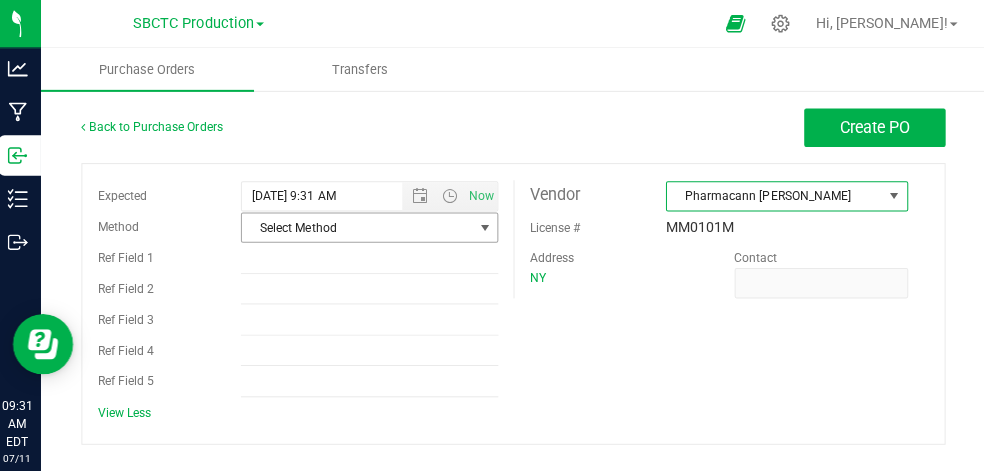 click at bounding box center (487, 226) 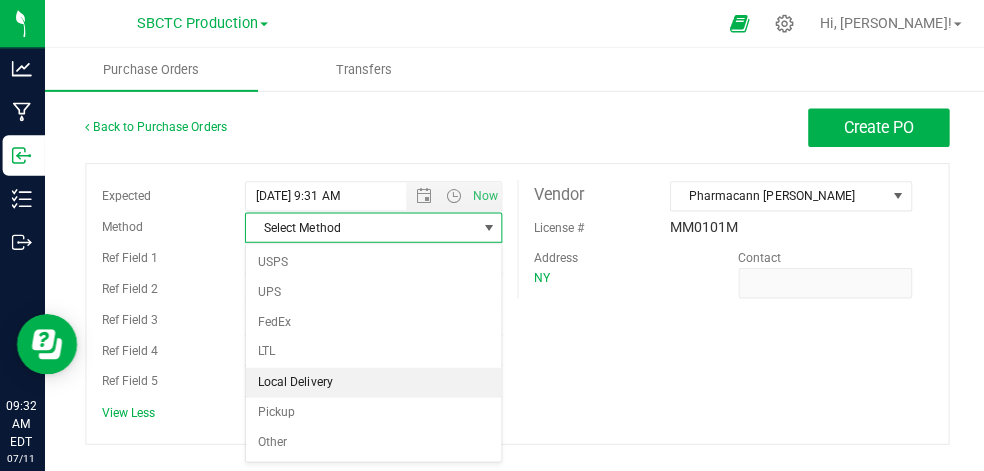 click on "Local Delivery" at bounding box center (373, 379) 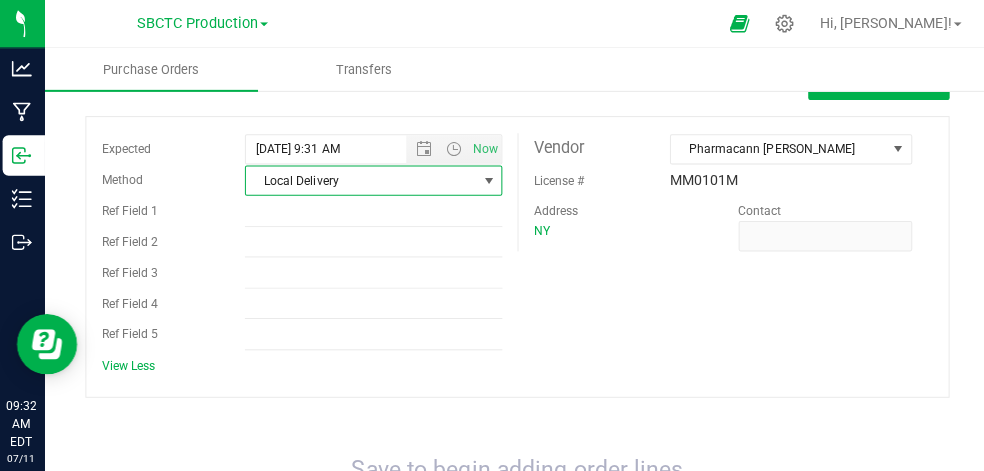 scroll, scrollTop: 0, scrollLeft: 0, axis: both 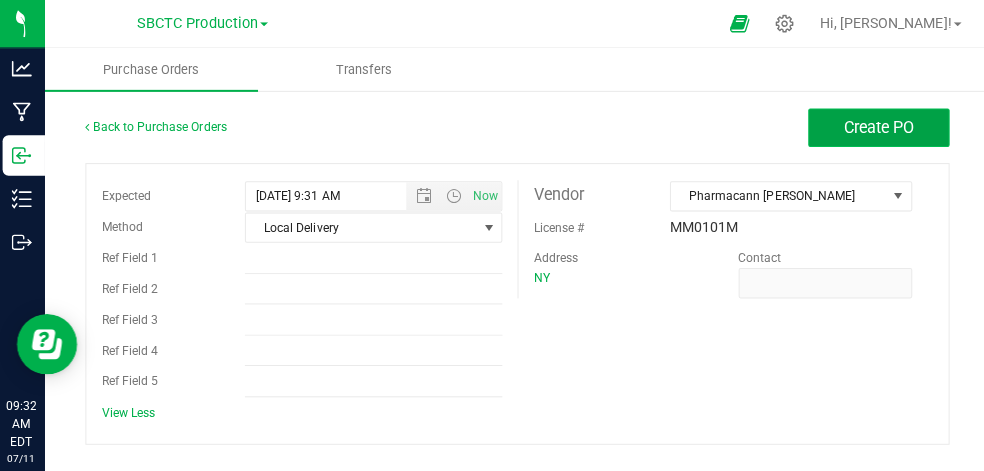 click on "Create PO" at bounding box center [874, 126] 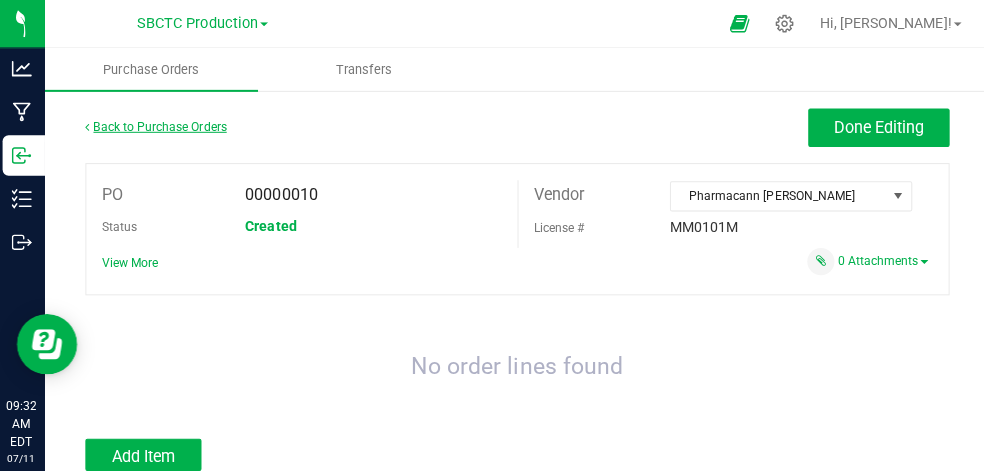 click on "Back to Purchase Orders" at bounding box center (158, 126) 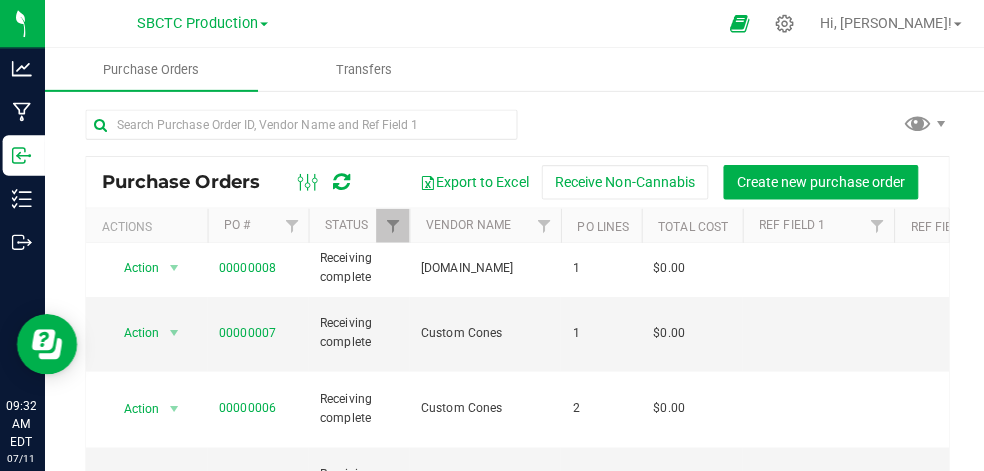 scroll, scrollTop: 202, scrollLeft: 0, axis: vertical 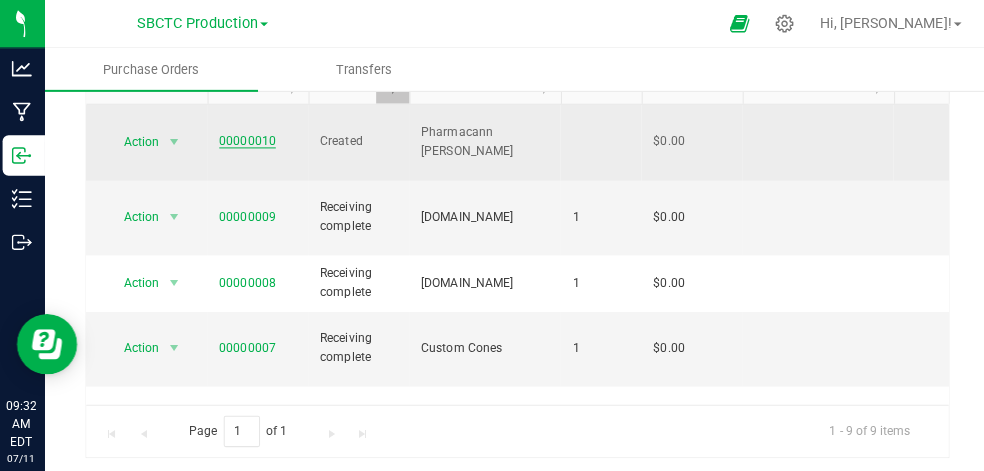 click on "00000010" at bounding box center (249, 140) 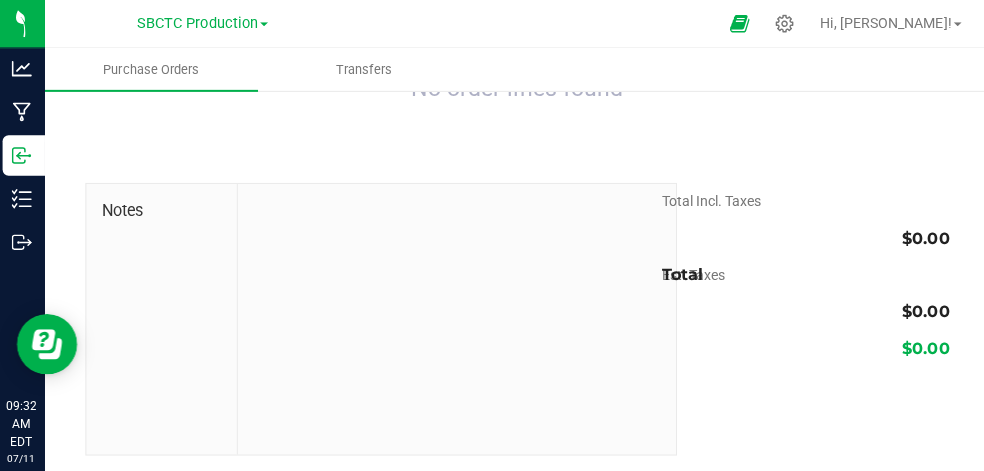 scroll, scrollTop: 0, scrollLeft: 0, axis: both 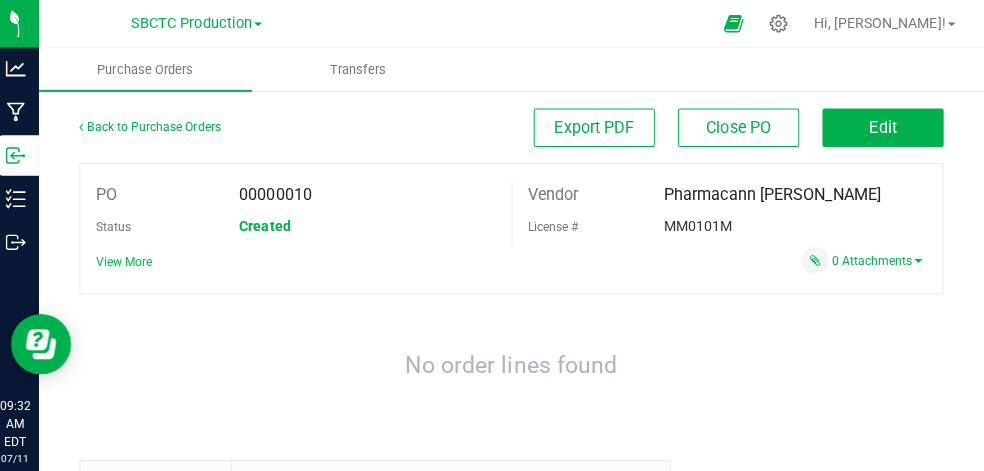 click on "View More" at bounding box center (132, 260) 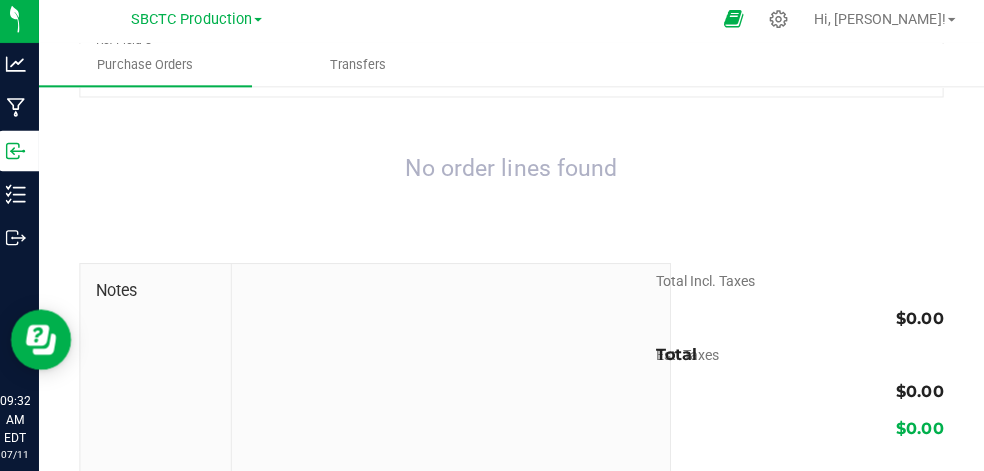 scroll, scrollTop: 0, scrollLeft: 0, axis: both 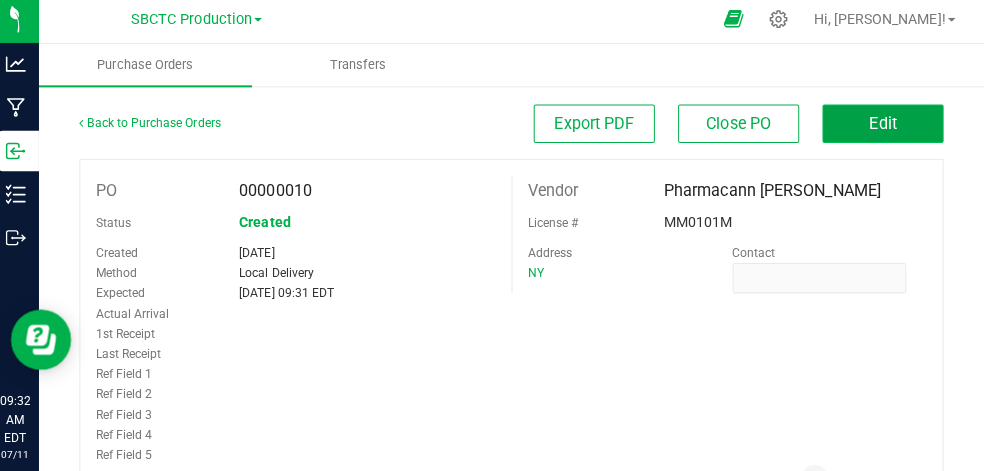click on "Edit" at bounding box center [884, 126] 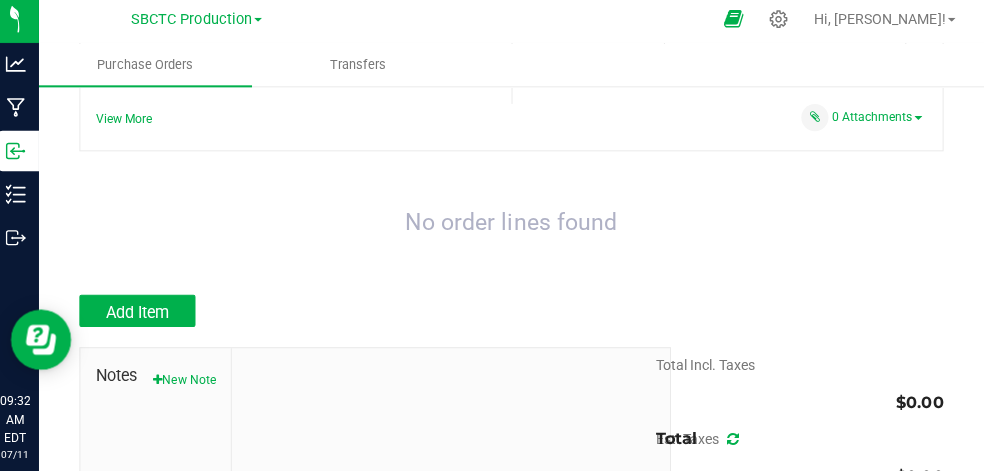 scroll, scrollTop: 306, scrollLeft: 0, axis: vertical 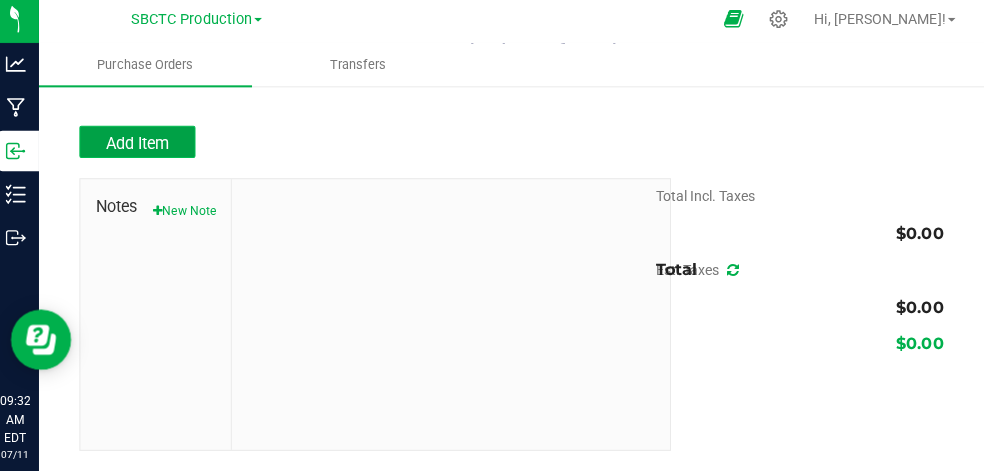click on "Add Item" at bounding box center (145, 145) 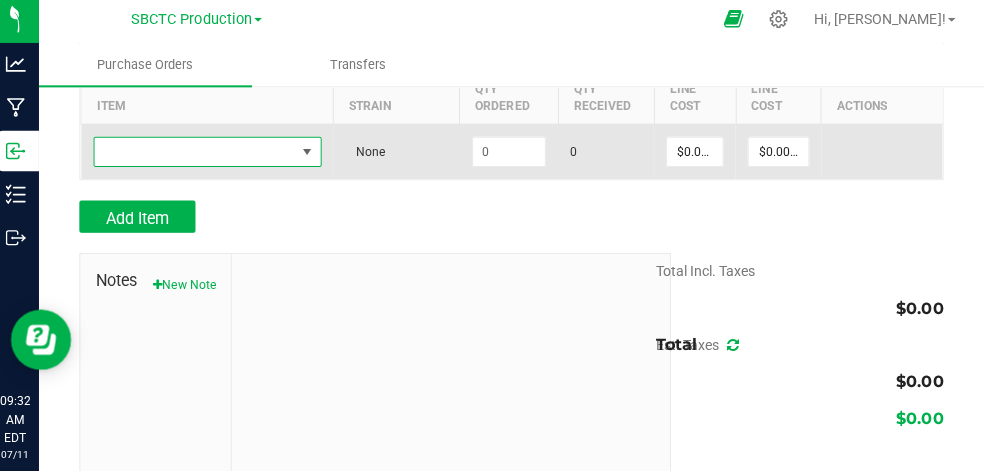 click at bounding box center (314, 155) 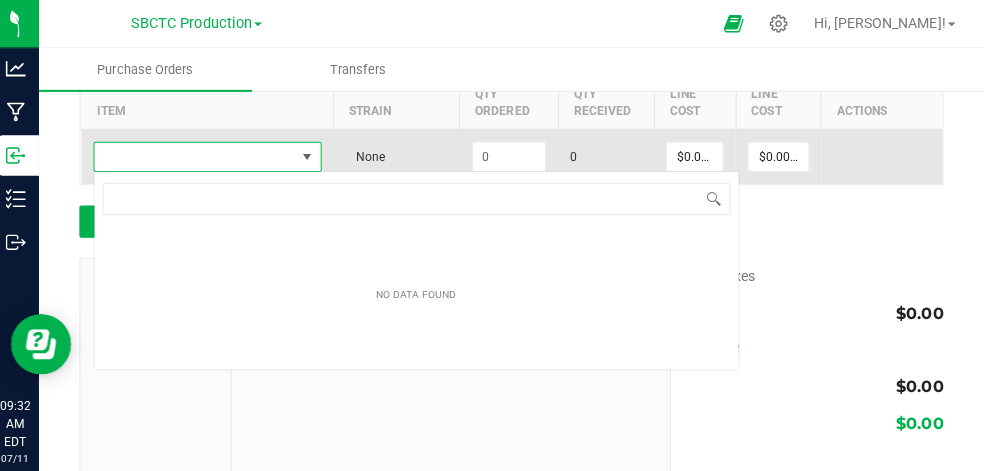 scroll, scrollTop: 99970, scrollLeft: 99774, axis: both 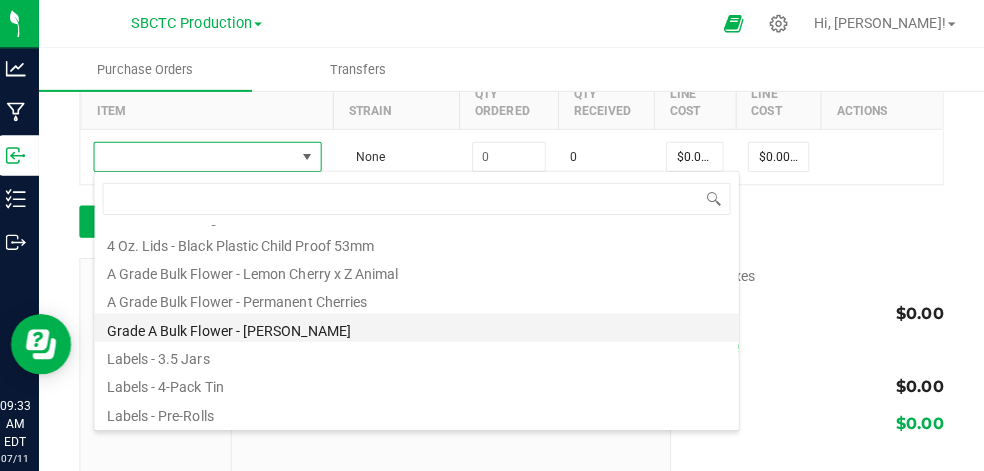 click on "Grade A Bulk Flower - [PERSON_NAME]" at bounding box center (422, 325) 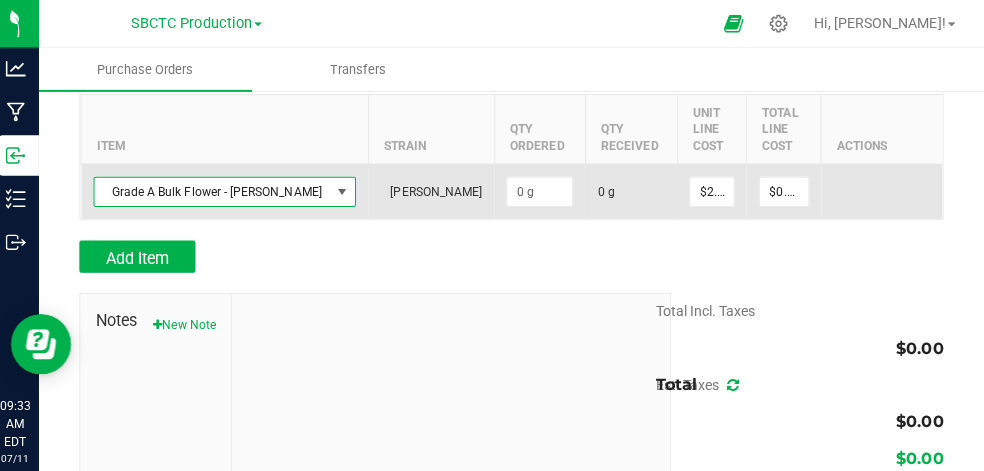 scroll, scrollTop: 245, scrollLeft: 0, axis: vertical 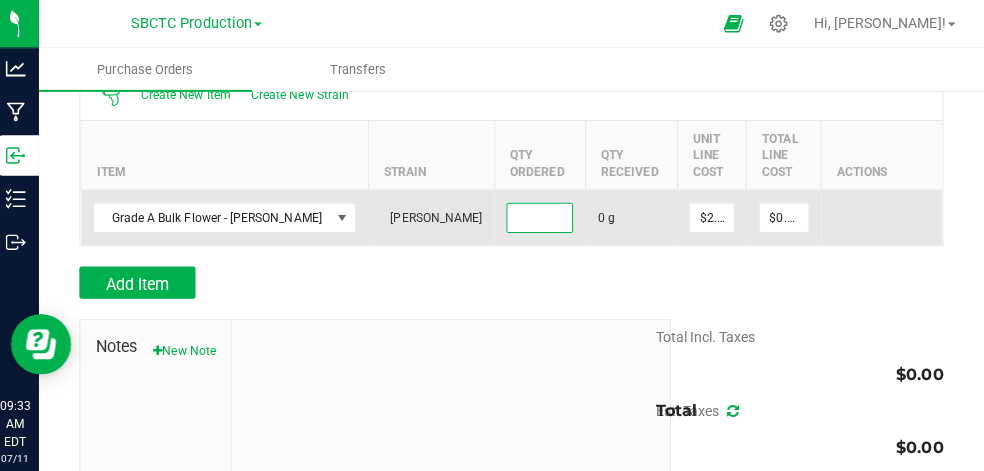 click at bounding box center [544, 216] 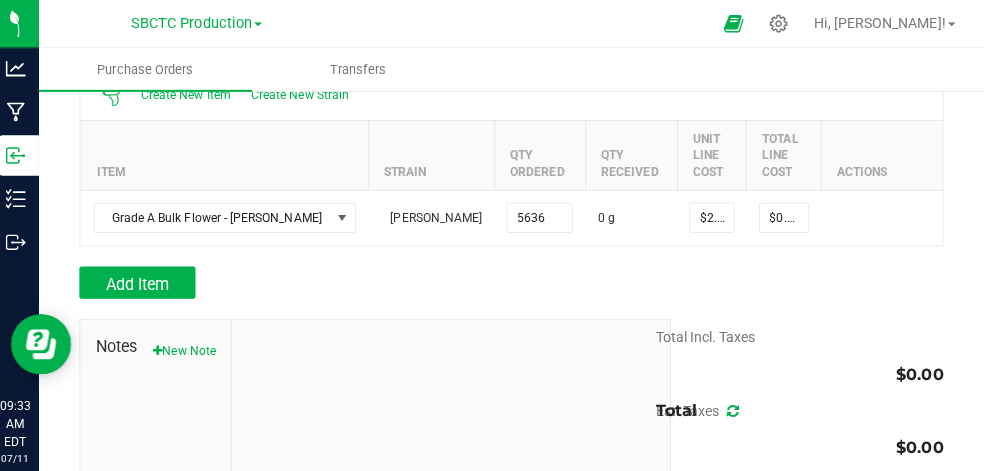 type on "5636.0000 g" 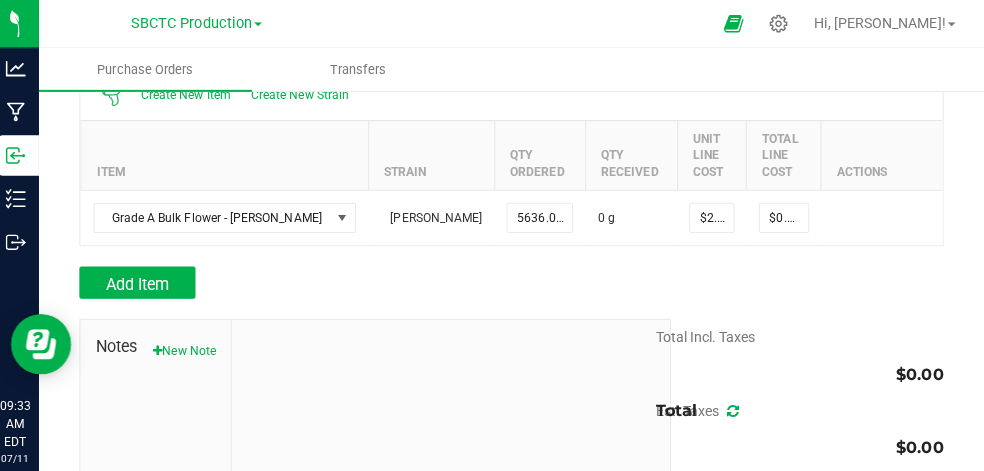 click on "Add Item" at bounding box center [373, 280] 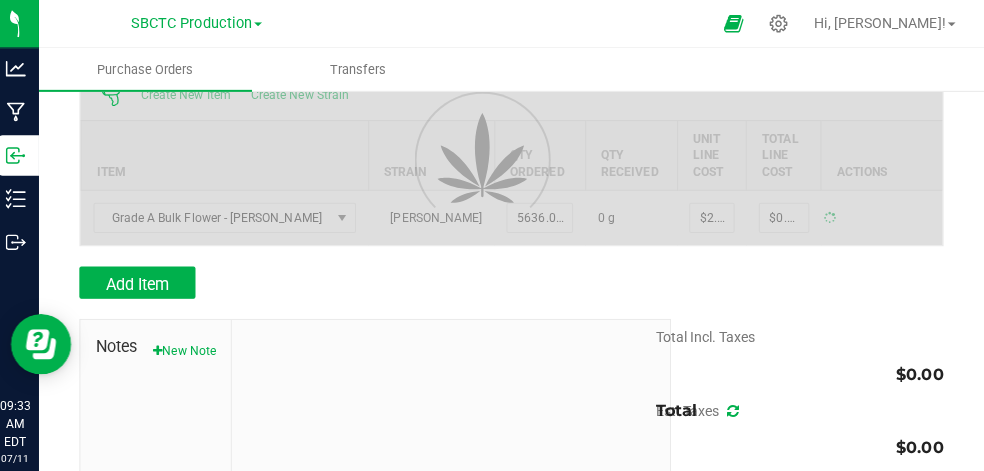 type on "$14,935.40000" 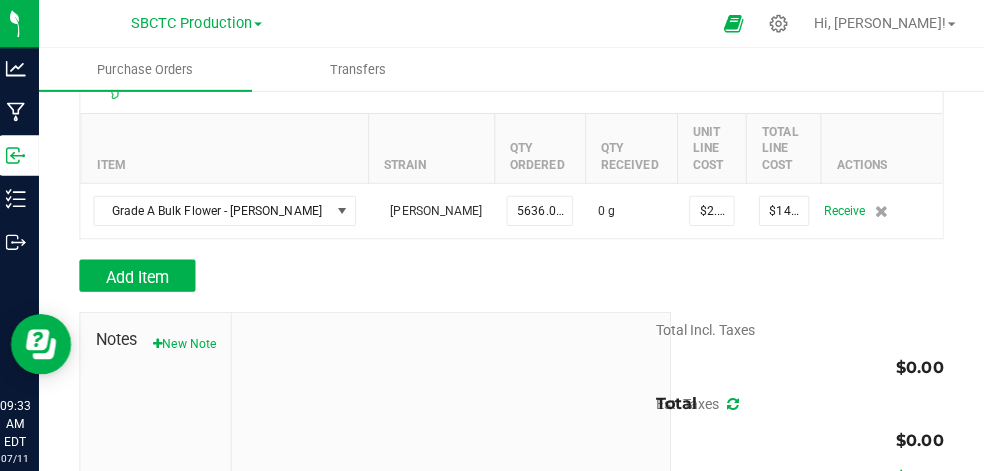 scroll, scrollTop: 254, scrollLeft: 0, axis: vertical 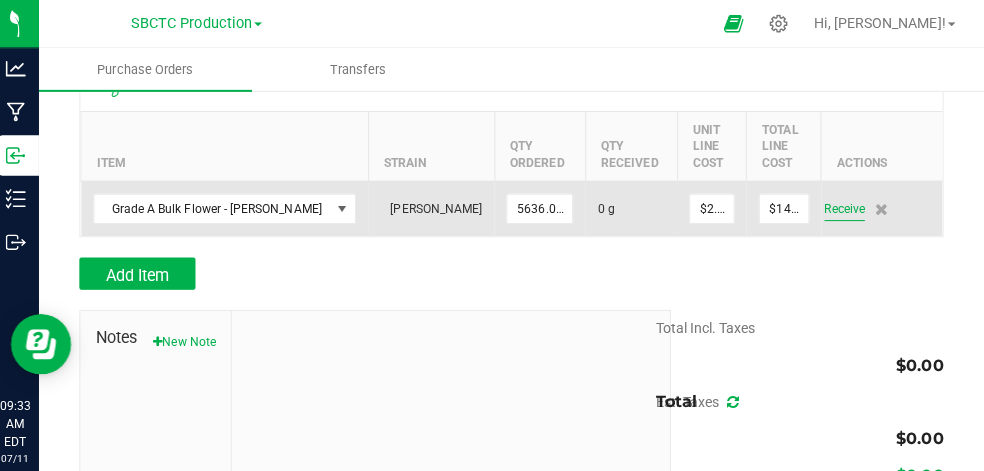 click on "Receive" at bounding box center (846, 207) 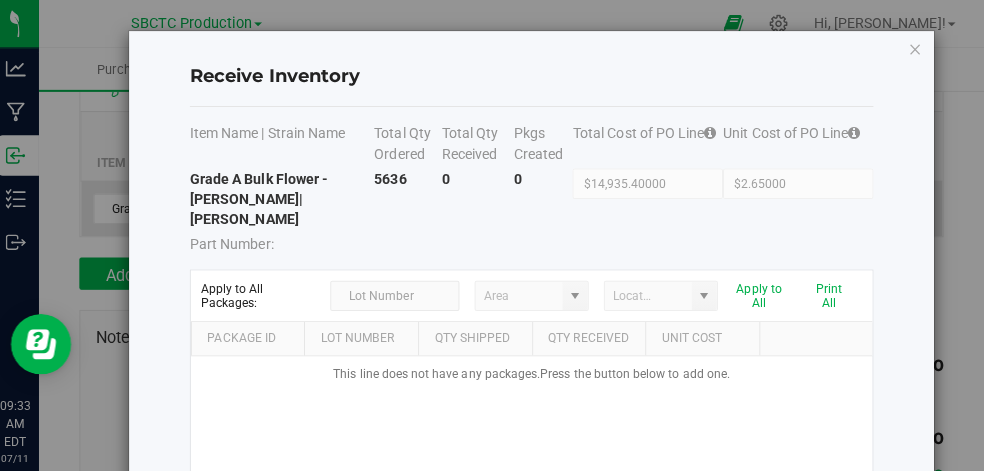 scroll, scrollTop: 254, scrollLeft: 0, axis: vertical 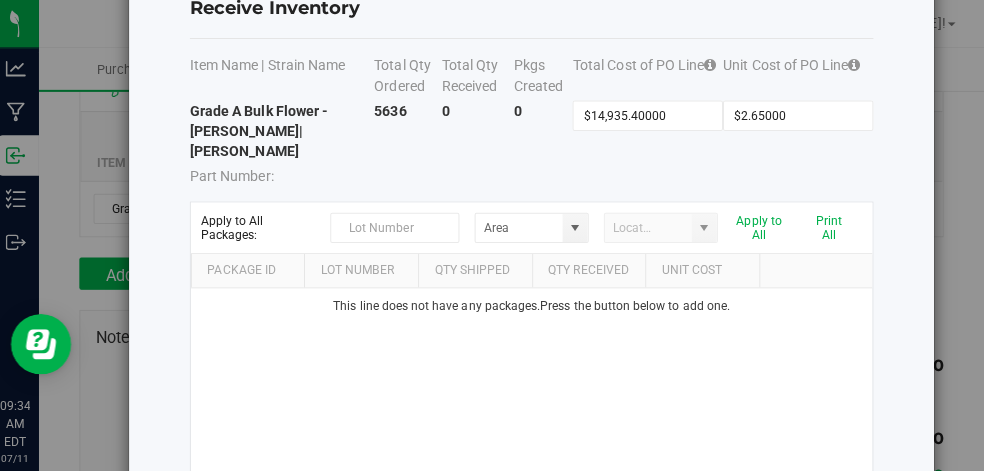 click on "0" at bounding box center (482, 142) 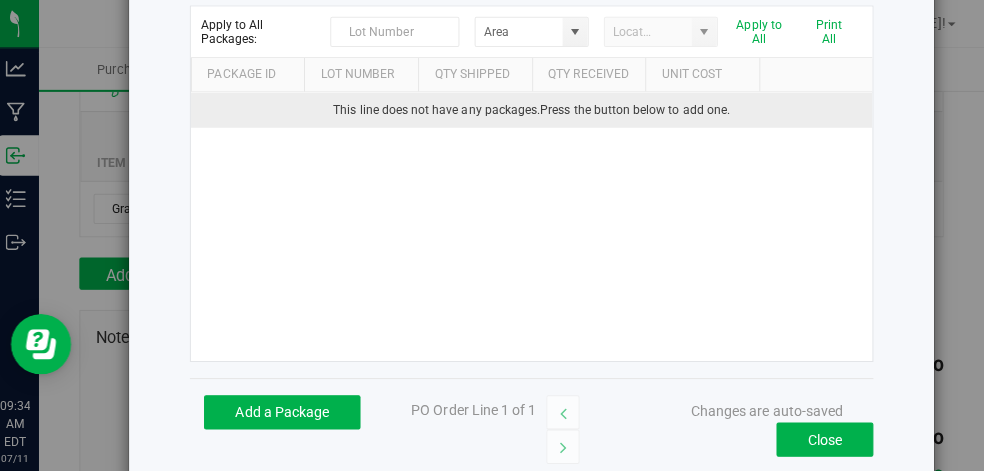 scroll, scrollTop: 277, scrollLeft: 0, axis: vertical 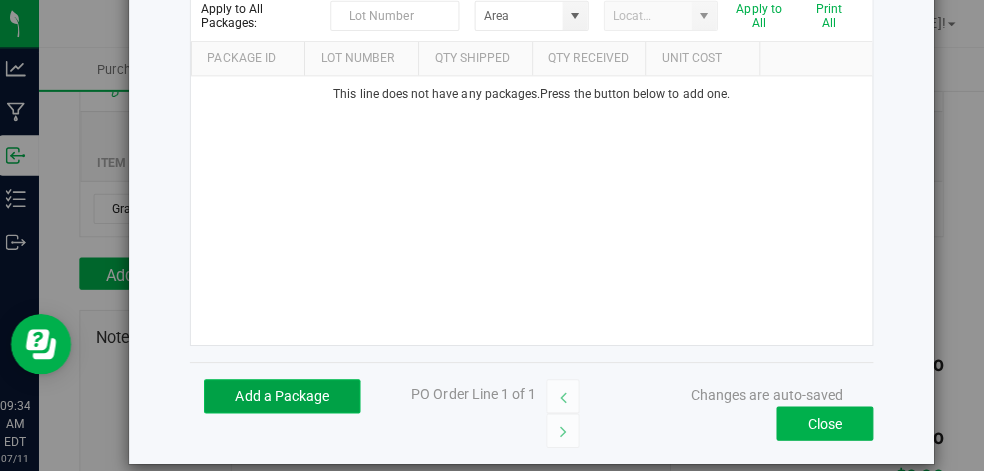 click on "Add a Package" at bounding box center (288, 393) 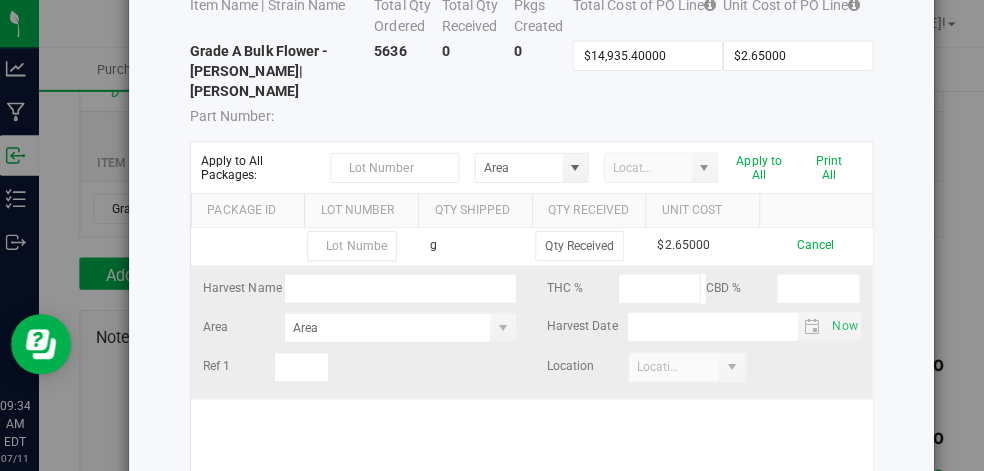 scroll, scrollTop: 133, scrollLeft: 0, axis: vertical 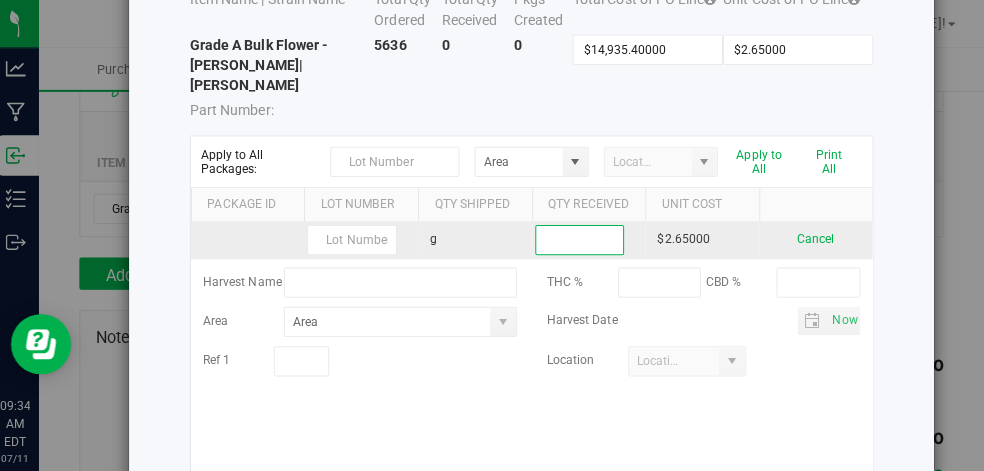 click at bounding box center [583, 238] 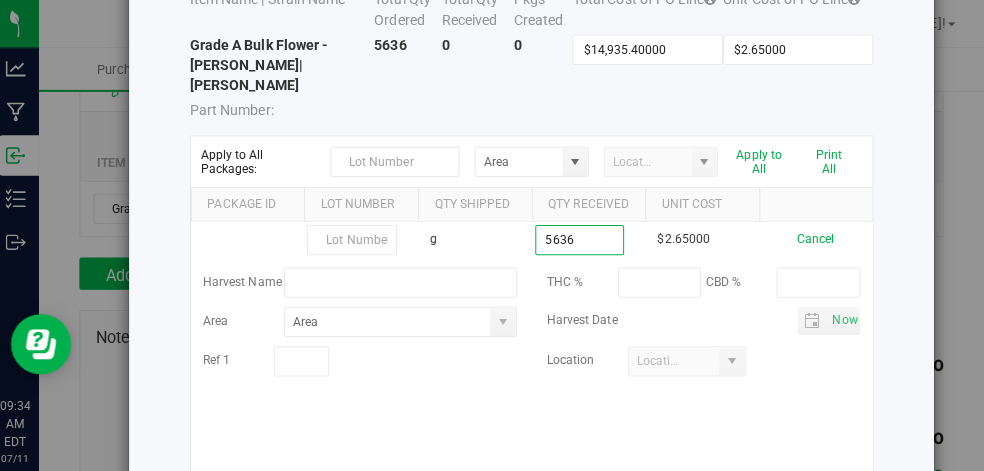 type on "5636.0000 g" 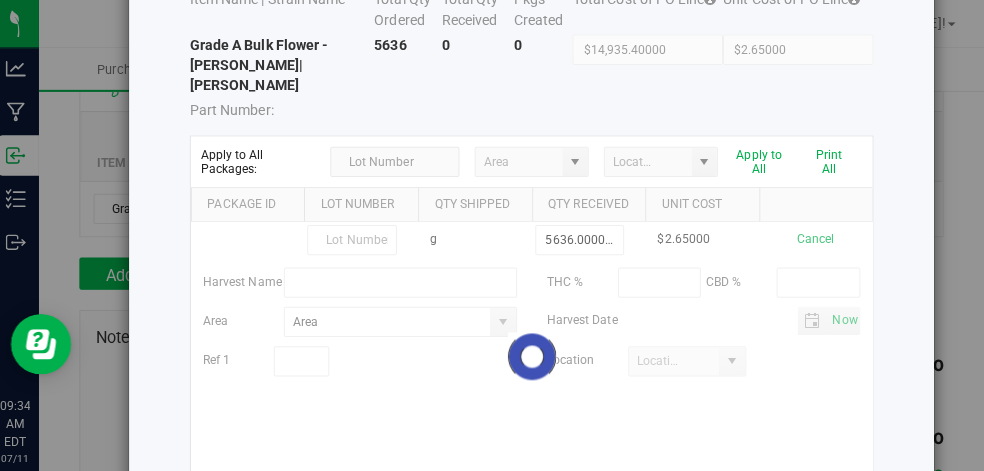 click on "g  5636.0000 g  $2.65000   Cancel   Harvest Name   THC %   CBD %   Area   Harvest Date
Now
Ref 1   Location" at bounding box center (535, 353) 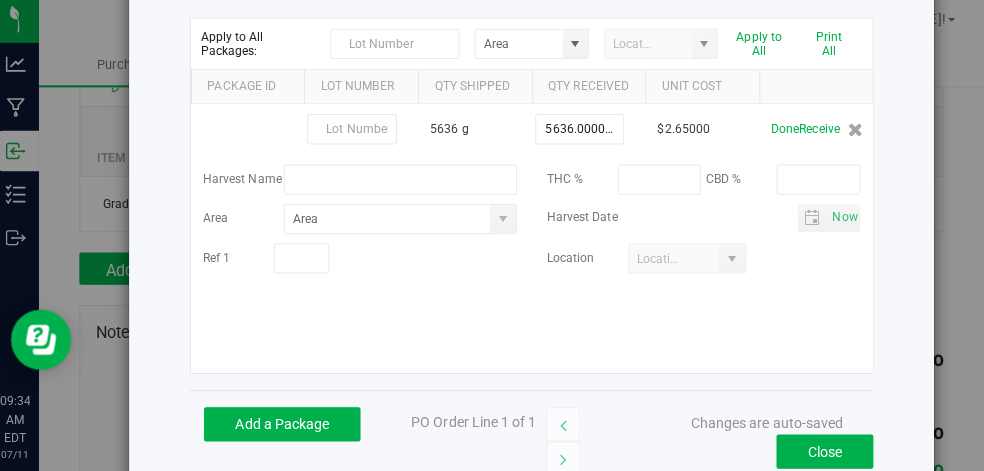 scroll, scrollTop: 260, scrollLeft: 0, axis: vertical 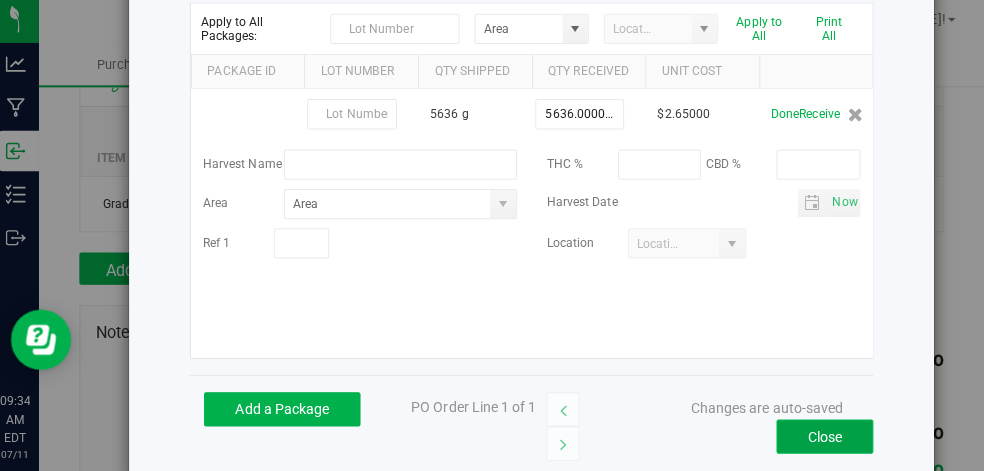 click on "Close" at bounding box center (826, 437) 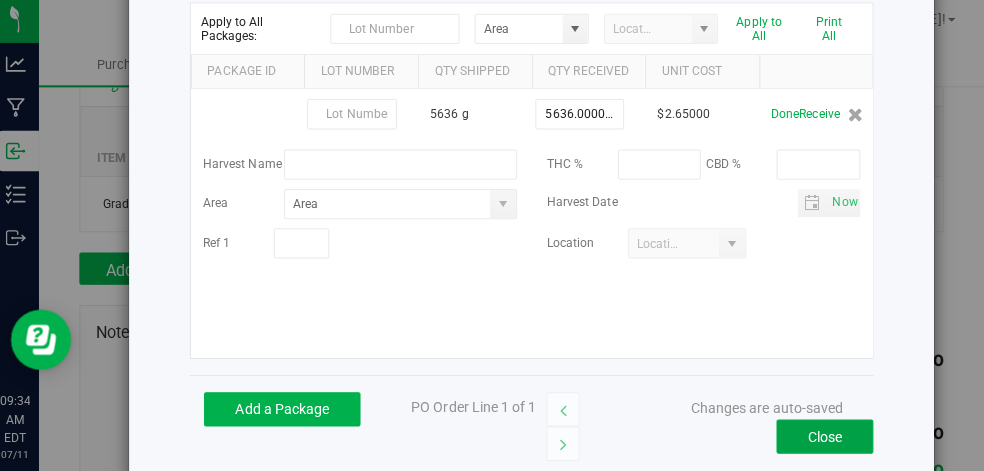 scroll, scrollTop: 254, scrollLeft: 0, axis: vertical 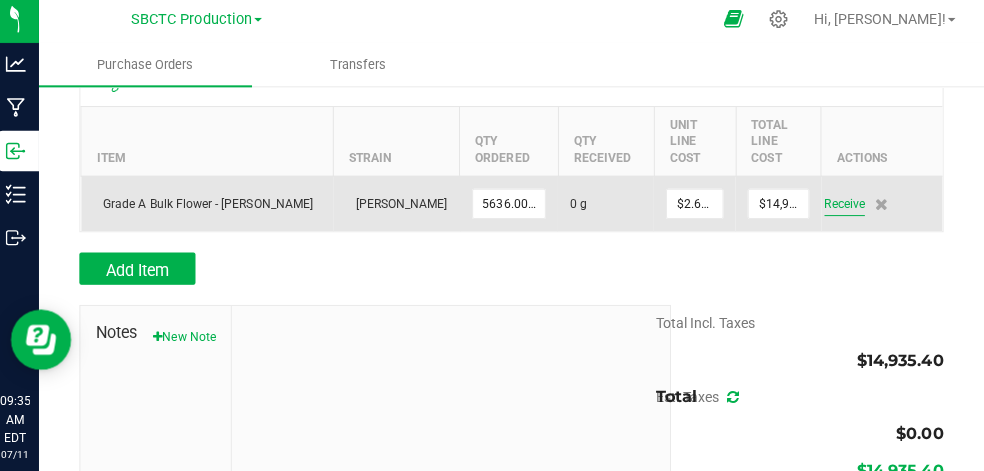 click on "Receive" at bounding box center [846, 207] 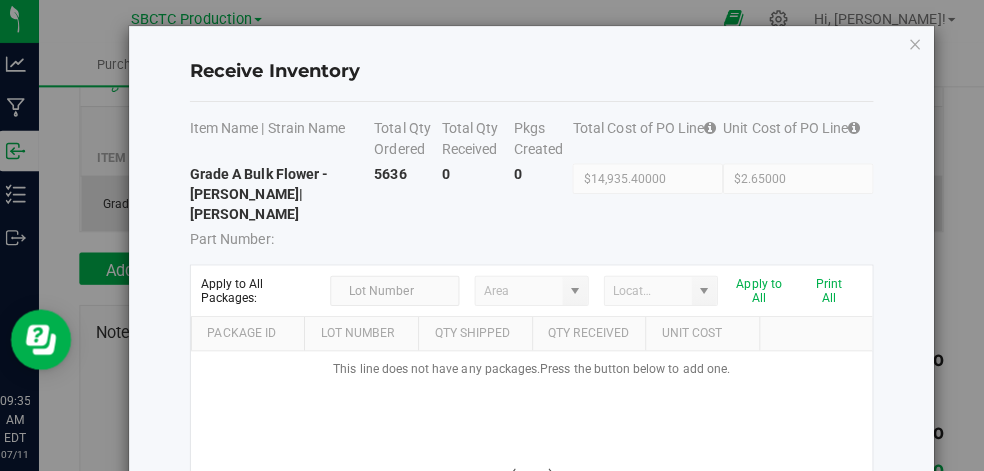 scroll, scrollTop: 254, scrollLeft: 0, axis: vertical 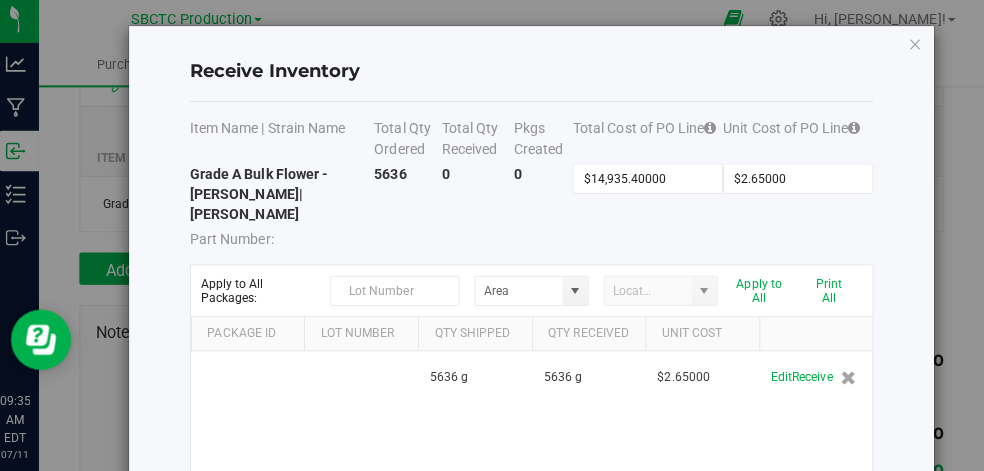 click on "$2.65000" at bounding box center (799, 209) 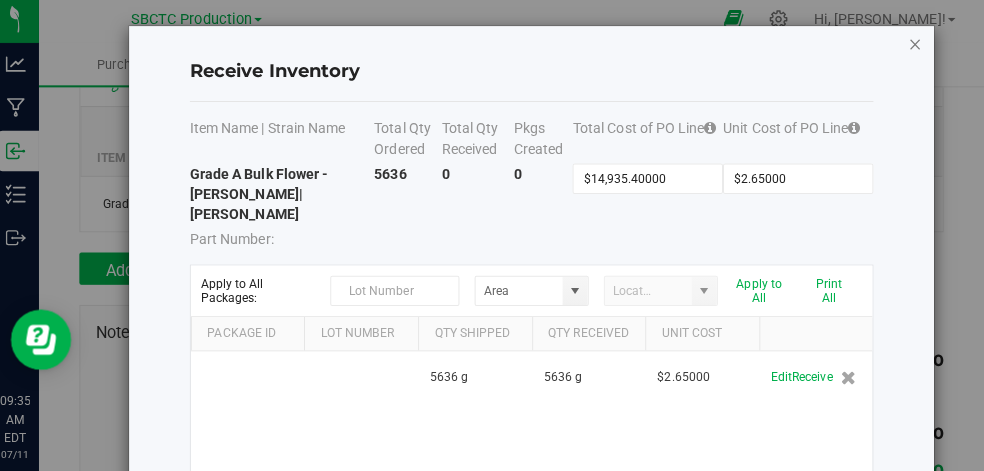 click at bounding box center (916, 48) 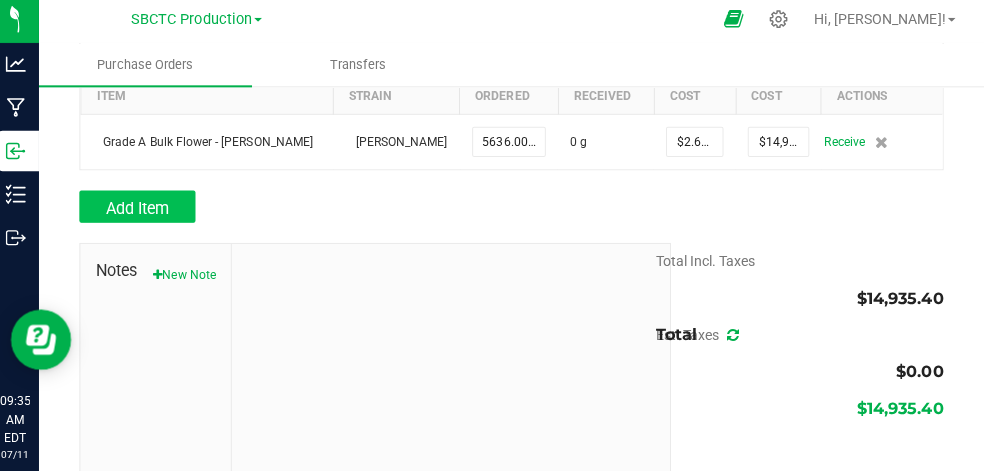 scroll, scrollTop: 320, scrollLeft: 0, axis: vertical 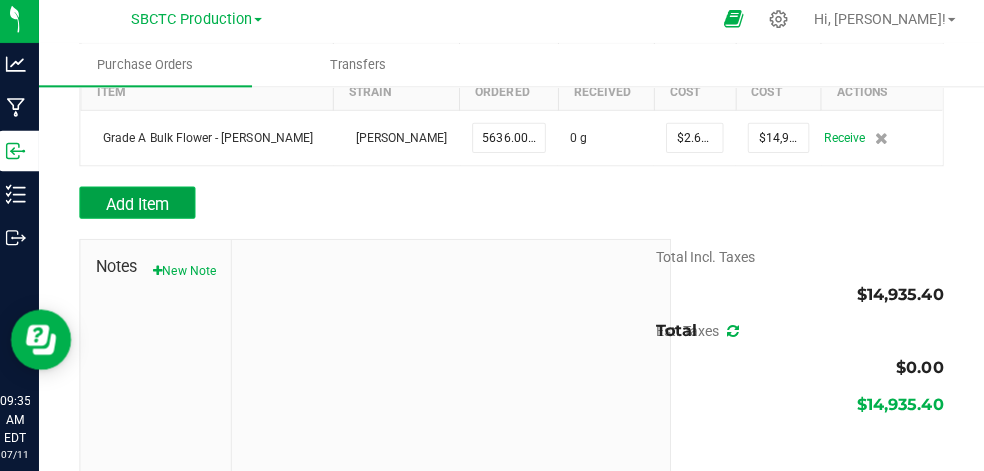 click on "Add Item" at bounding box center [145, 206] 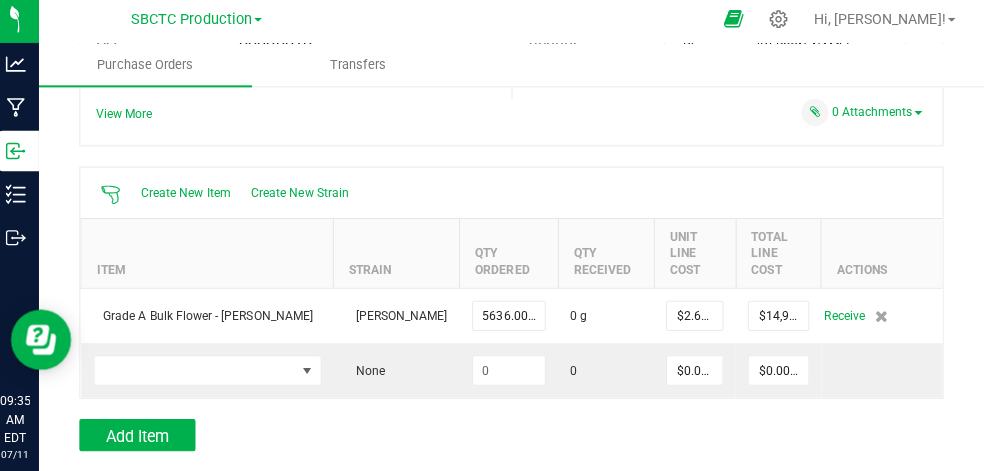 scroll, scrollTop: 195, scrollLeft: 0, axis: vertical 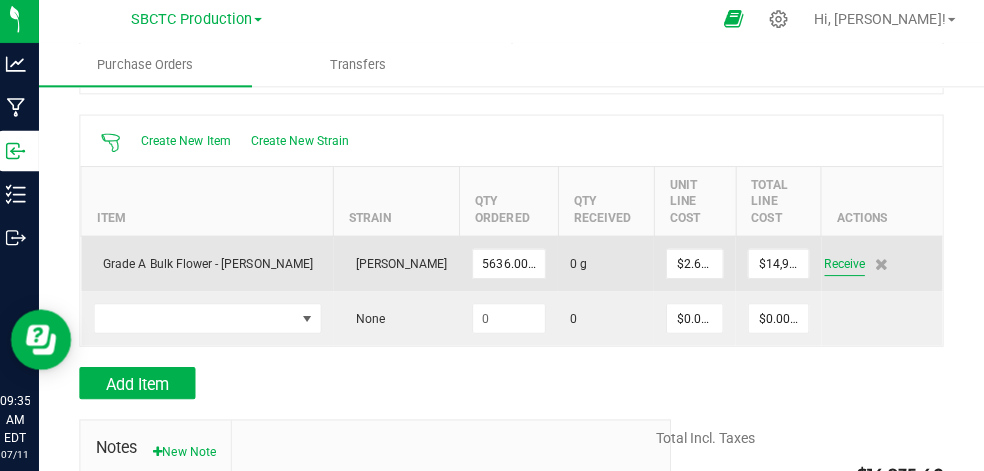 click on "Receive" at bounding box center [846, 266] 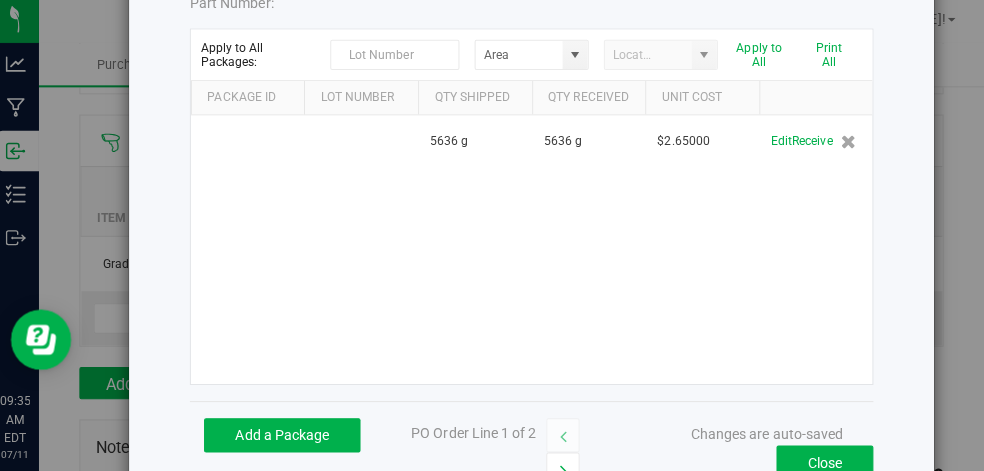 scroll, scrollTop: 277, scrollLeft: 0, axis: vertical 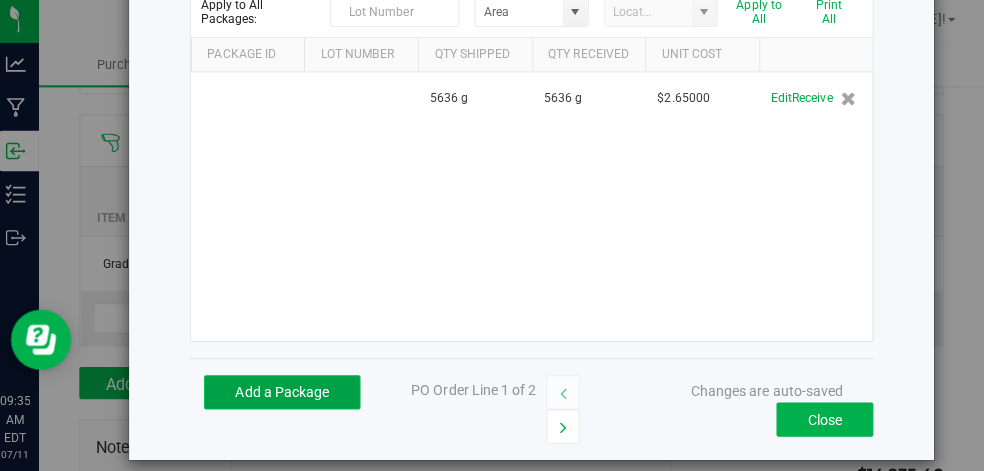 click on "Add a Package" at bounding box center (288, 393) 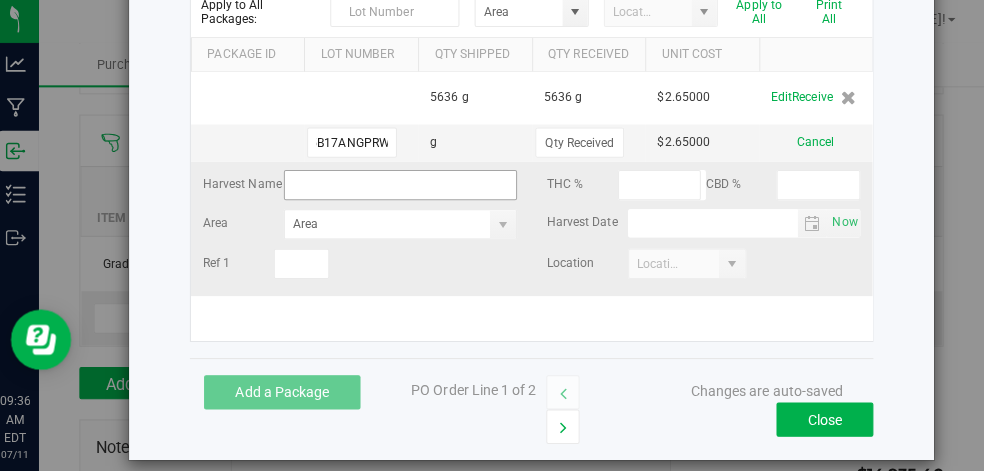 scroll, scrollTop: 0, scrollLeft: 61, axis: horizontal 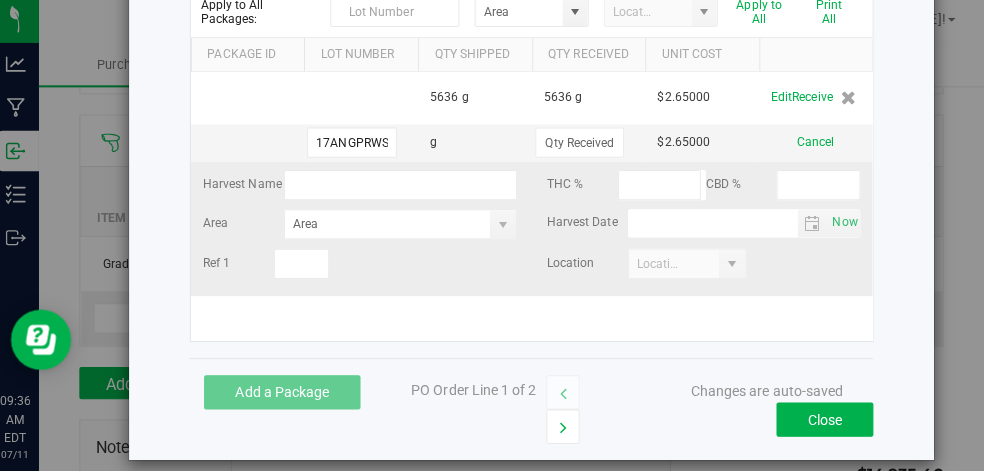 type on "BCDF25B17ANGPRWS" 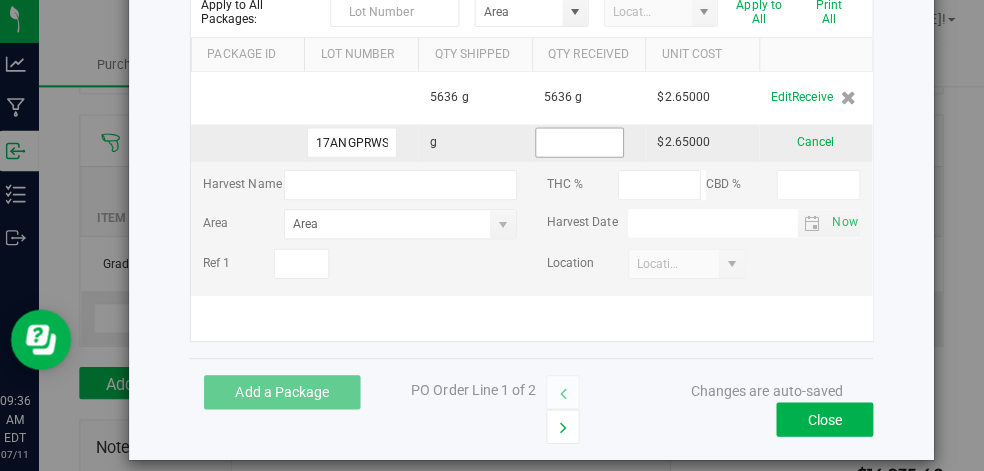 click at bounding box center (583, 146) 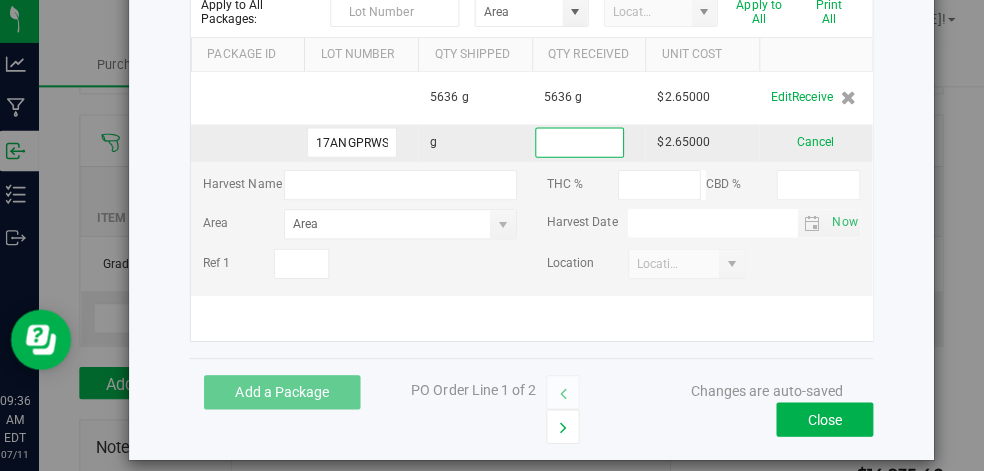 type on "0" 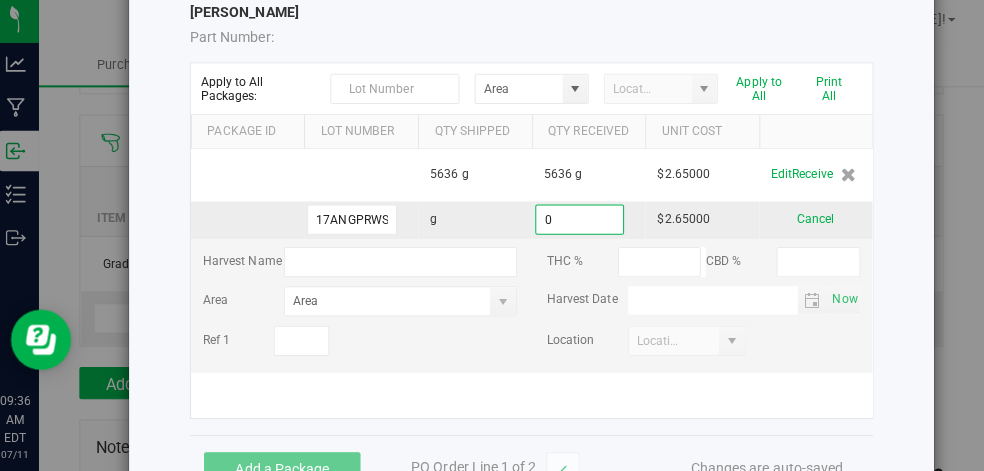 scroll, scrollTop: 203, scrollLeft: 0, axis: vertical 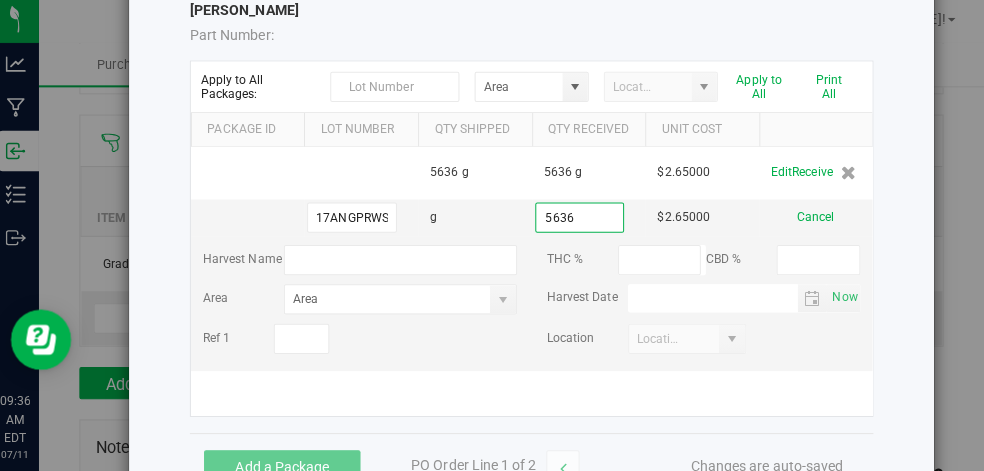 type on "5636.0000 g" 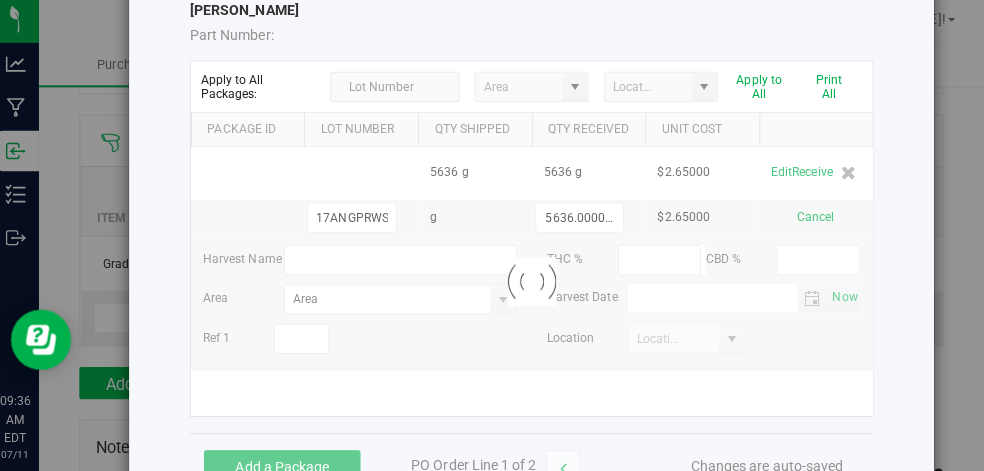 click on "Item Name | Strain Name Total Qty Ordered Total Qty Received Pkgs Created Total Cost of PO Line  Unit Cost of PO Line  Grade A Bulk Flower - [PERSON_NAME]   | [PERSON_NAME]  Part Number:    5636 0 0 $14,935.40000 $2.65000  Apply to All Packages:   Apply to All   Print All  Package Id Lot Number Qty Shipped Qty Received Unit Cost     5636 g   5636 g   $2.65000   Edit   Receive     BCDF25B17ANGPRWS   g  5636.0000 g  $2.65000   Cancel   Harvest Name   THC %   CBD %   Area   Harvest Date
Now
Ref 1   Location  Loading" at bounding box center [535, 168] 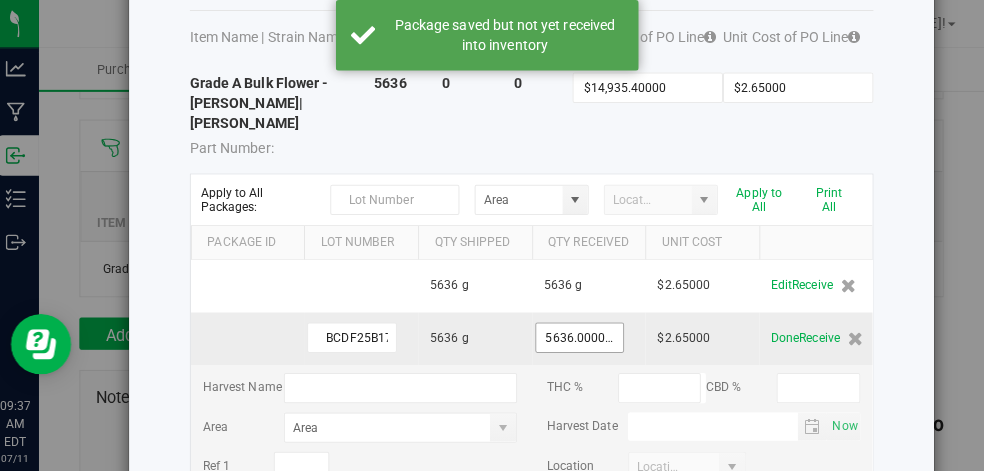 scroll, scrollTop: 113, scrollLeft: 0, axis: vertical 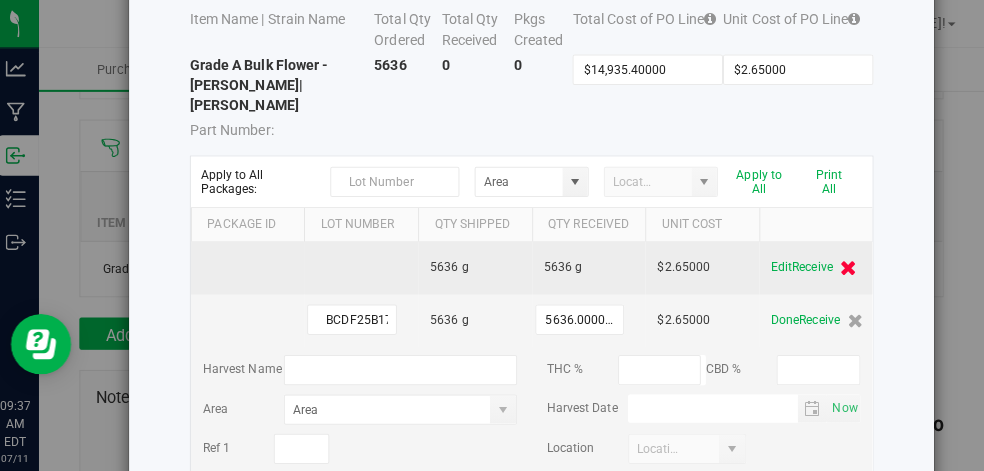 click at bounding box center [849, 265] 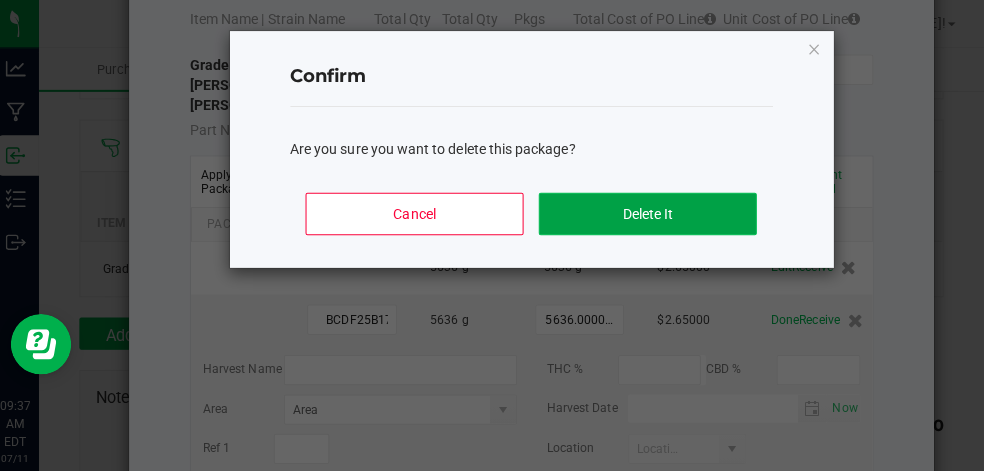 click on "Delete It" 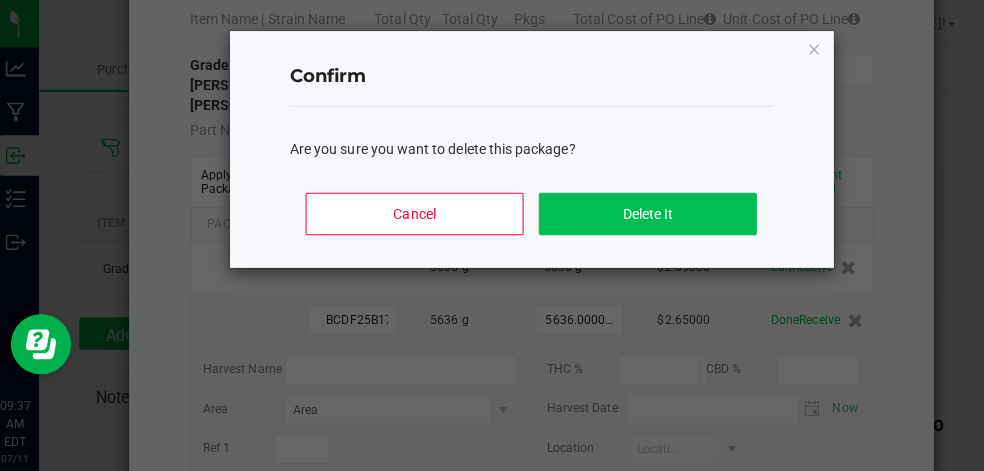 scroll, scrollTop: 195, scrollLeft: 0, axis: vertical 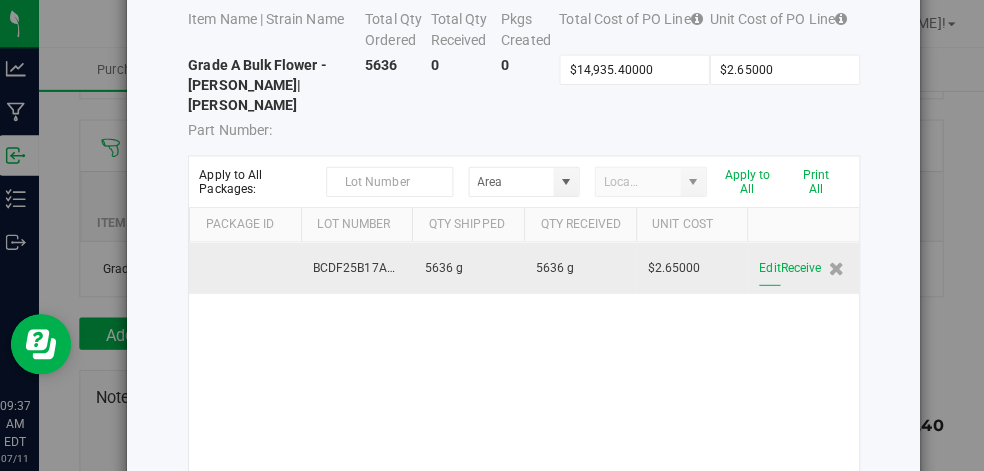 click on "Edit" at bounding box center [771, 265] 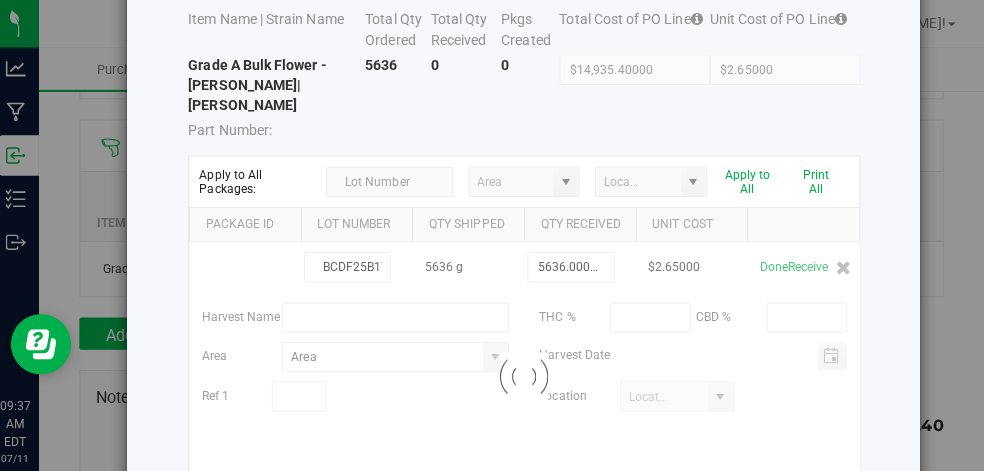 scroll, scrollTop: 0, scrollLeft: 63, axis: horizontal 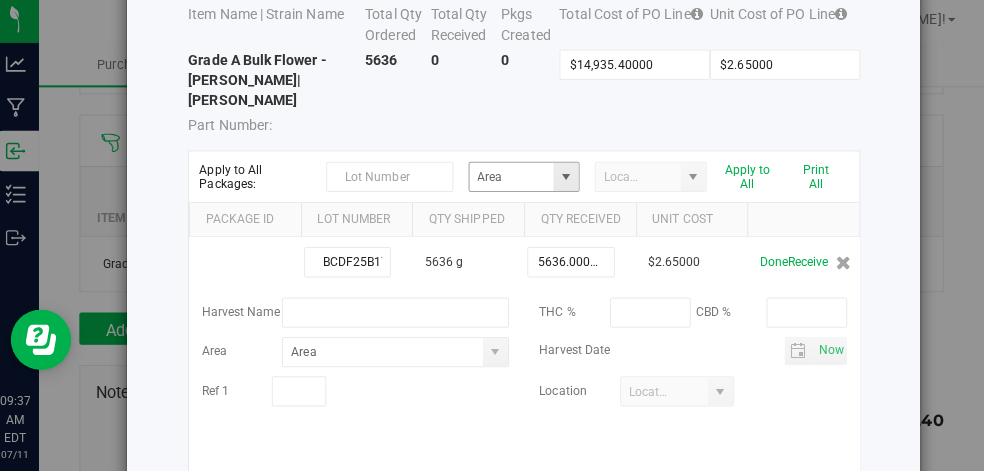click at bounding box center [570, 180] 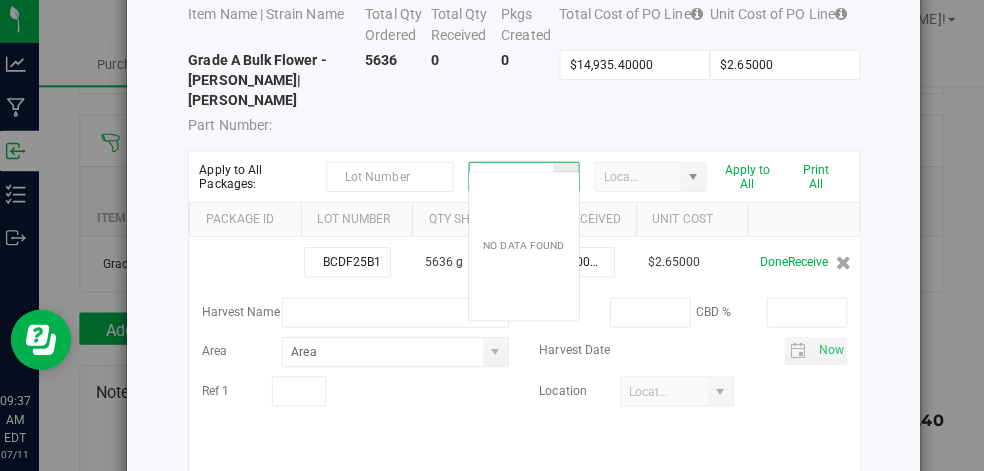 scroll, scrollTop: 99970, scrollLeft: 99889, axis: both 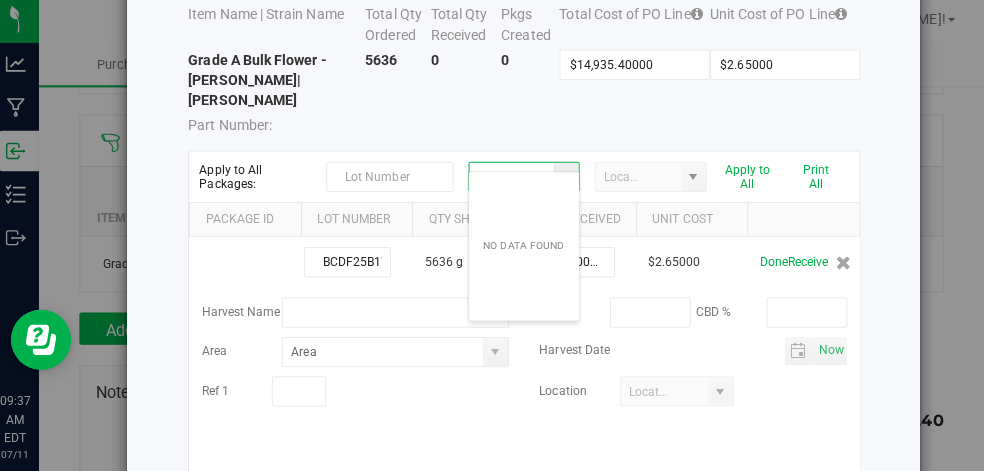 click at bounding box center [570, 180] 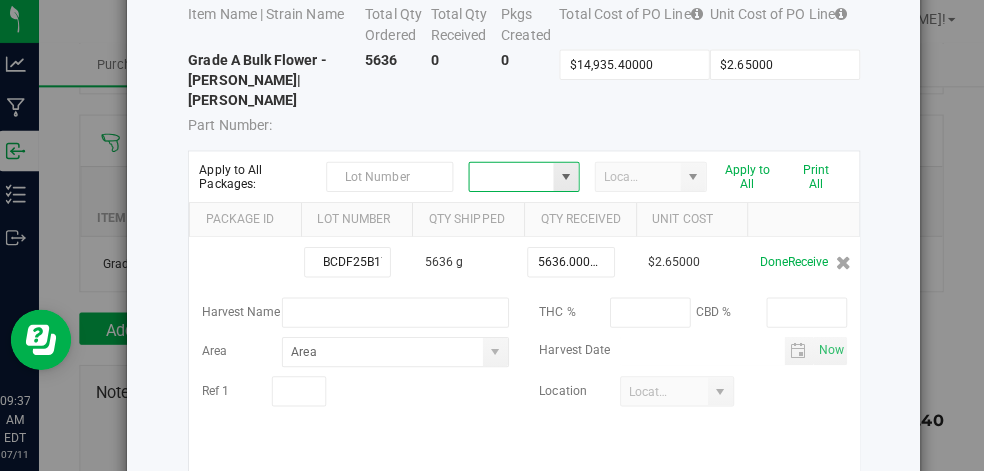 click at bounding box center [516, 180] 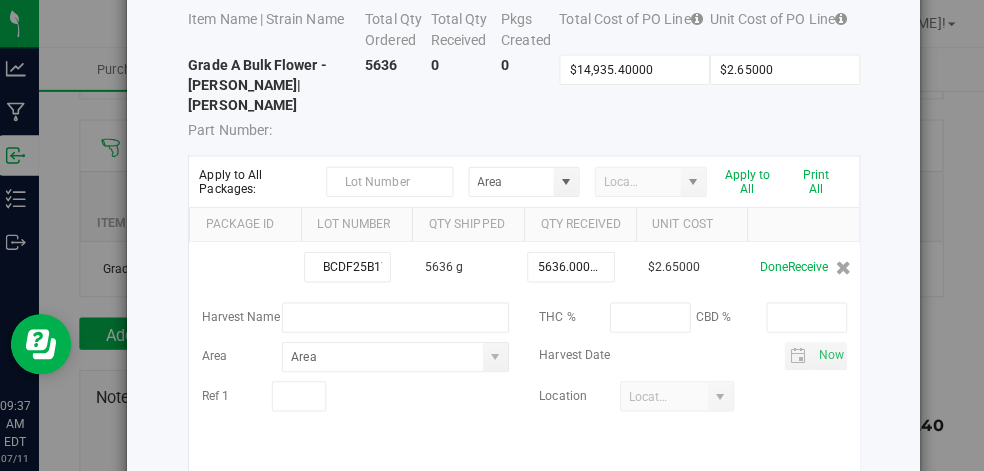 click on "Receive Inventory Item Name | Strain Name Total Qty Ordered Total Qty Received Pkgs Created Total Cost of PO Line  Unit Cost of PO Line  Grade A Bulk Flower - [PERSON_NAME]   | [PERSON_NAME]  Part Number:    5636 0 0 $14,935.40000 $2.65000  Apply to All Packages:   Apply to All   Print All  Package Id Lot Number Qty Shipped Qty Received Unit Cost    BCDF25B17ANGPRWS  5636 g  5636.0000 g  $2.65000   Done   Receive   Harvest Name   THC %   CBD %   Area   Harvest Date
Now
Ref 1   Location   Add a Package  PO Order Line 1 of 2 Changes are auto-saved  Close" at bounding box center [527, 271] 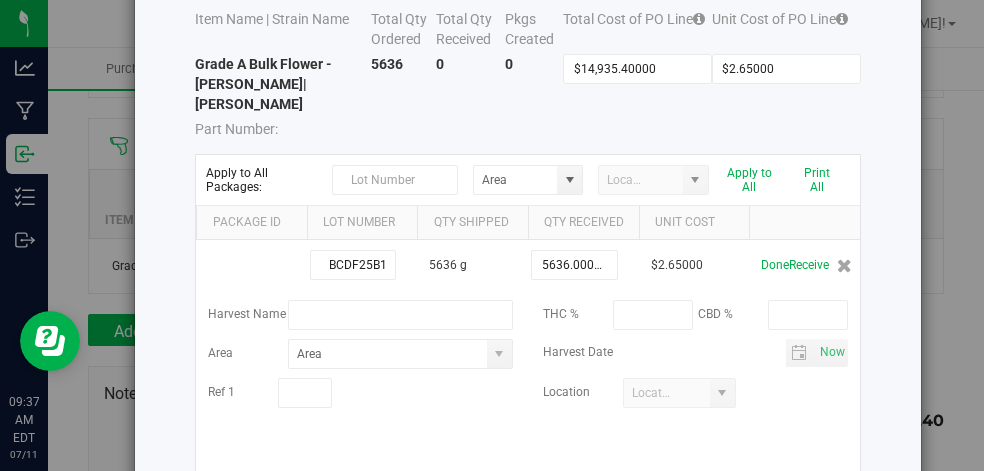 click on "Receive Inventory Item Name | Strain Name Total Qty Ordered Total Qty Received Pkgs Created Total Cost of PO Line  Unit Cost of PO Line  Grade A Bulk Flower - [PERSON_NAME]   | [PERSON_NAME]  Part Number:    5636 0 0 $14,935.40000 $2.65000  Apply to All Packages:   Apply to All   Print All  Package Id Lot Number Qty Shipped Qty Received Unit Cost    BCDF25B17ANGPRWS  5636 g  5636.0000 g  $2.65000   Done   Receive   Harvest Name   THC %   CBD %   Area   Harvest Date
Now
Ref 1   Location   Add a Package  PO Order Line 1 of 2 Changes are auto-saved  Close" at bounding box center [527, 271] 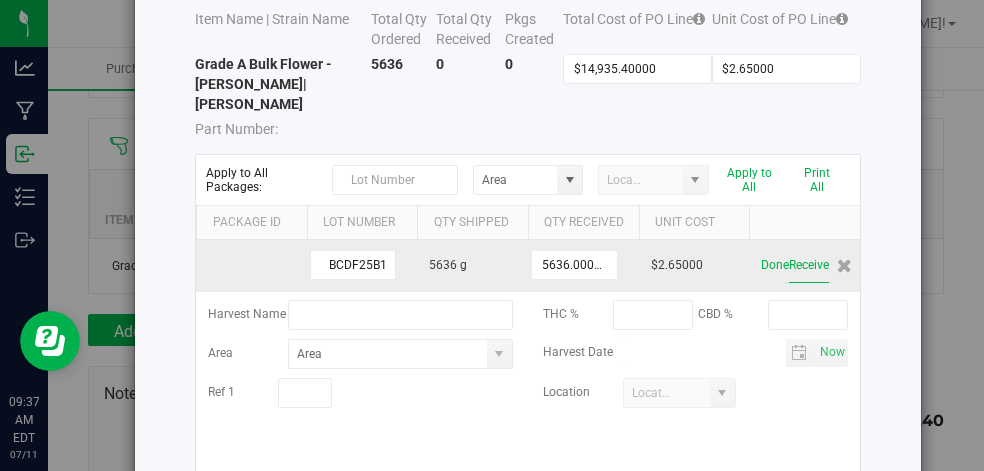 click on "Receive" at bounding box center [809, 265] 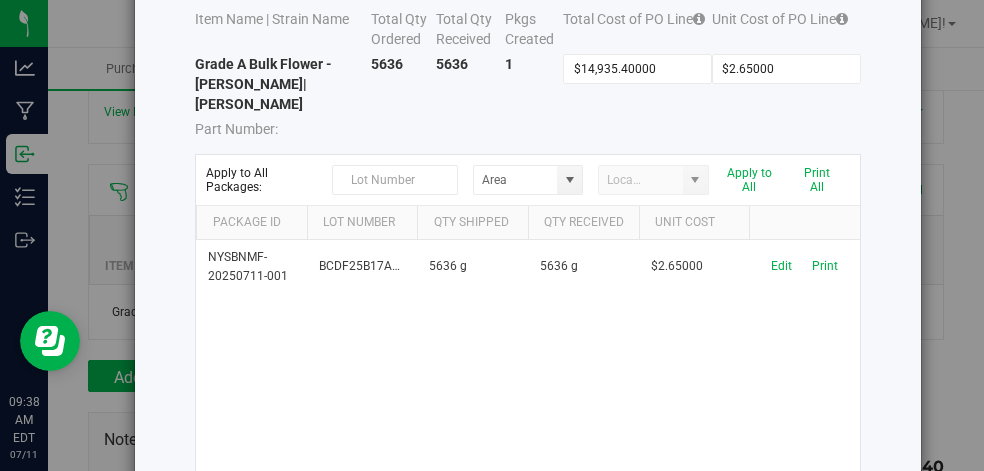 click on "Receive Inventory Item Name | Strain Name Total Qty Ordered Total Qty Received Pkgs Created Total Cost of PO Line  Unit Cost of PO Line  Grade A Bulk Flower - [PERSON_NAME]   | [PERSON_NAME]  Part Number:    5636 5636 1 $14,935.40000 $2.65000  Apply to All Packages:   Apply to All   Print All  Package Id Lot Number Qty Shipped Qty Received Unit Cost  NYSBNMF-20250711-001  BCDF25B17ANGPRWS  5636 g   5636 g   $2.65000   Edit   Print   Add a Package  PO Order Line 1 of 2 Changes are auto-saved  Close" at bounding box center (492, 235) 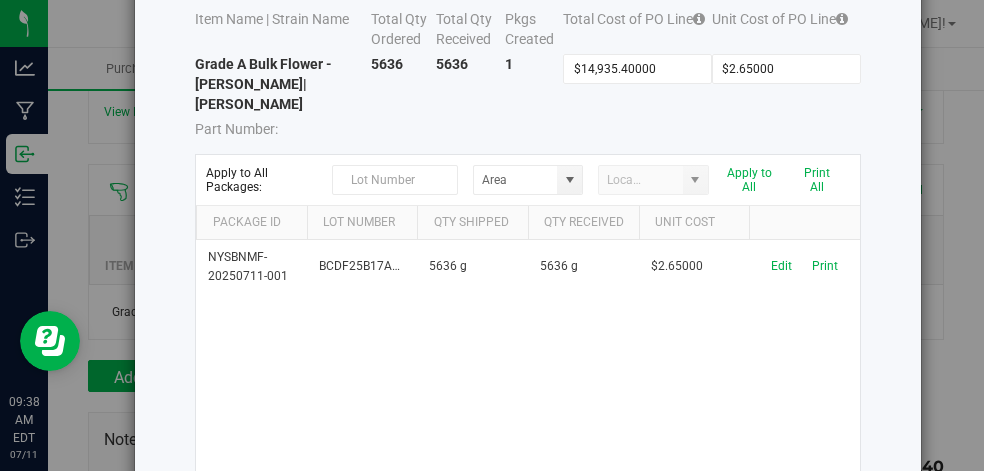 click on "5636" at bounding box center [471, 96] 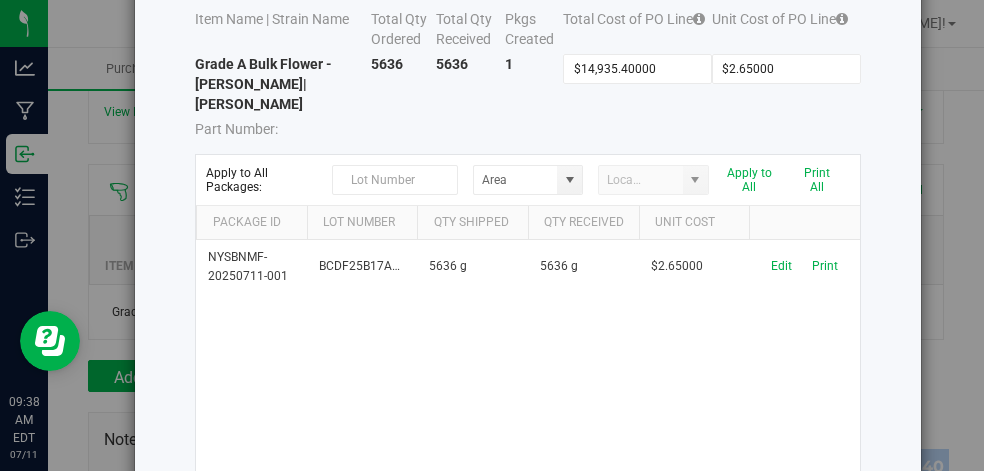 drag, startPoint x: 619, startPoint y: 378, endPoint x: 323, endPoint y: 532, distance: 333.6645 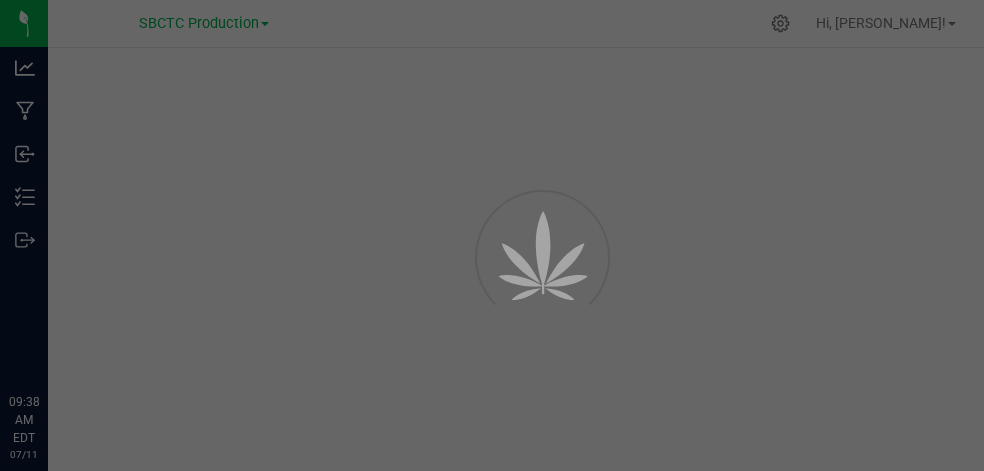 scroll, scrollTop: 0, scrollLeft: 0, axis: both 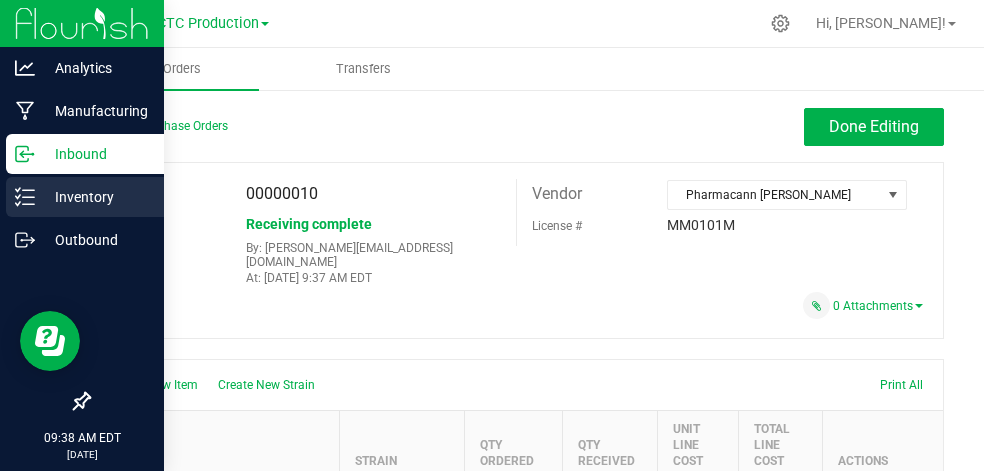 click on "Inventory" at bounding box center [95, 197] 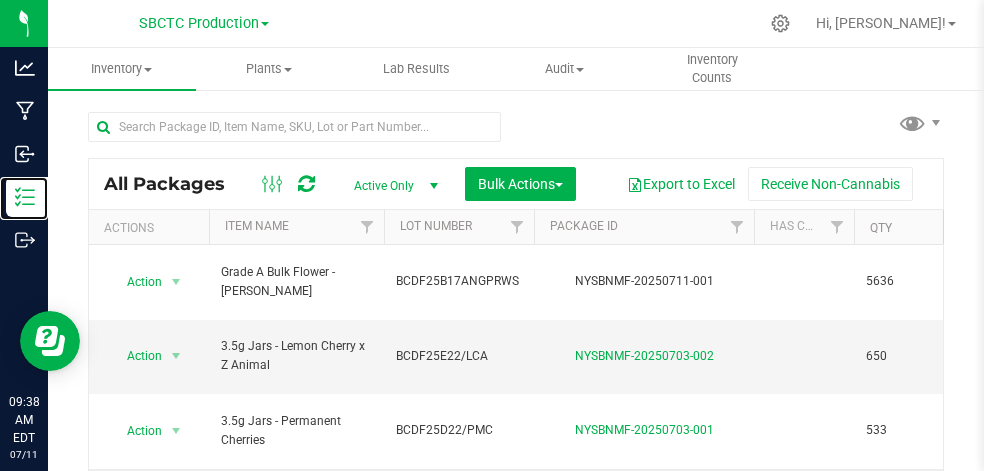scroll, scrollTop: 82, scrollLeft: 0, axis: vertical 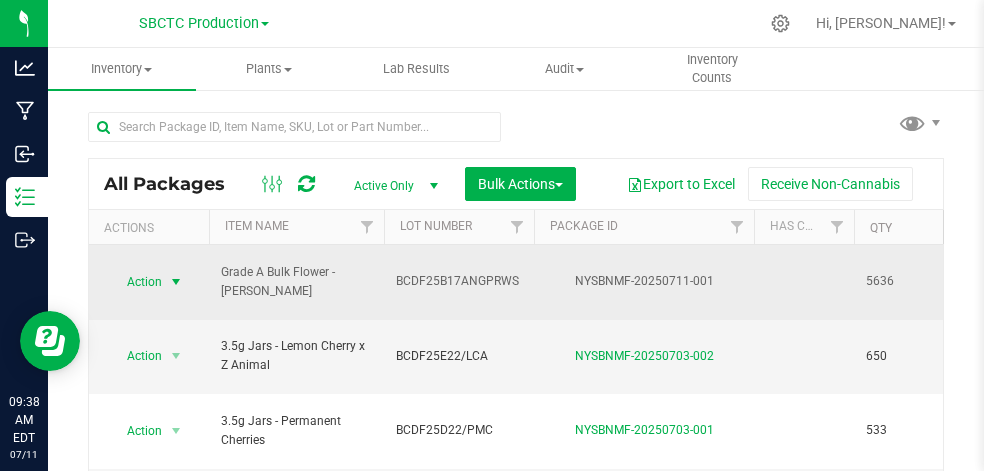 click at bounding box center [176, 282] 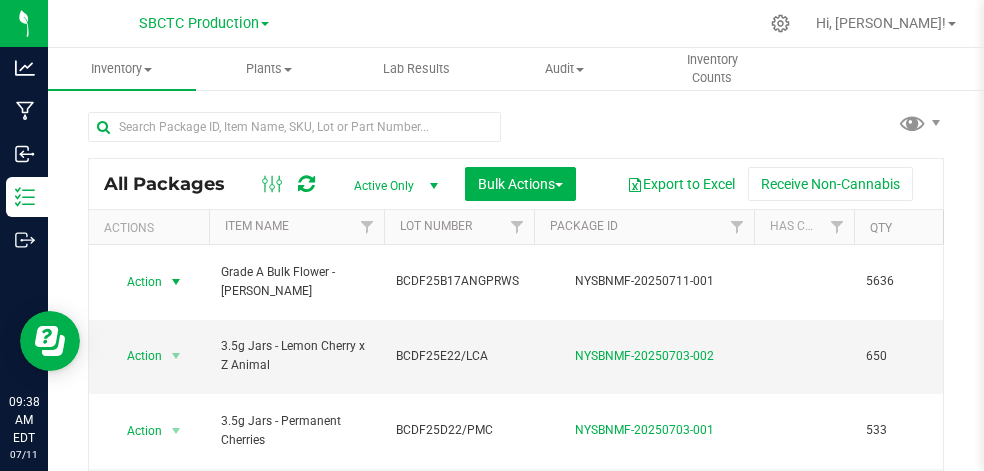 scroll, scrollTop: 0, scrollLeft: 0, axis: both 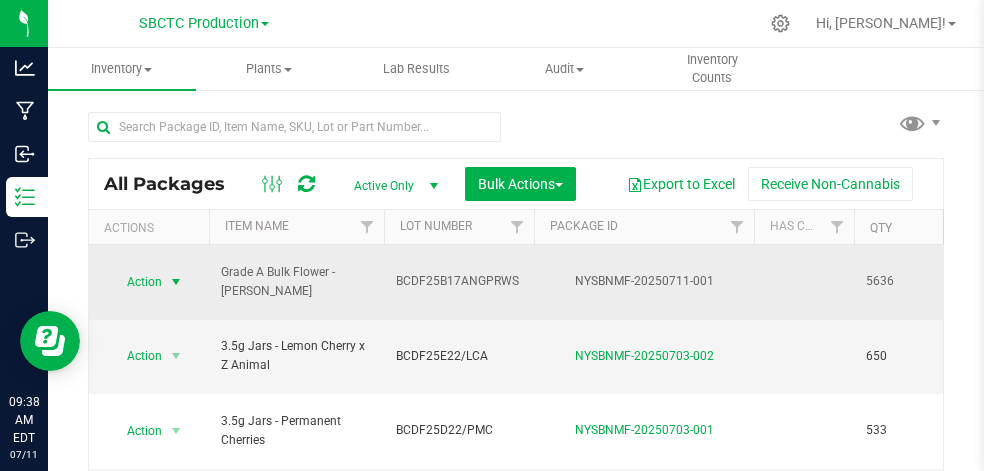 click on "Action" at bounding box center [136, 282] 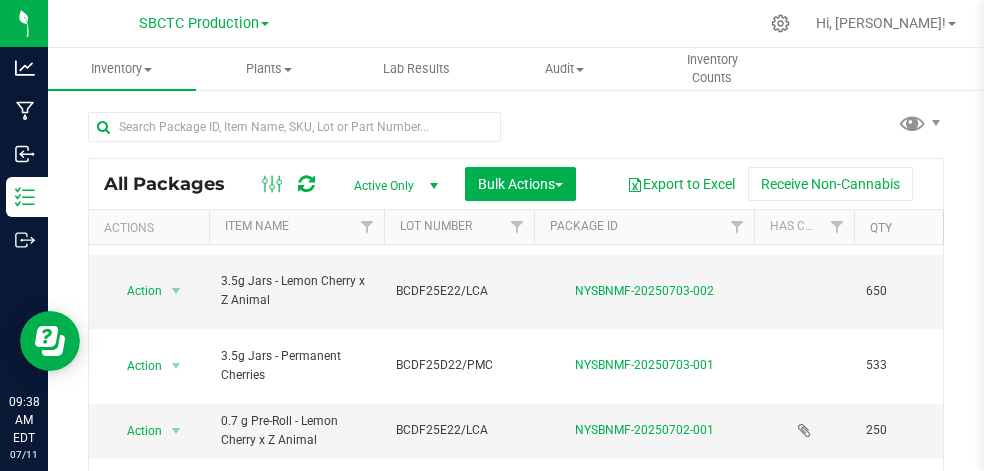 scroll, scrollTop: 0, scrollLeft: 0, axis: both 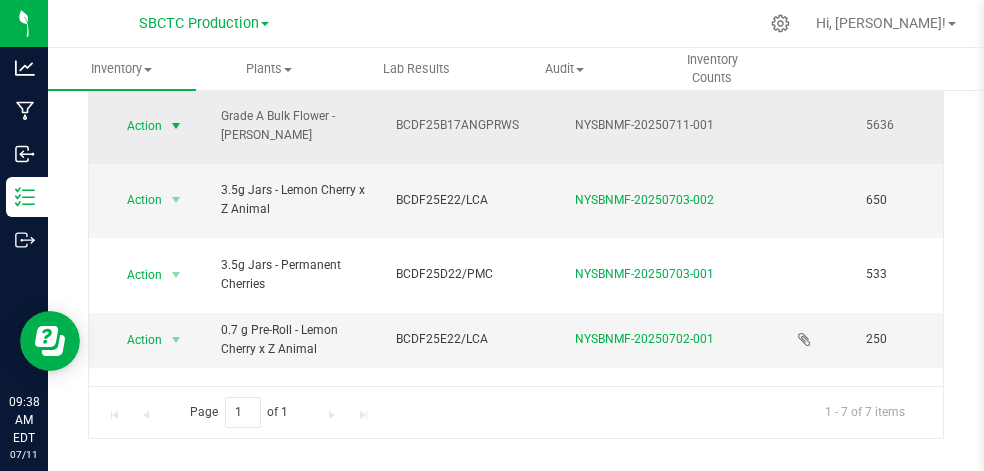 click at bounding box center (176, 126) 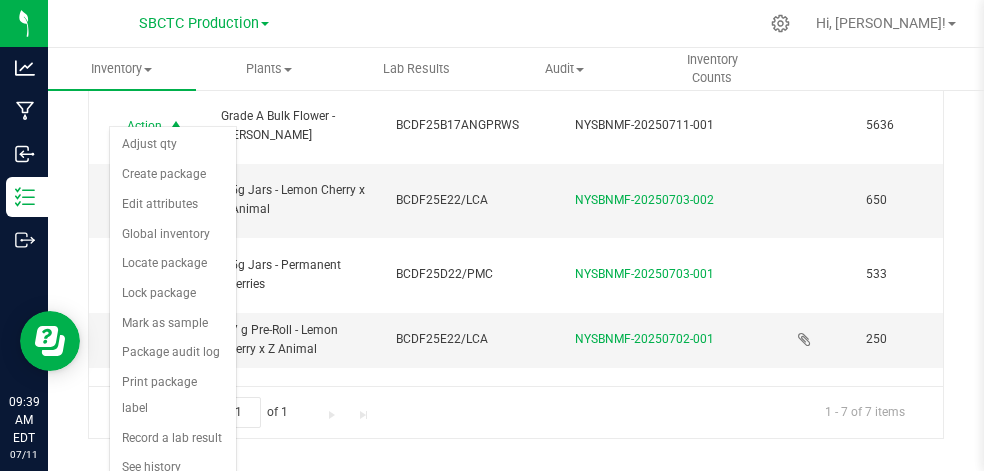click on "All Packages
Active Only Active Only Lab Samples Locked All
Bulk Actions
Add to manufacturing run
Add to outbound order" at bounding box center [516, 229] 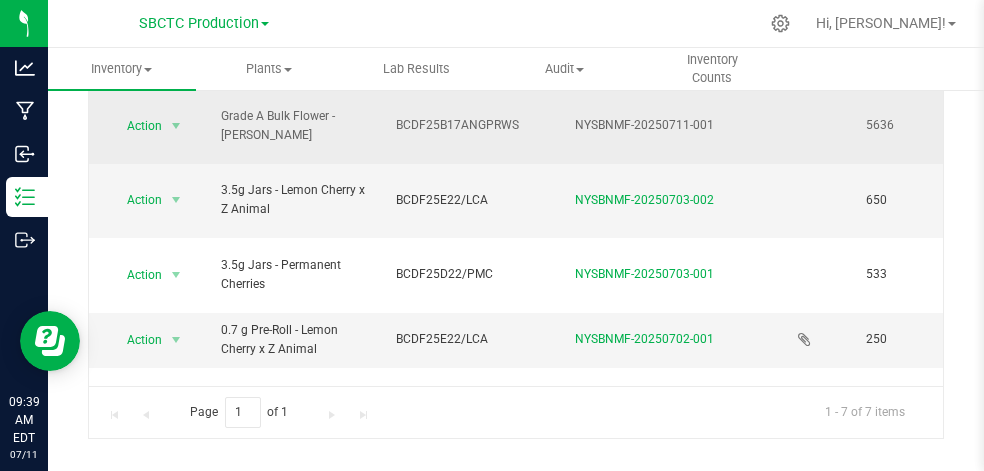 click on "NYSBNMF-20250711-001" at bounding box center (644, 125) 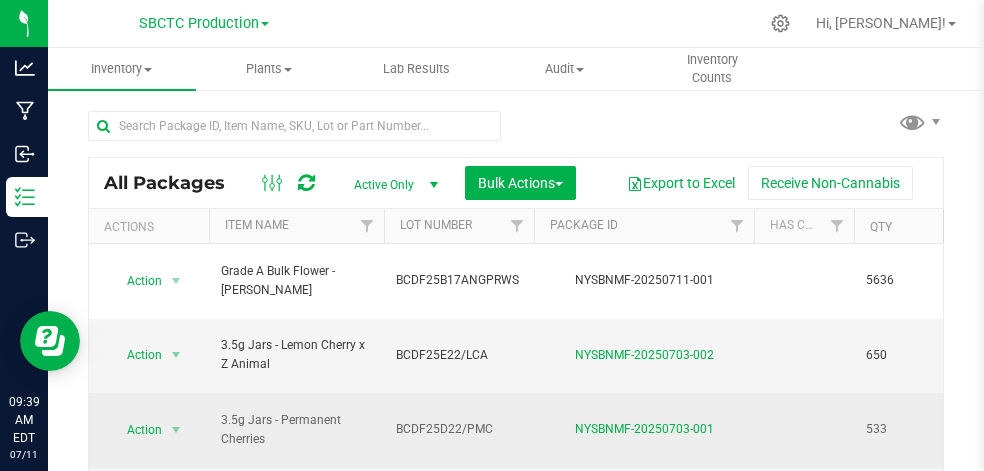 scroll, scrollTop: 0, scrollLeft: 0, axis: both 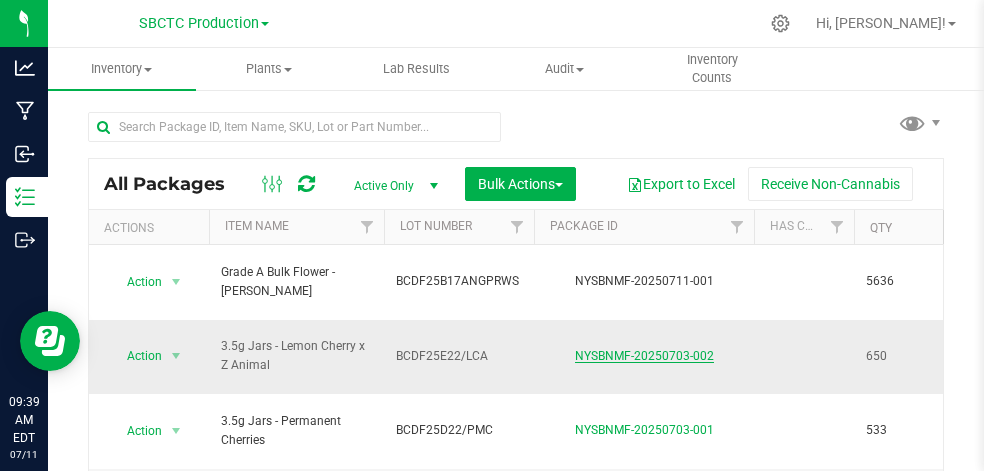 click on "NYSBNMF-20250703-002" at bounding box center (644, 356) 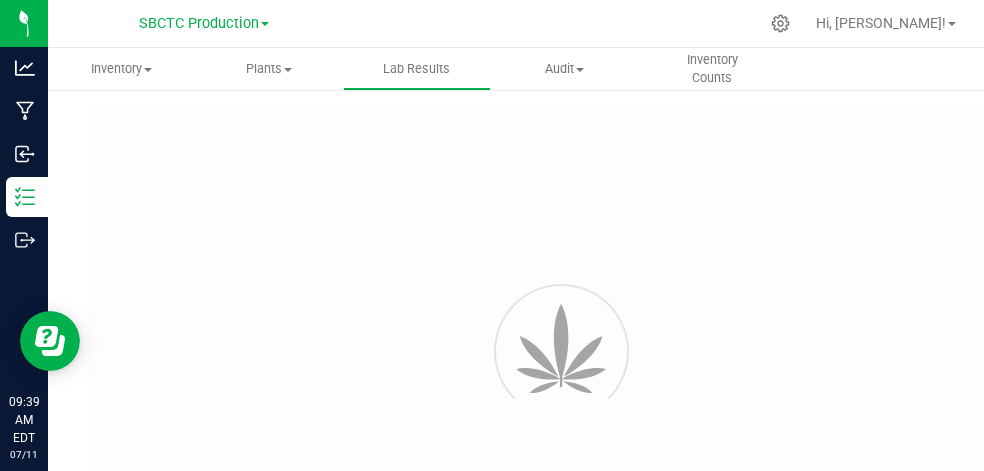 type on "NYSBNMF-20250703-002" 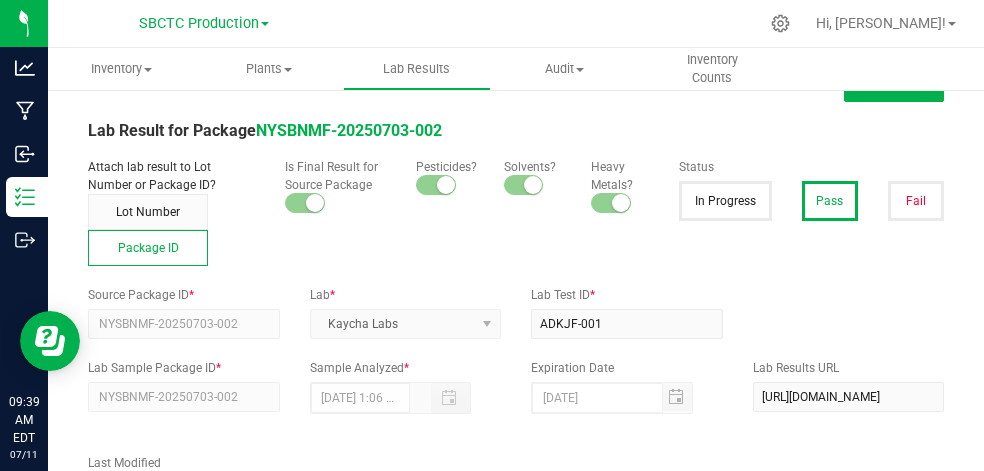 scroll, scrollTop: 0, scrollLeft: 0, axis: both 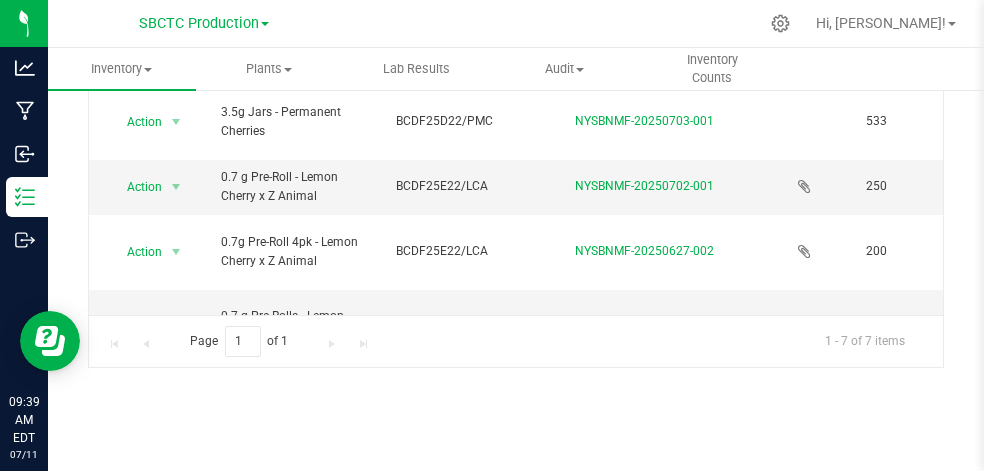 click on "NYSBNMF-20250604-001" at bounding box center (644, 401) 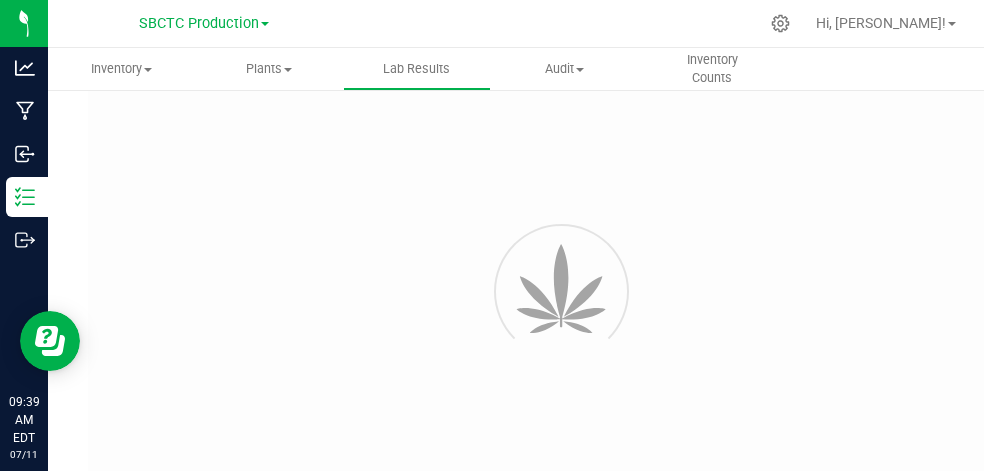 scroll, scrollTop: 0, scrollLeft: 0, axis: both 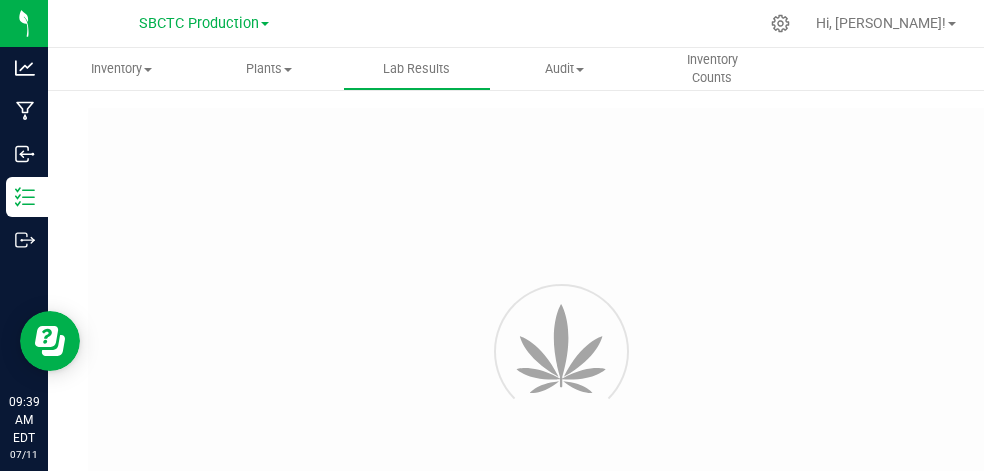 type on "NYSBNMF-20250627-001" 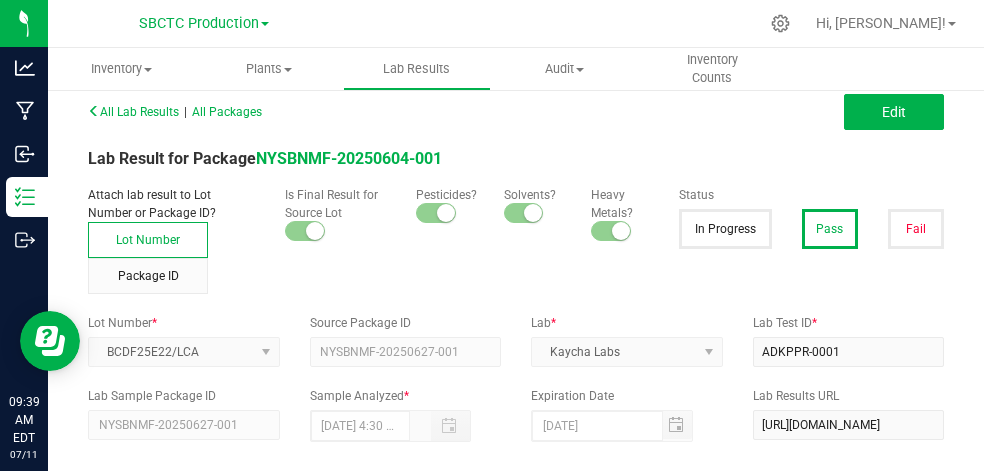 scroll, scrollTop: 0, scrollLeft: 0, axis: both 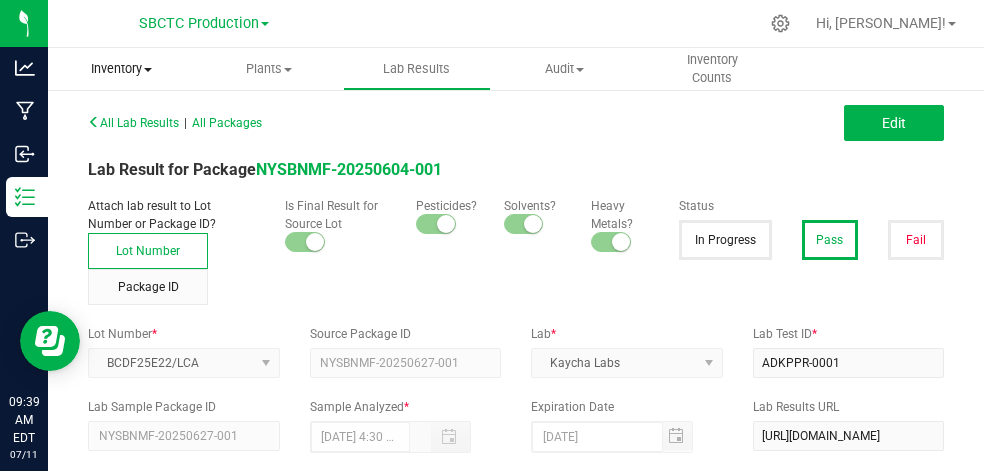 click on "Inventory" at bounding box center [122, 69] 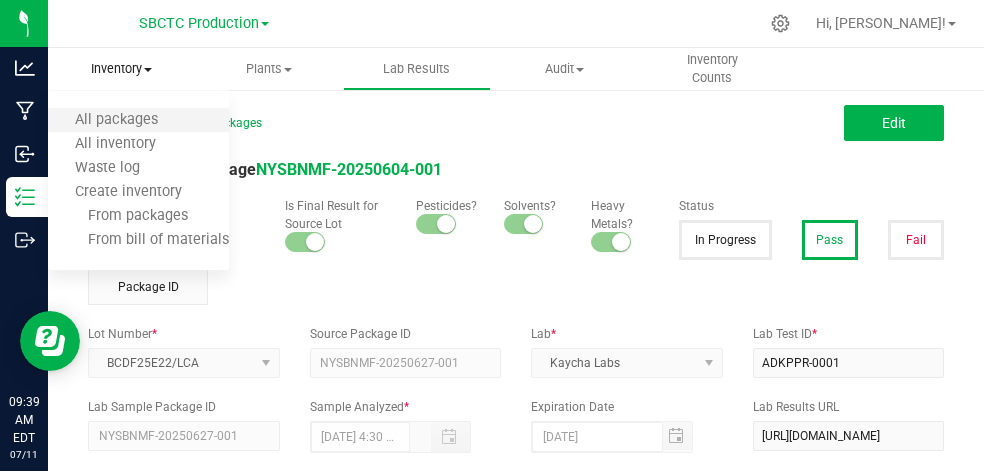 click on "All packages" at bounding box center (138, 121) 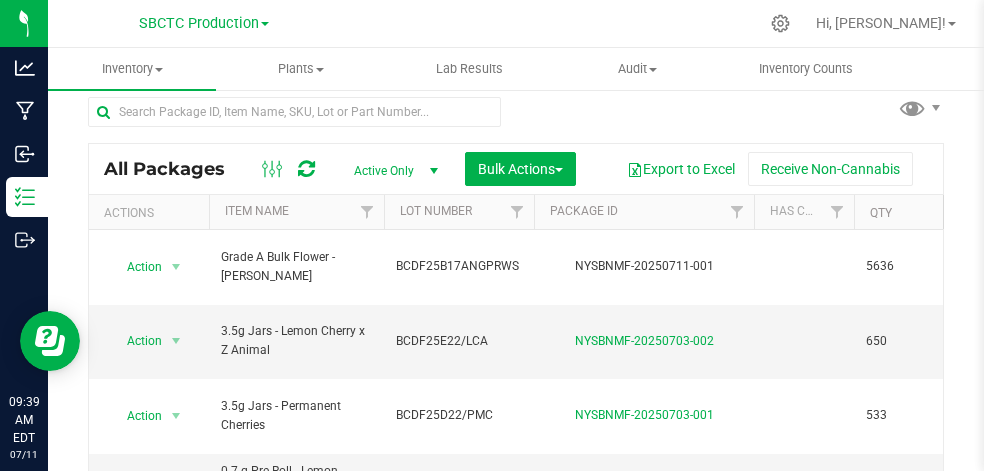 scroll, scrollTop: 0, scrollLeft: 0, axis: both 